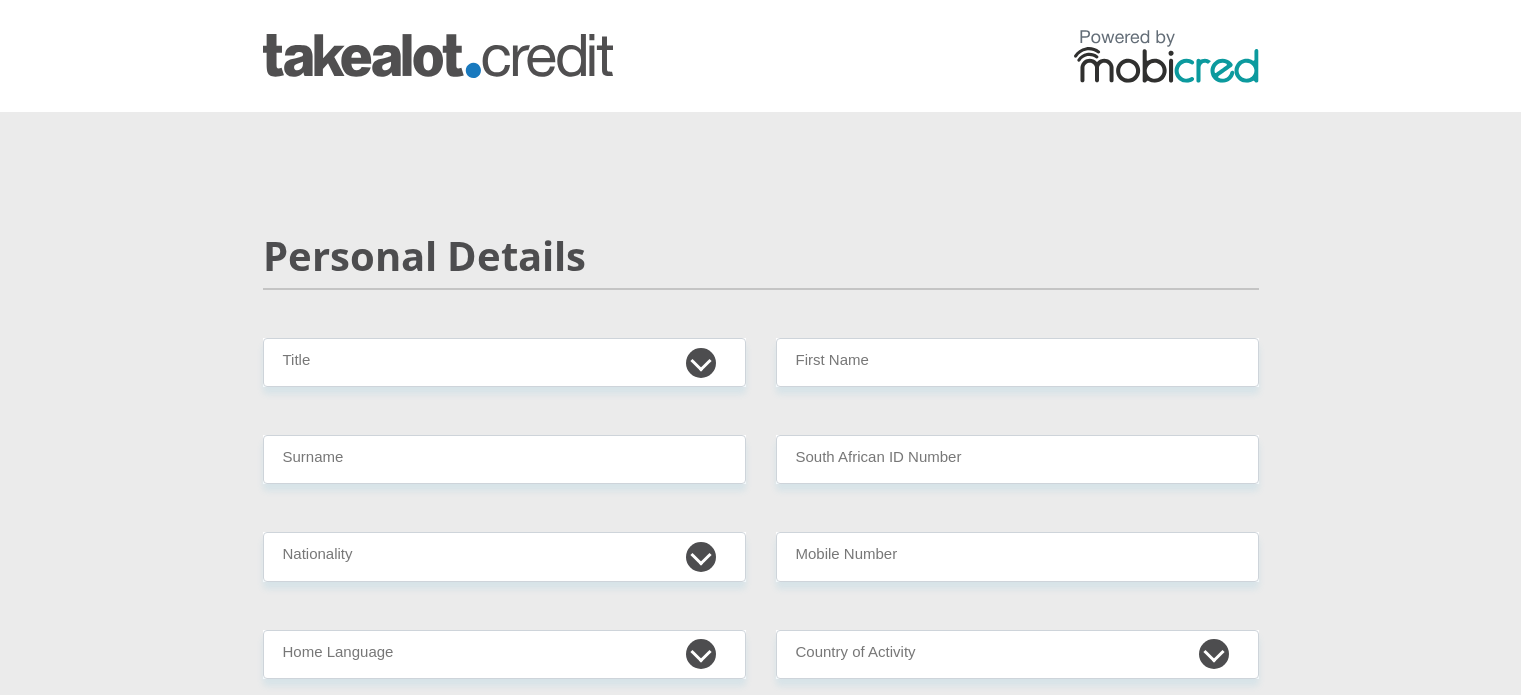 scroll, scrollTop: 0, scrollLeft: 0, axis: both 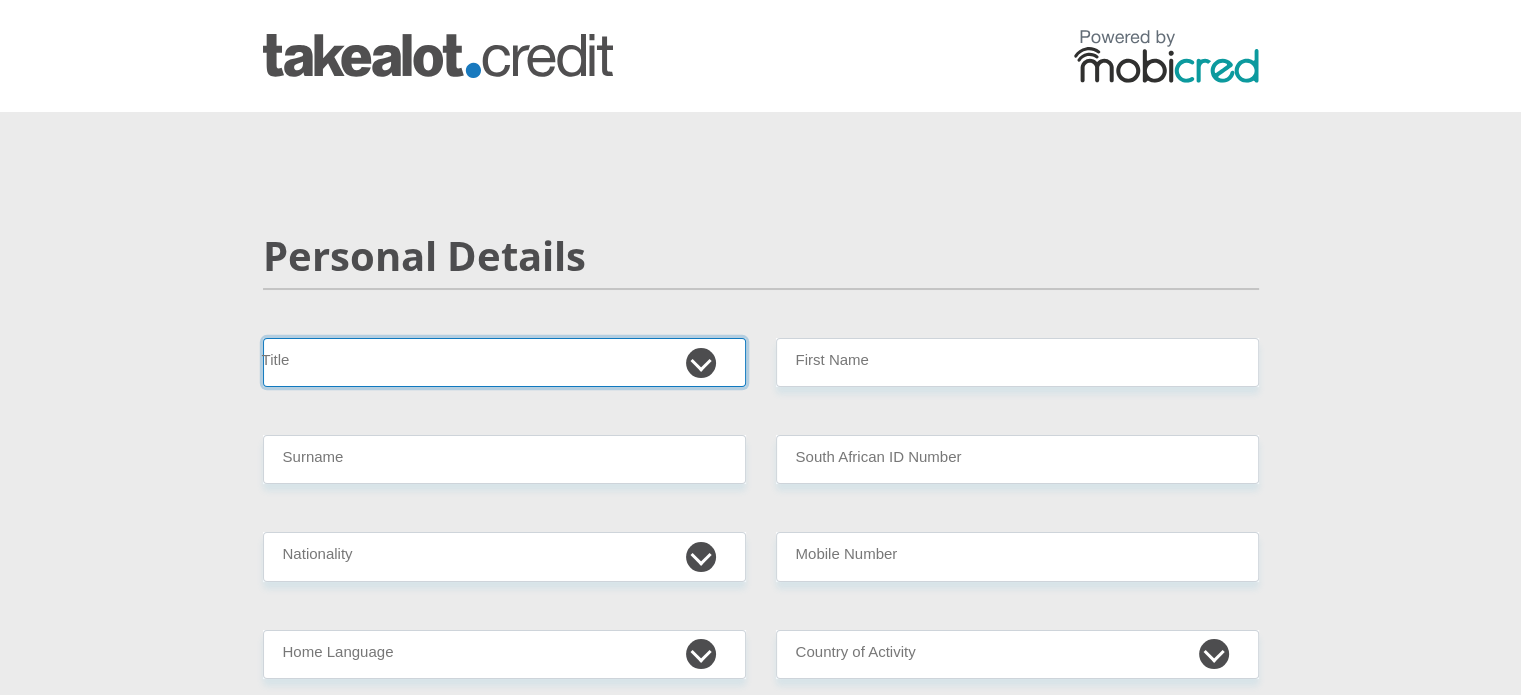 click on "Mr
Ms
Mrs
Dr
[PERSON_NAME]" at bounding box center [504, 362] 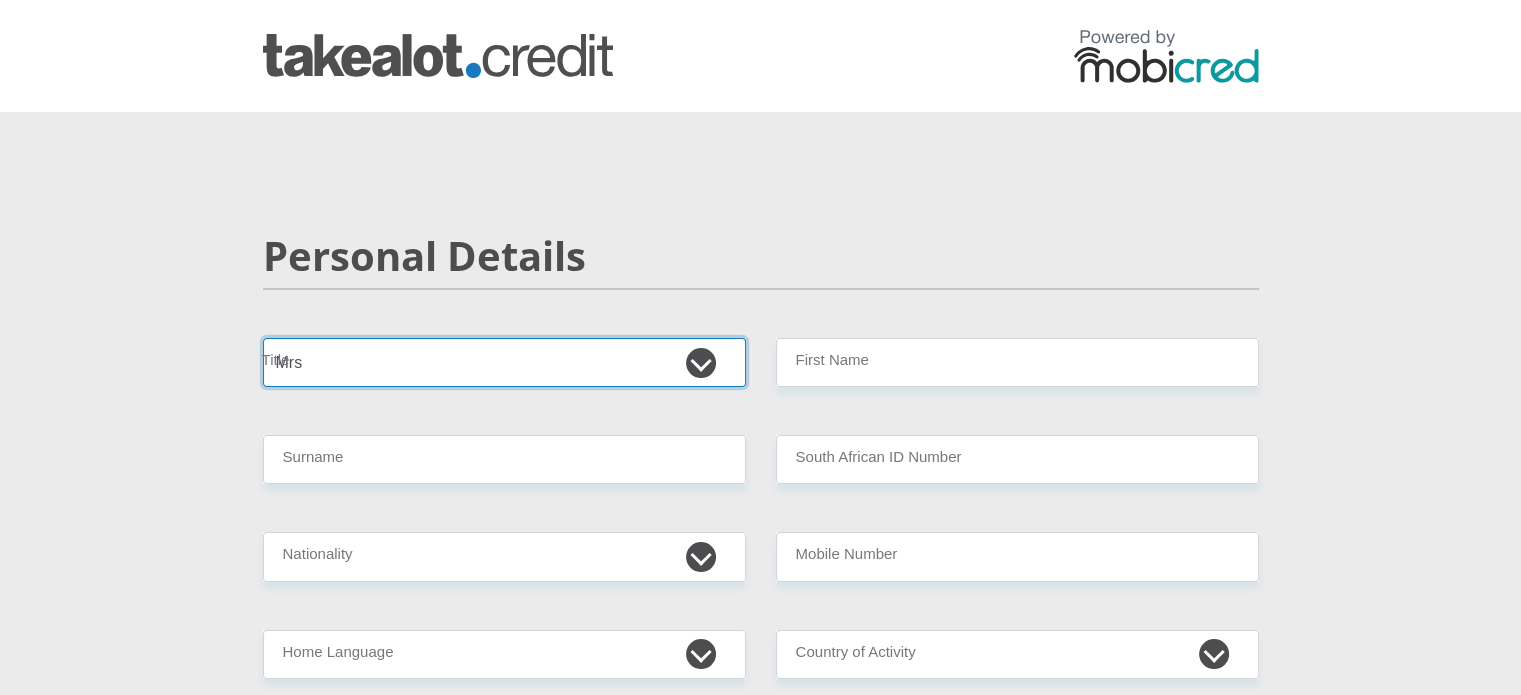 click on "Mr
Ms
Mrs
Dr
[PERSON_NAME]" at bounding box center [504, 362] 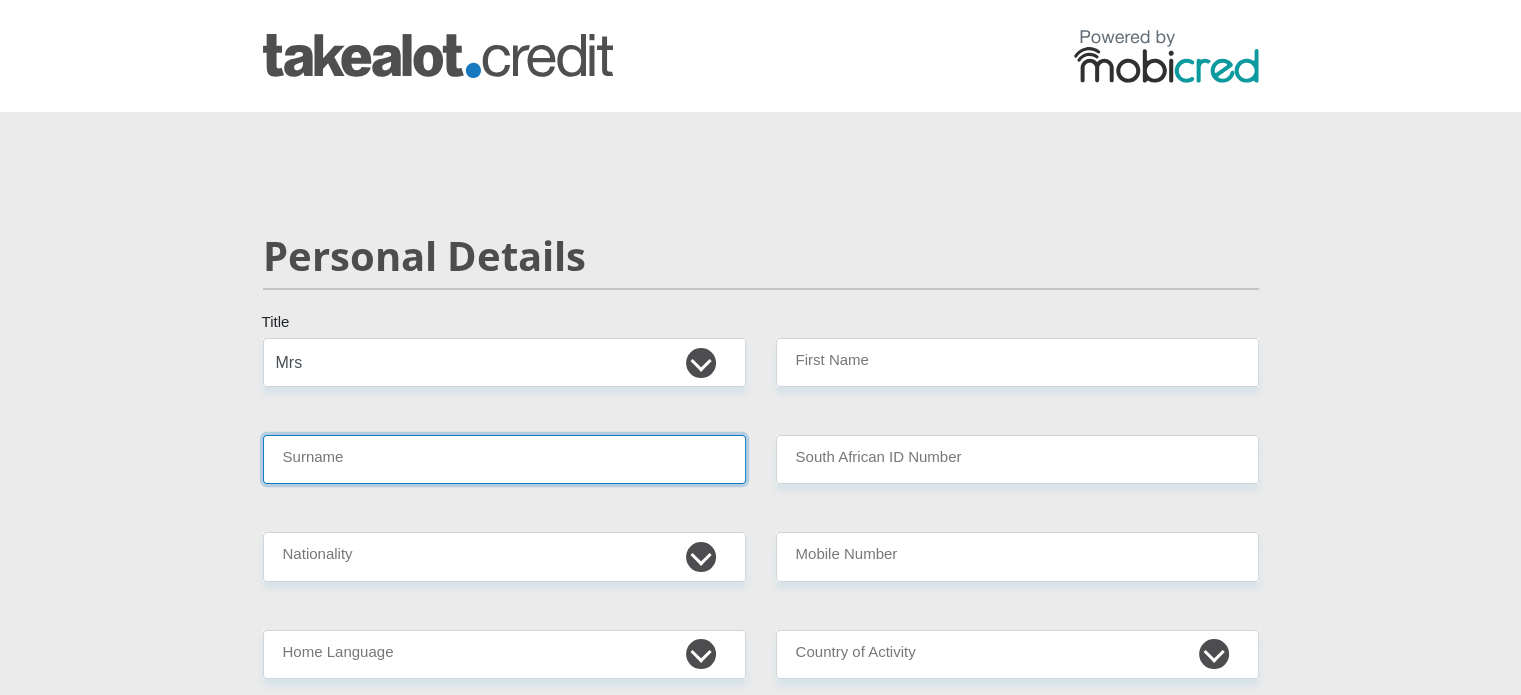 click on "Surname" at bounding box center [504, 459] 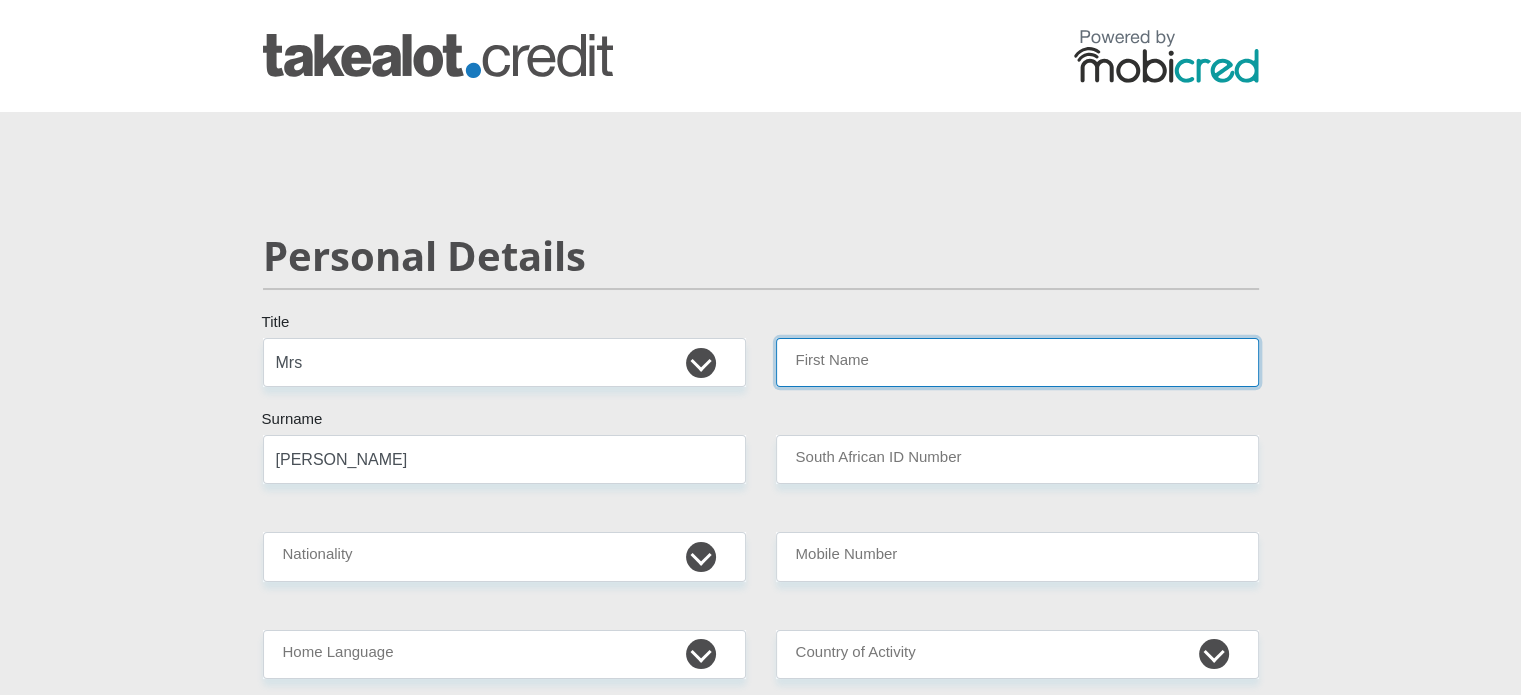 type on "Karina" 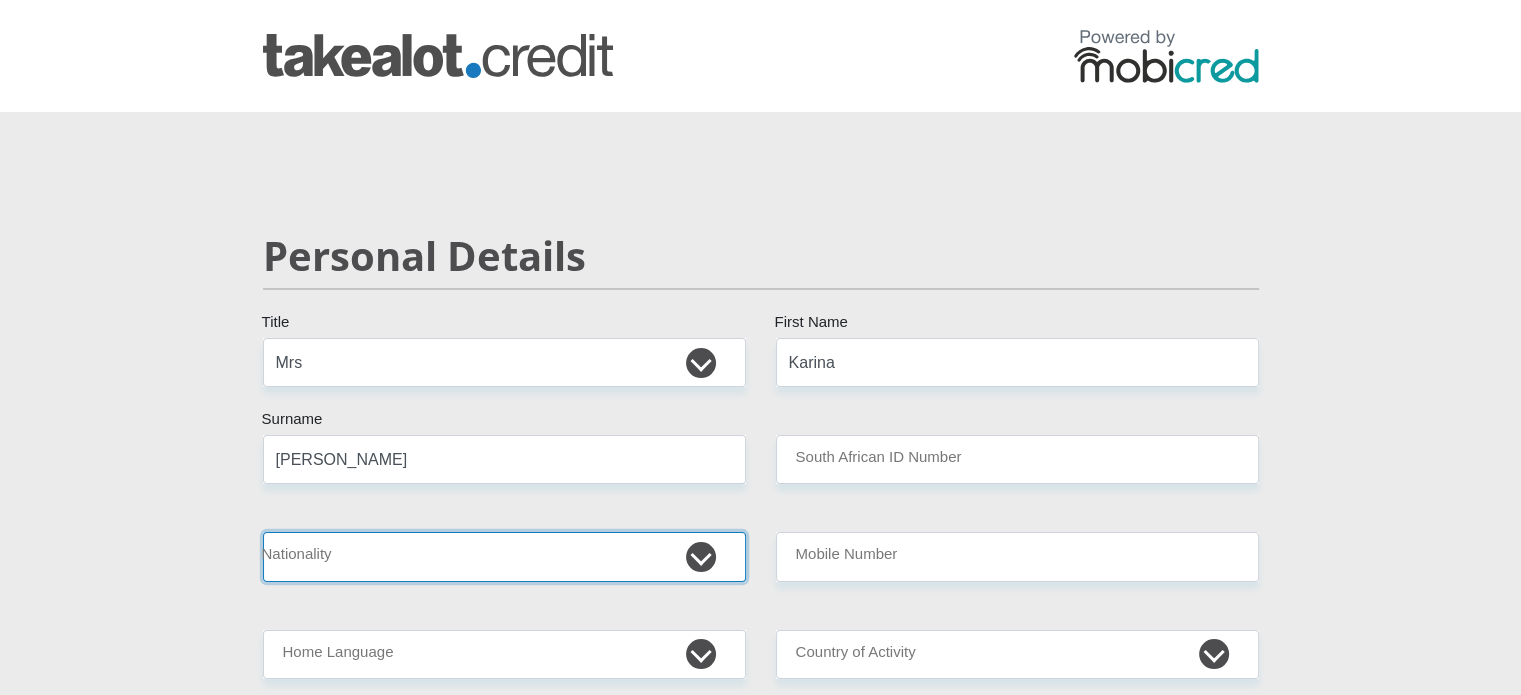 select on "ZAF" 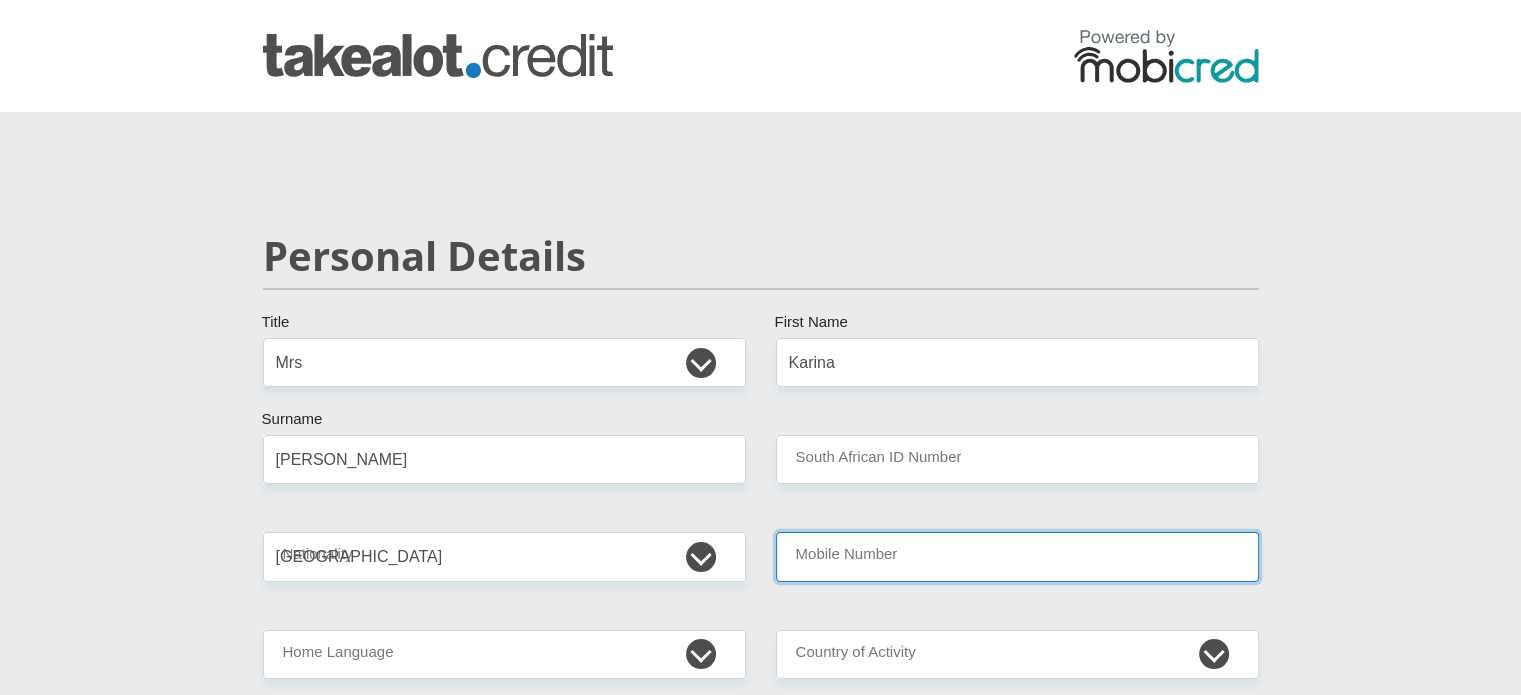 type on "0768231557" 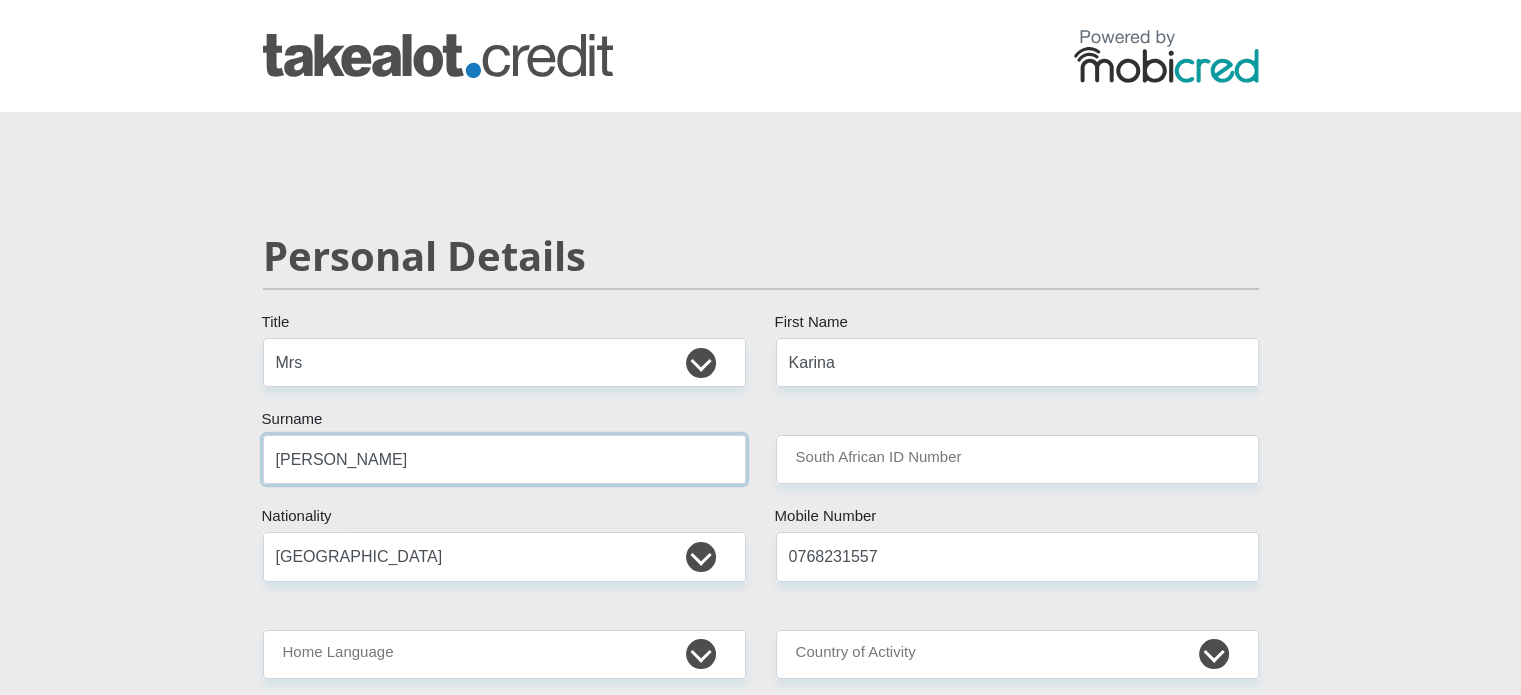 scroll, scrollTop: 266, scrollLeft: 0, axis: vertical 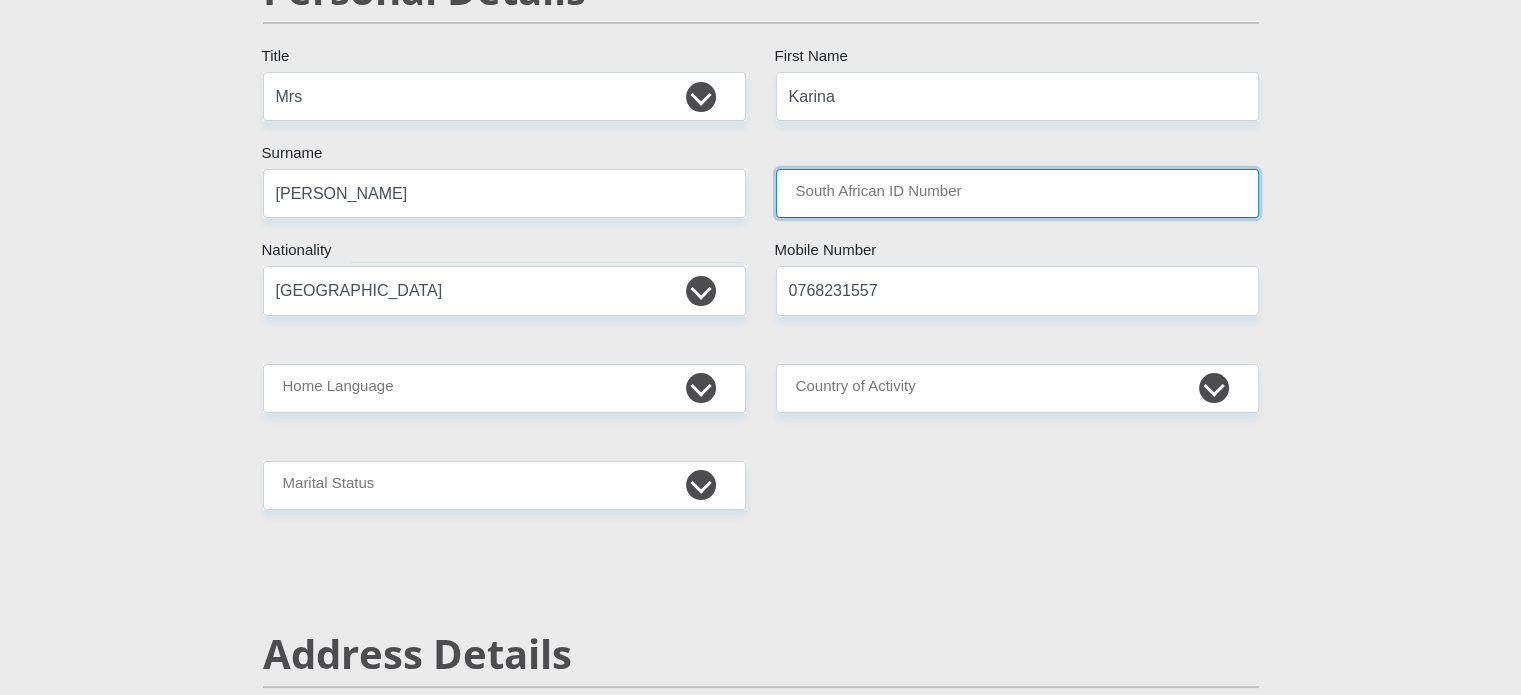 click on "South African ID Number" at bounding box center [1017, 193] 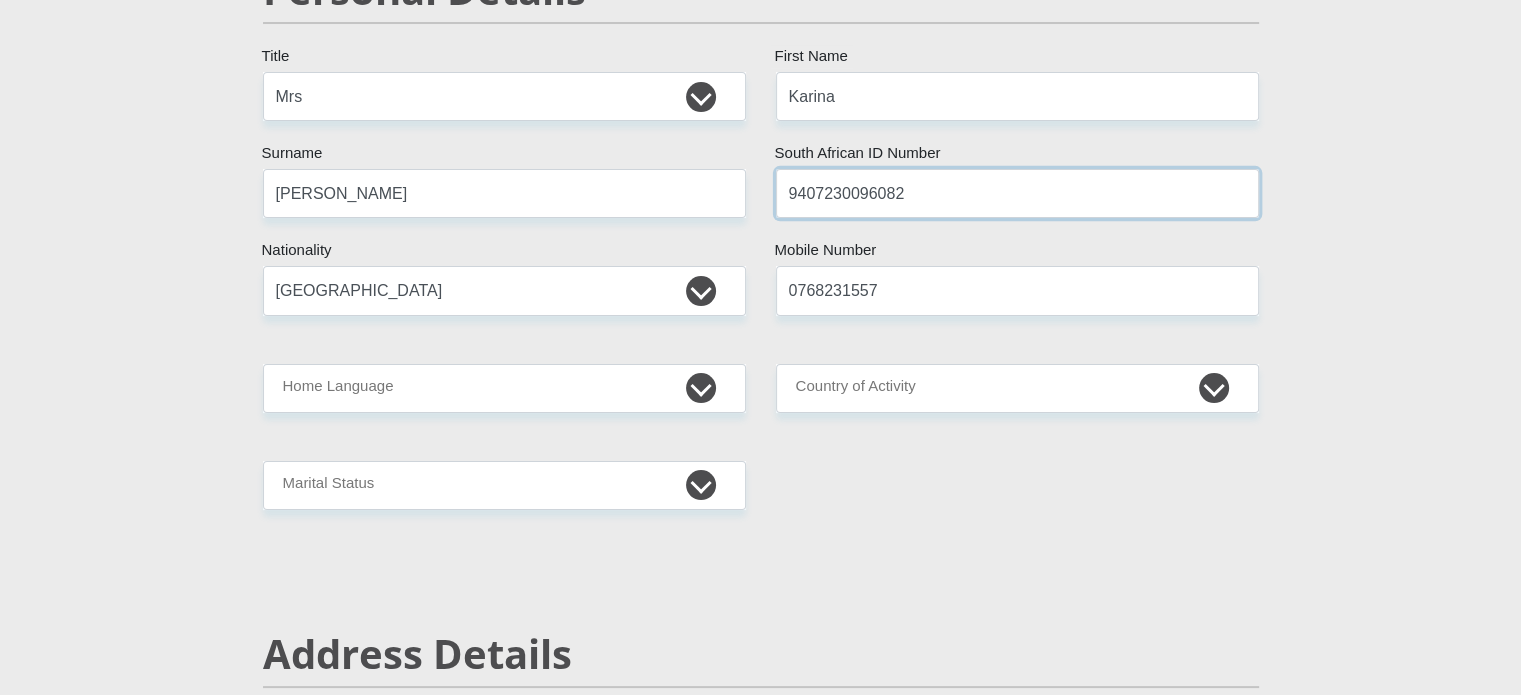 type on "9407230096082" 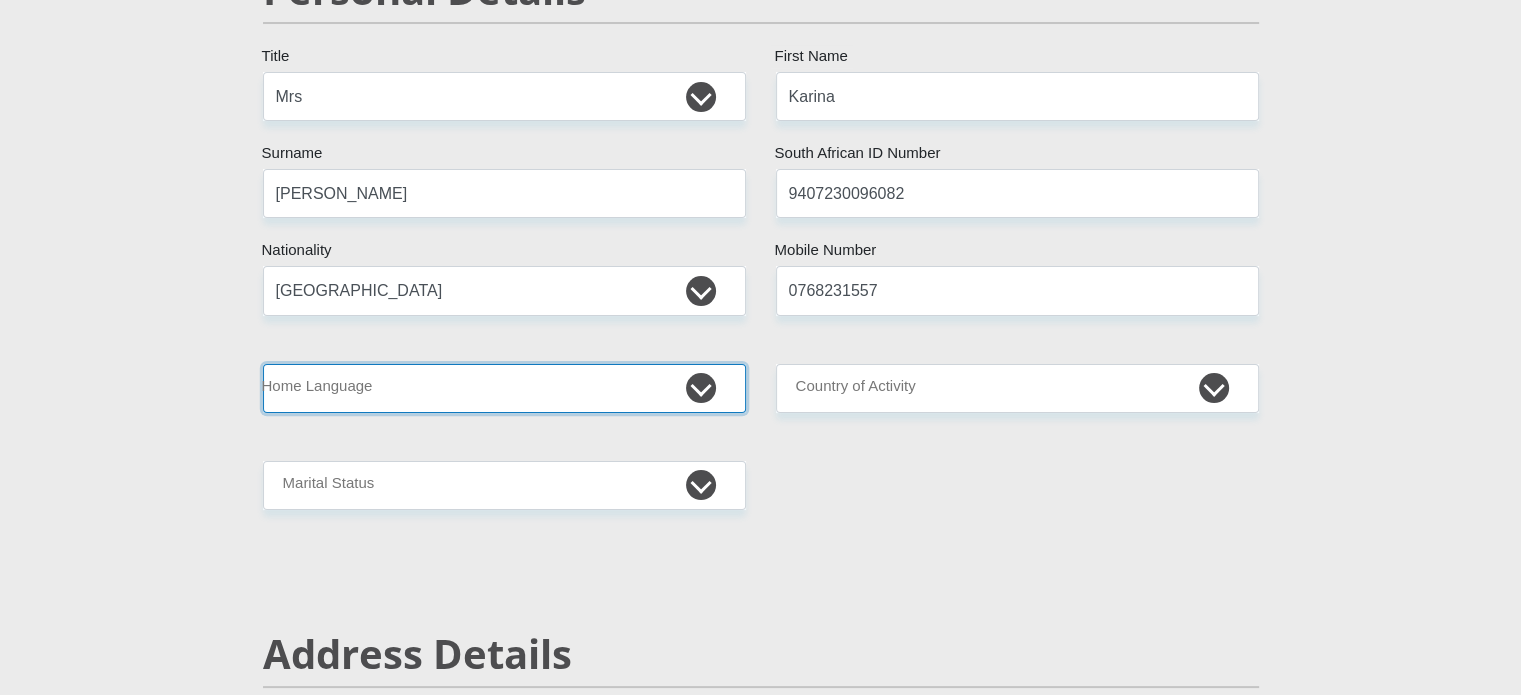 click on "Afrikaans
English
Sepedi
South Ndebele
Southern Sotho
Swati
Tsonga
Tswana
Venda
Xhosa
Zulu
Other" at bounding box center [504, 388] 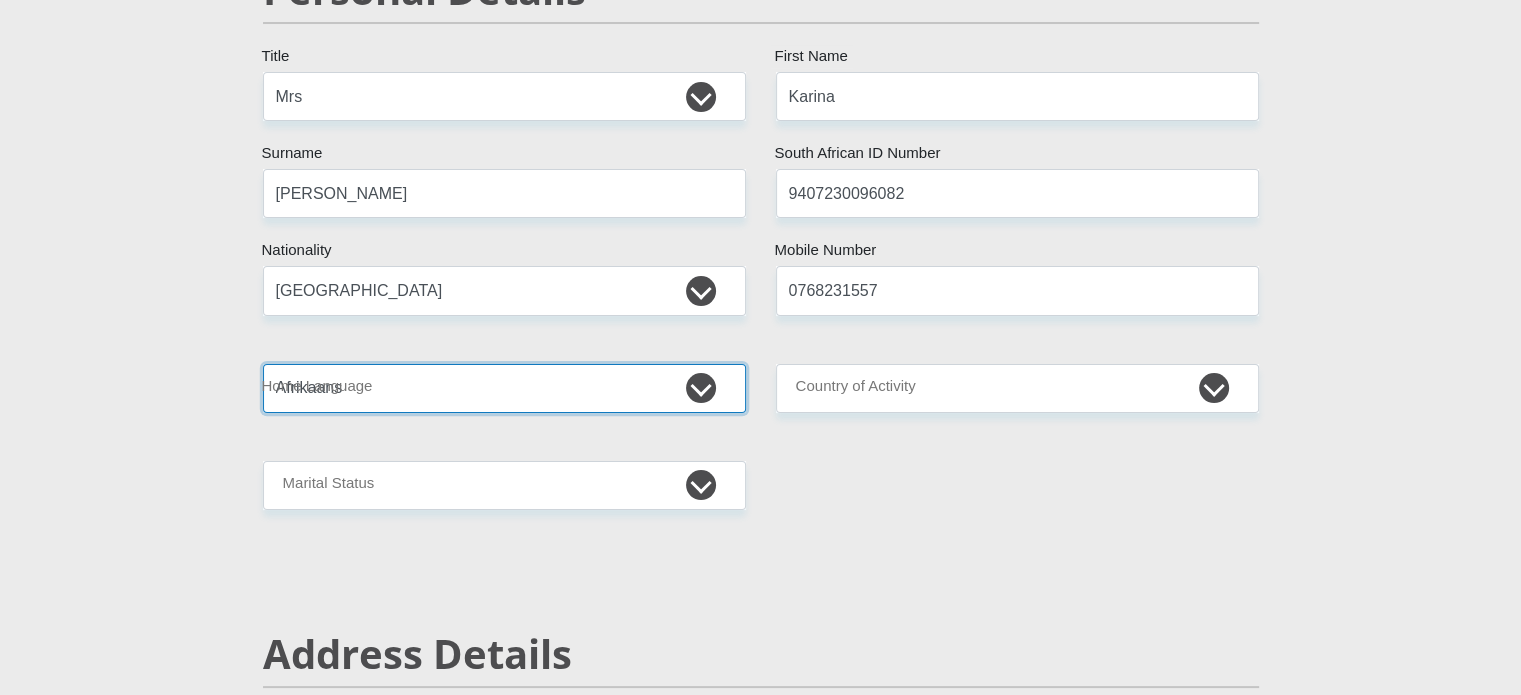 click on "Afrikaans
English
Sepedi
South Ndebele
Southern Sotho
Swati
Tsonga
Tswana
Venda
Xhosa
Zulu
Other" at bounding box center (504, 388) 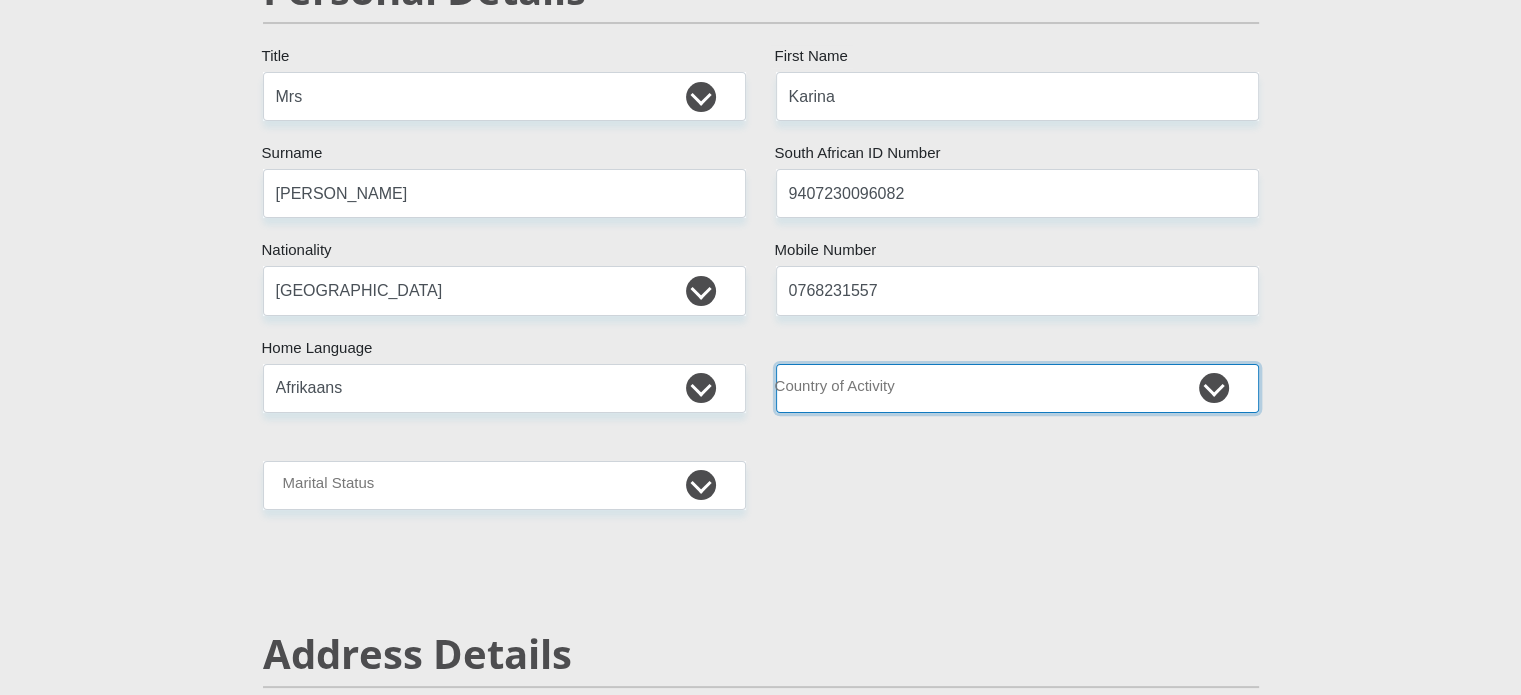 click on "[GEOGRAPHIC_DATA]
[GEOGRAPHIC_DATA]
[GEOGRAPHIC_DATA]
[GEOGRAPHIC_DATA]
[GEOGRAPHIC_DATA]
[GEOGRAPHIC_DATA] [GEOGRAPHIC_DATA]
[GEOGRAPHIC_DATA]
[GEOGRAPHIC_DATA]
[GEOGRAPHIC_DATA]
[GEOGRAPHIC_DATA]
[GEOGRAPHIC_DATA]
[GEOGRAPHIC_DATA]
[GEOGRAPHIC_DATA]
[GEOGRAPHIC_DATA]
[GEOGRAPHIC_DATA]
[DATE][GEOGRAPHIC_DATA]
[GEOGRAPHIC_DATA]
[GEOGRAPHIC_DATA]
[GEOGRAPHIC_DATA]
[GEOGRAPHIC_DATA]" at bounding box center (1017, 388) 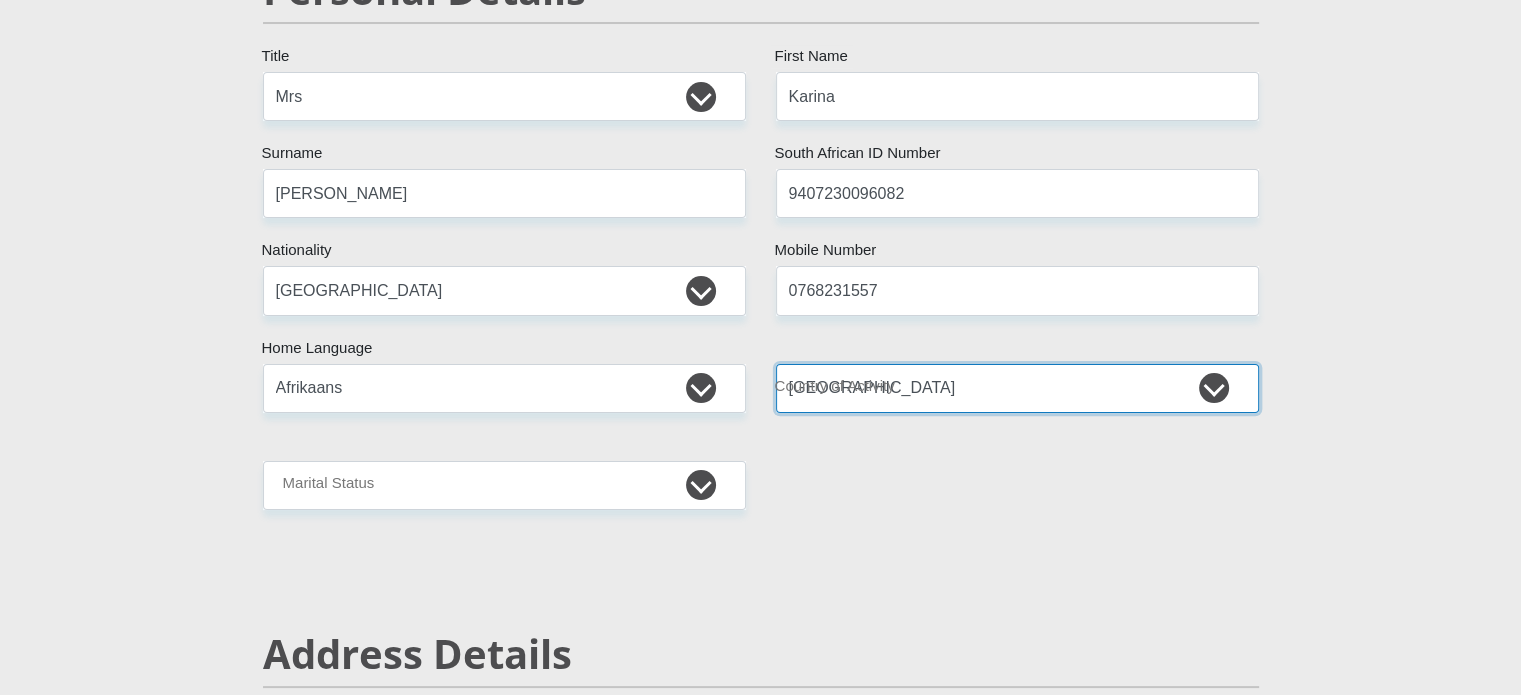 click on "[GEOGRAPHIC_DATA]
[GEOGRAPHIC_DATA]
[GEOGRAPHIC_DATA]
[GEOGRAPHIC_DATA]
[GEOGRAPHIC_DATA]
[GEOGRAPHIC_DATA] [GEOGRAPHIC_DATA]
[GEOGRAPHIC_DATA]
[GEOGRAPHIC_DATA]
[GEOGRAPHIC_DATA]
[GEOGRAPHIC_DATA]
[GEOGRAPHIC_DATA]
[GEOGRAPHIC_DATA]
[GEOGRAPHIC_DATA]
[GEOGRAPHIC_DATA]
[GEOGRAPHIC_DATA]
[DATE][GEOGRAPHIC_DATA]
[GEOGRAPHIC_DATA]
[GEOGRAPHIC_DATA]
[GEOGRAPHIC_DATA]
[GEOGRAPHIC_DATA]" at bounding box center (1017, 388) 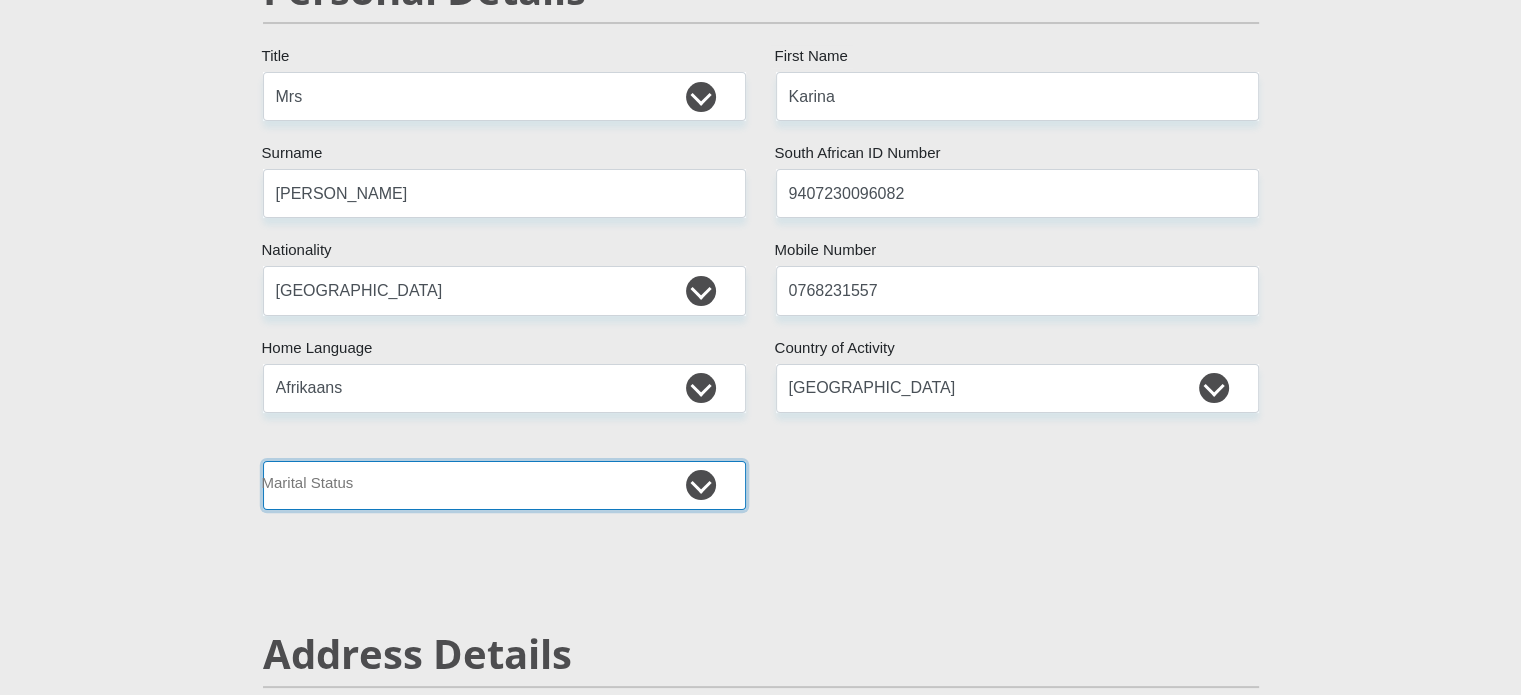 click on "Married ANC
Single
Divorced
Widowed
Married COP or Customary Law" at bounding box center [504, 485] 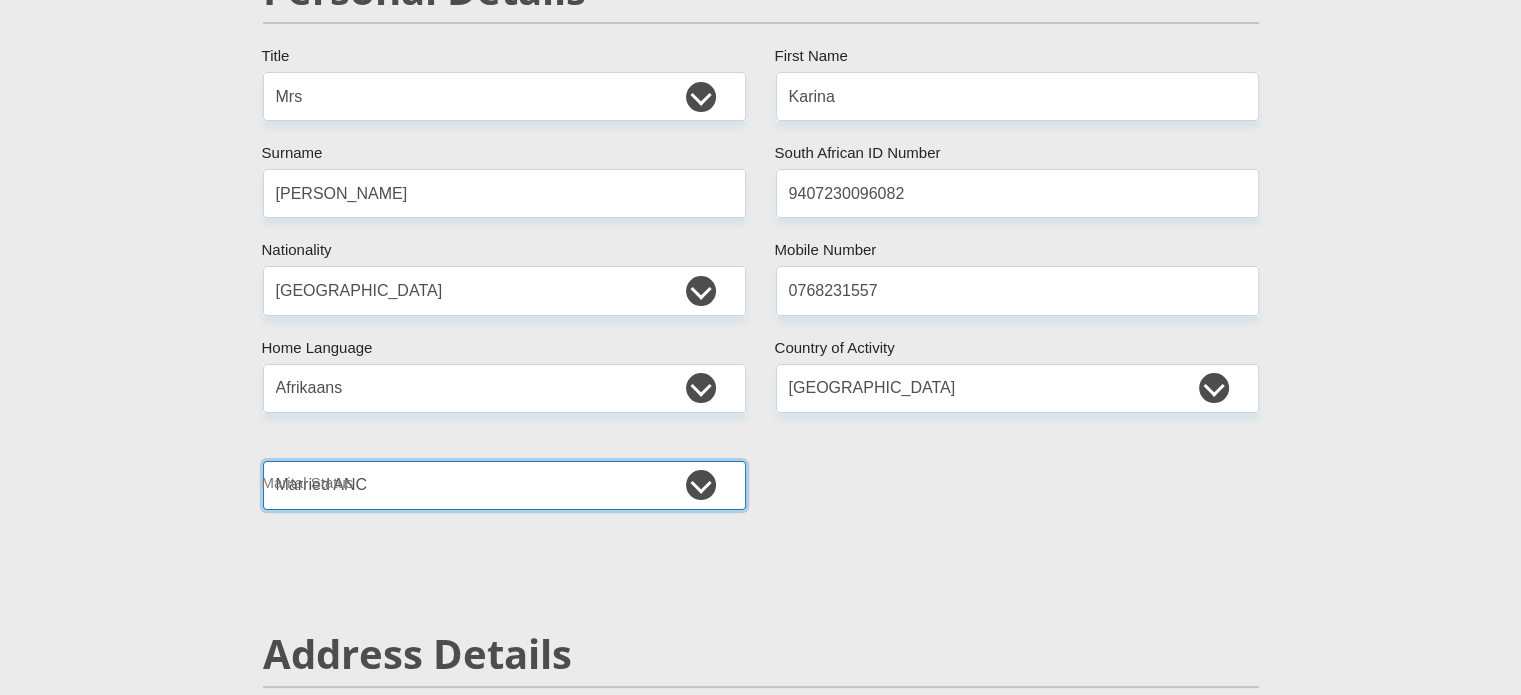 click on "Married ANC
Single
Divorced
Widowed
Married COP or Customary Law" at bounding box center [504, 485] 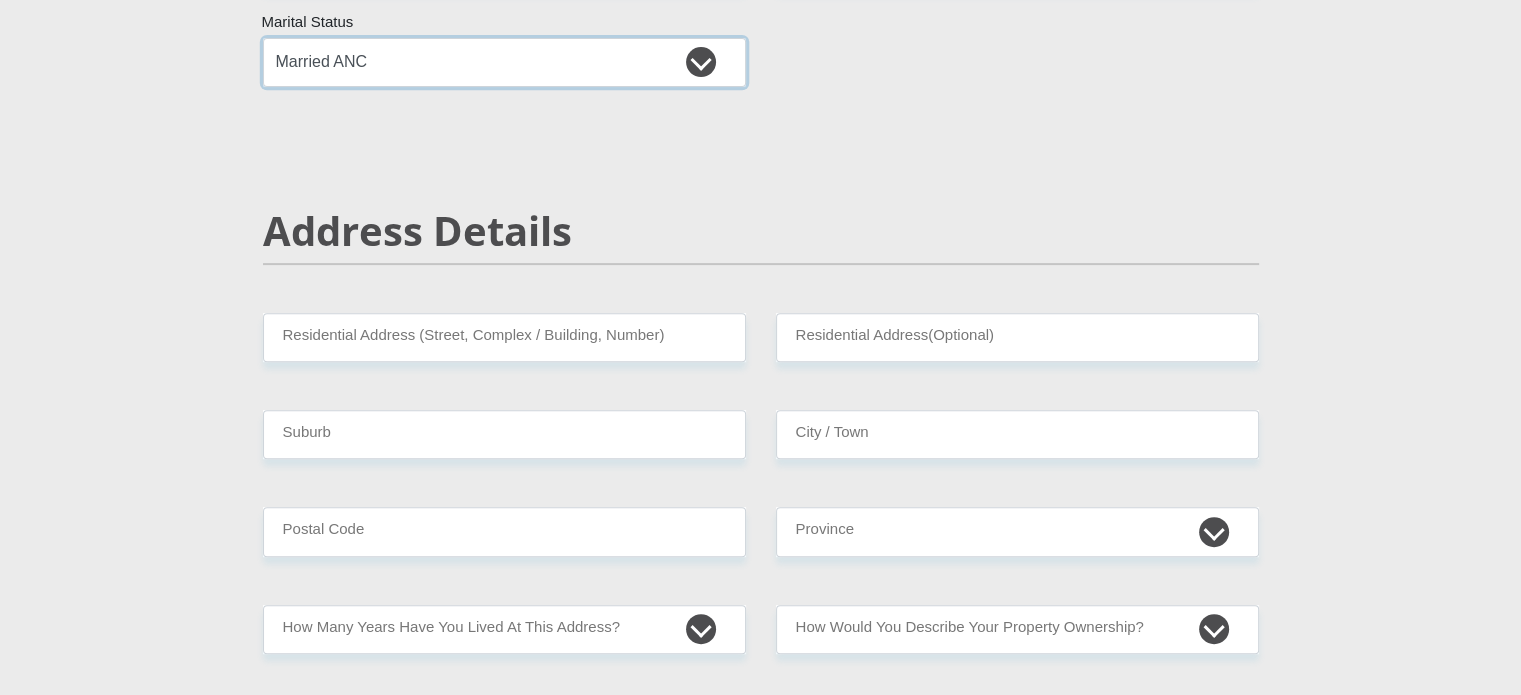 scroll, scrollTop: 800, scrollLeft: 0, axis: vertical 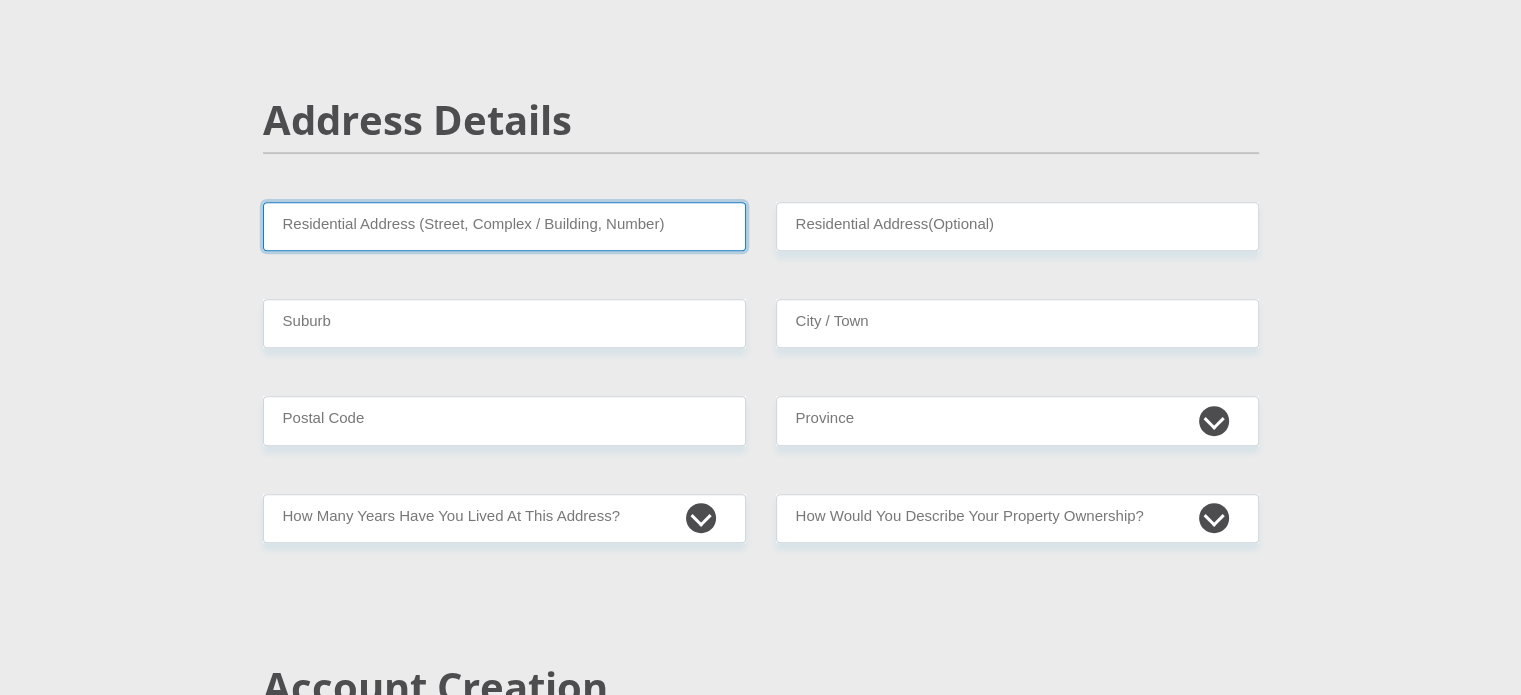 click on "Residential Address (Street, Complex / Building, Number)" at bounding box center [504, 226] 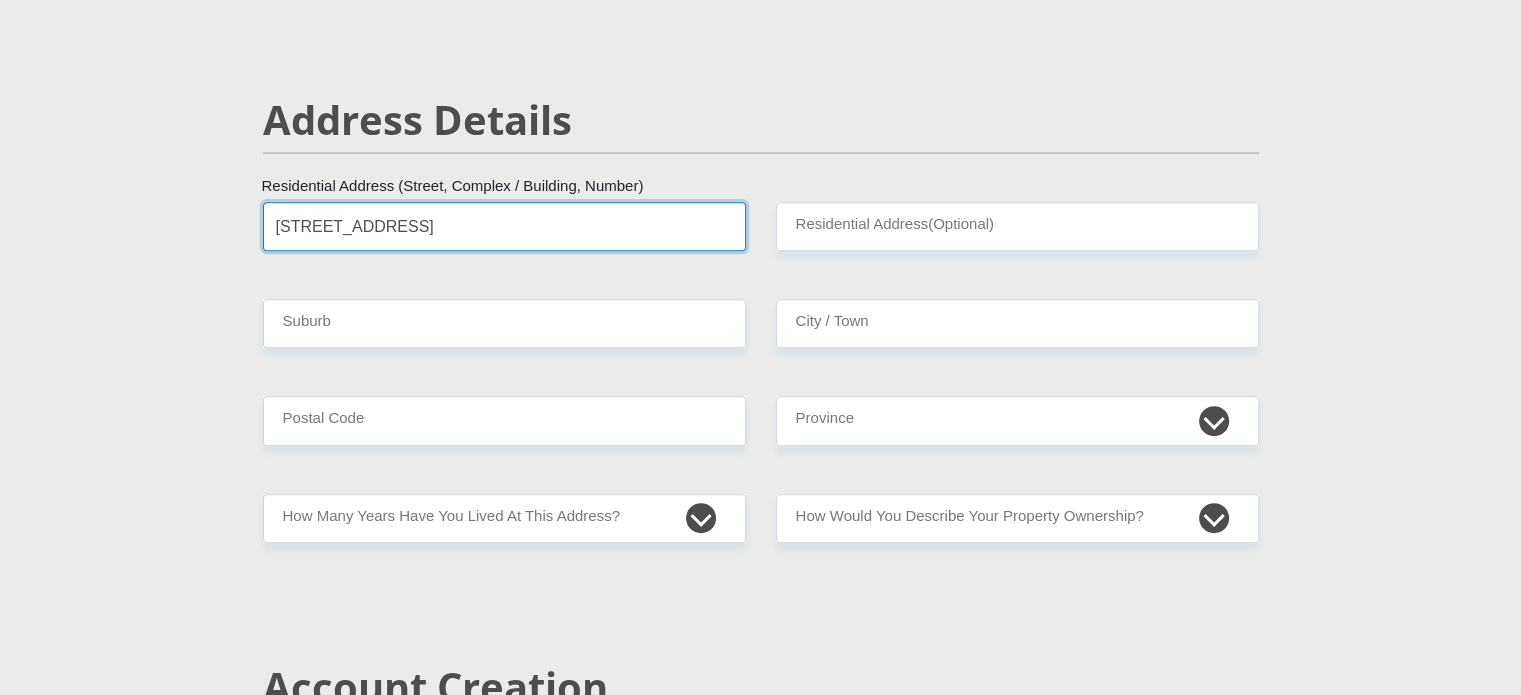 type on "Centurion" 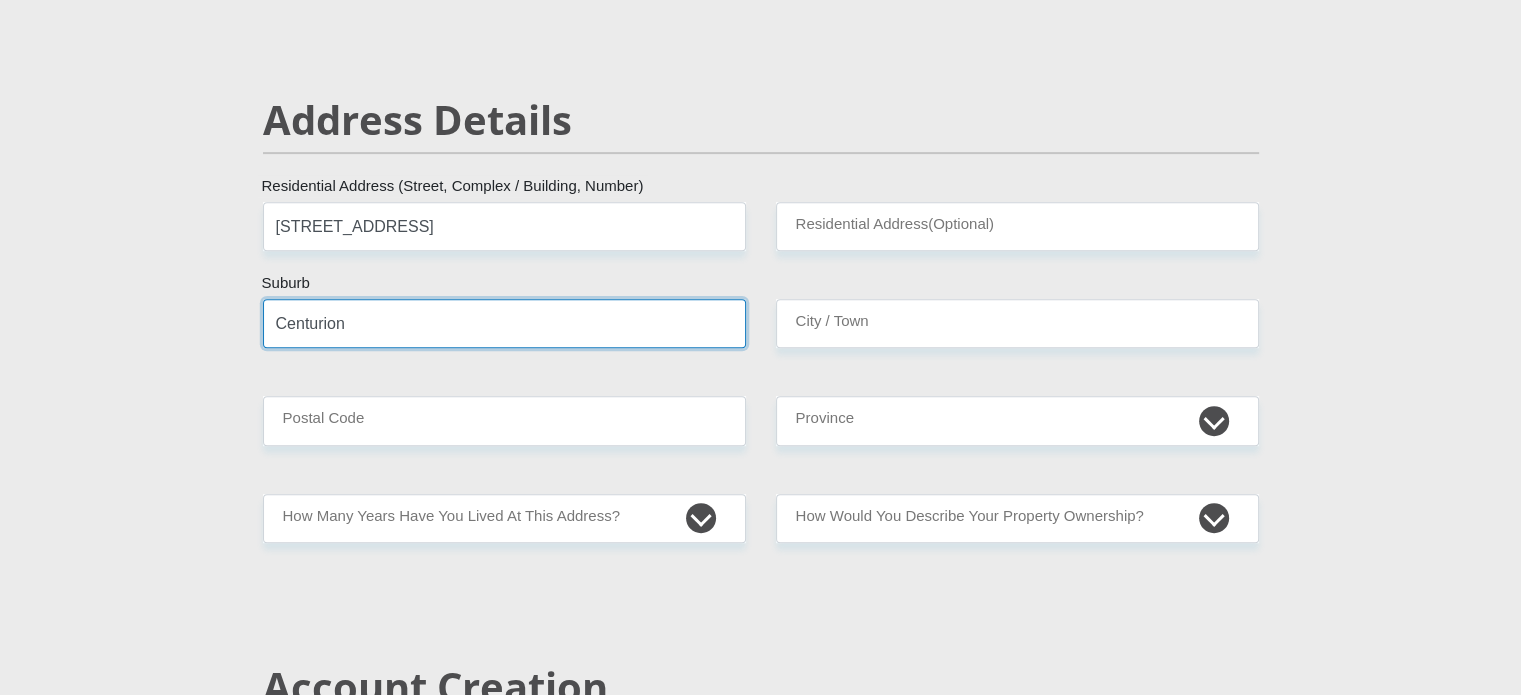 type on "Centurion" 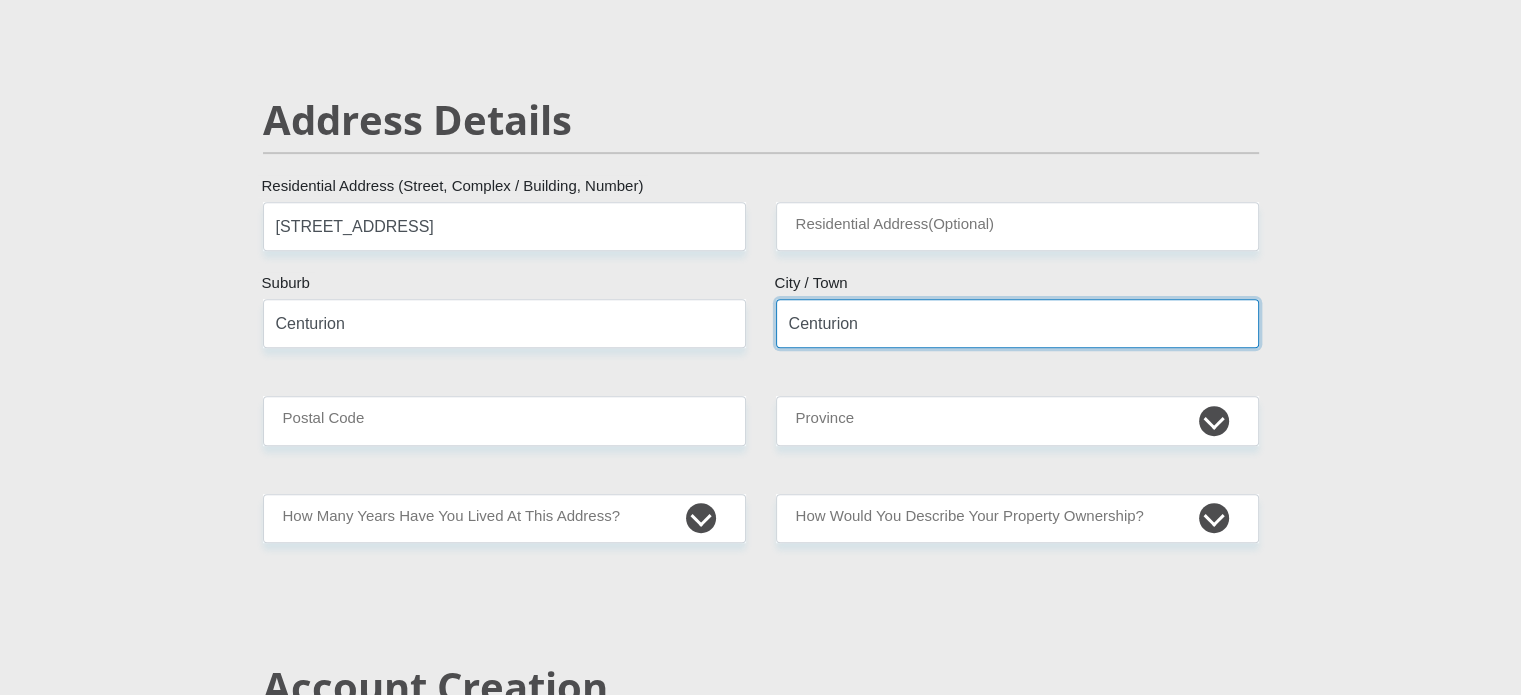 type on "0157" 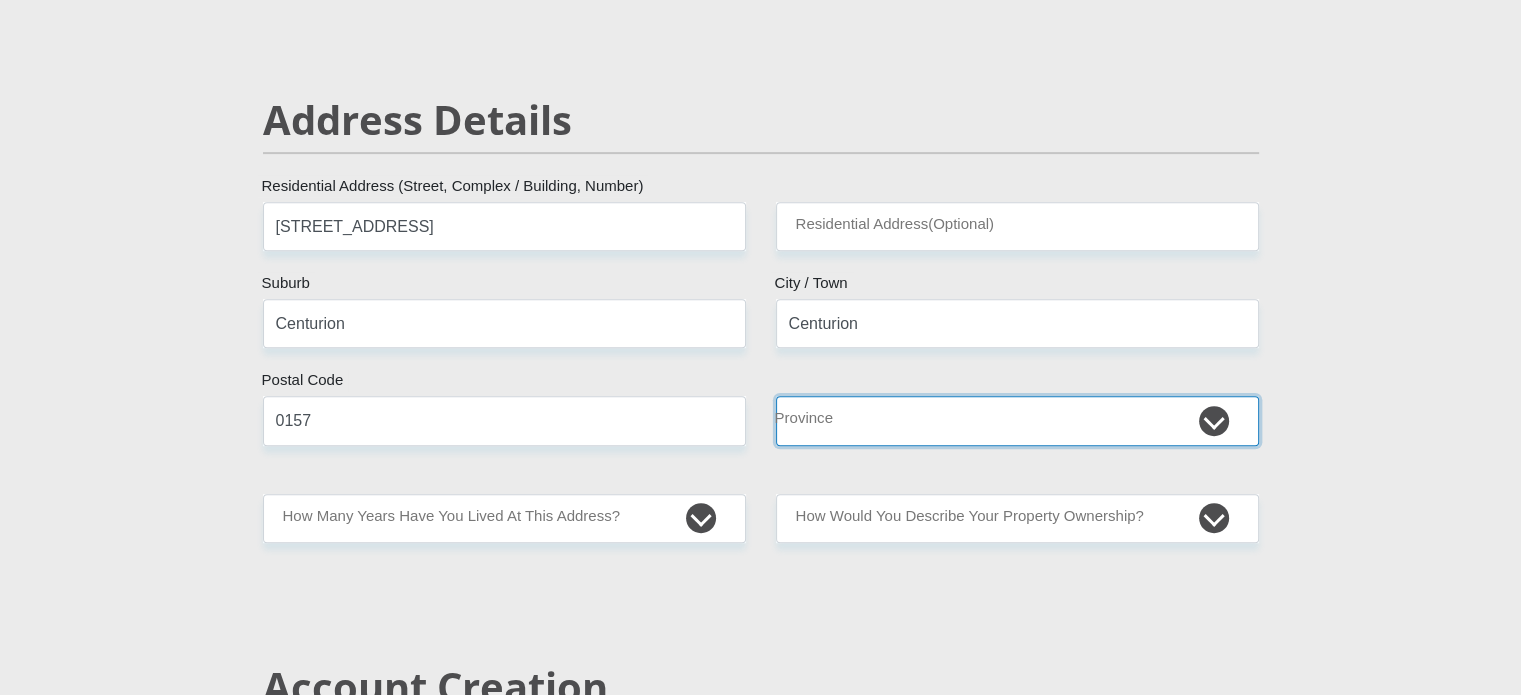 click on "Eastern Cape
Free State
[GEOGRAPHIC_DATA]
[GEOGRAPHIC_DATA][DATE]
[GEOGRAPHIC_DATA]
[GEOGRAPHIC_DATA]
[GEOGRAPHIC_DATA]
[GEOGRAPHIC_DATA]" at bounding box center [1017, 420] 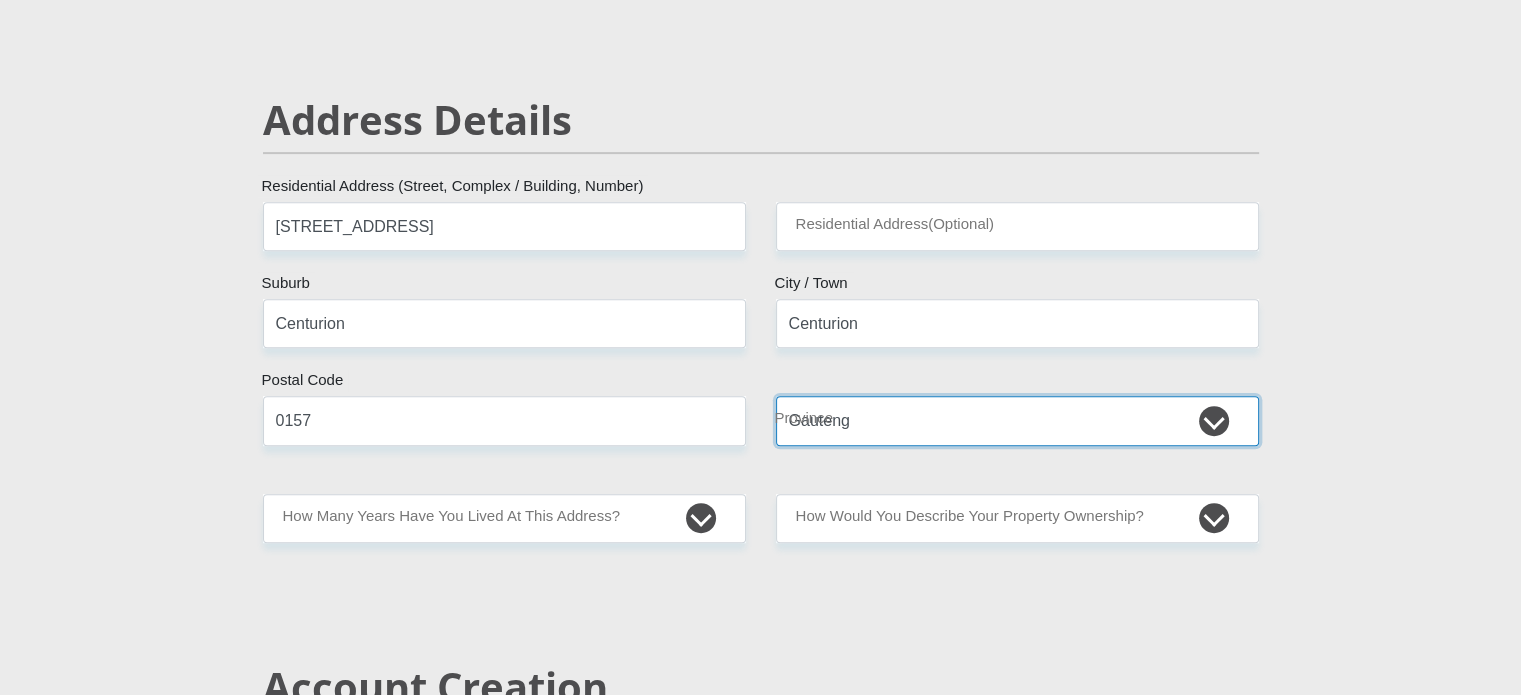 click on "Eastern Cape
Free State
[GEOGRAPHIC_DATA]
[GEOGRAPHIC_DATA][DATE]
[GEOGRAPHIC_DATA]
[GEOGRAPHIC_DATA]
[GEOGRAPHIC_DATA]
[GEOGRAPHIC_DATA]" at bounding box center [1017, 420] 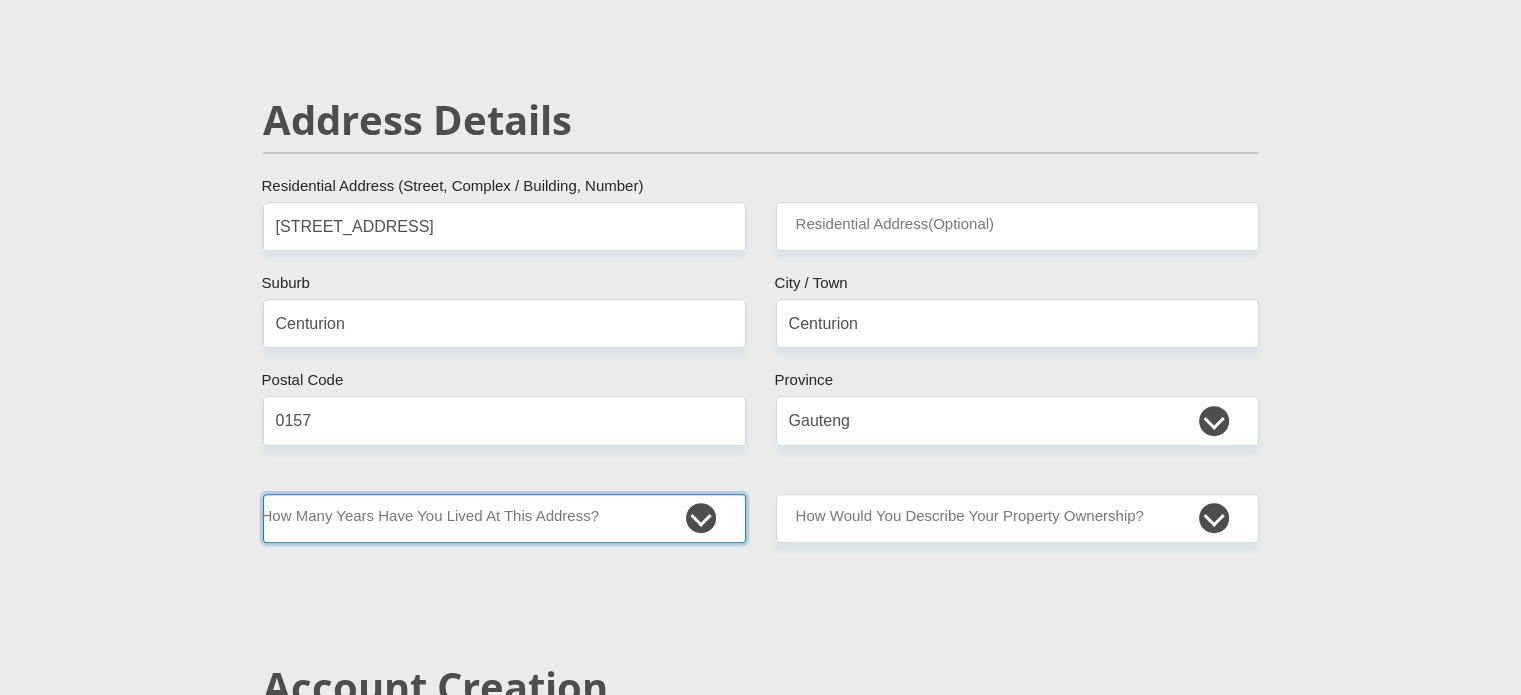 click on "less than 1 year
1-3 years
3-5 years
5+ years" at bounding box center (504, 518) 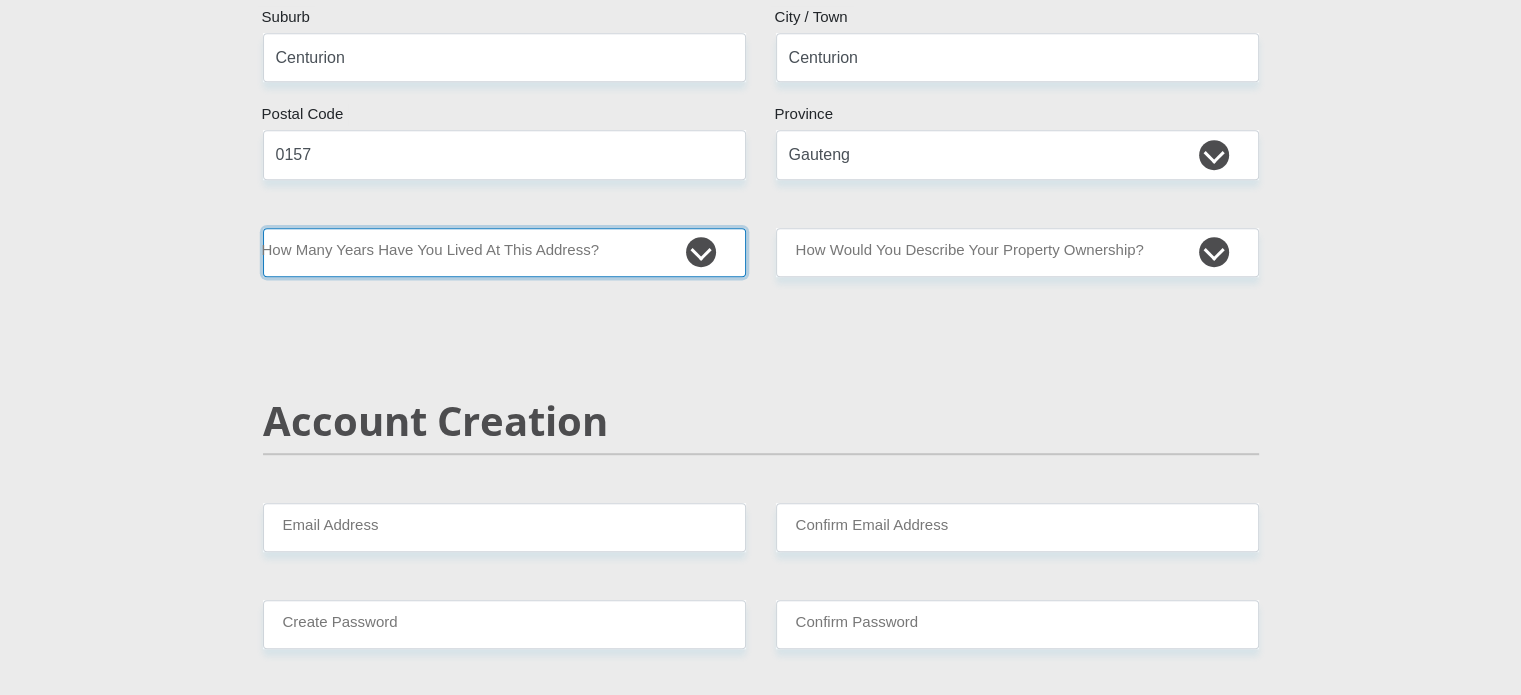 click on "less than 1 year
1-3 years
3-5 years
5+ years" at bounding box center (504, 252) 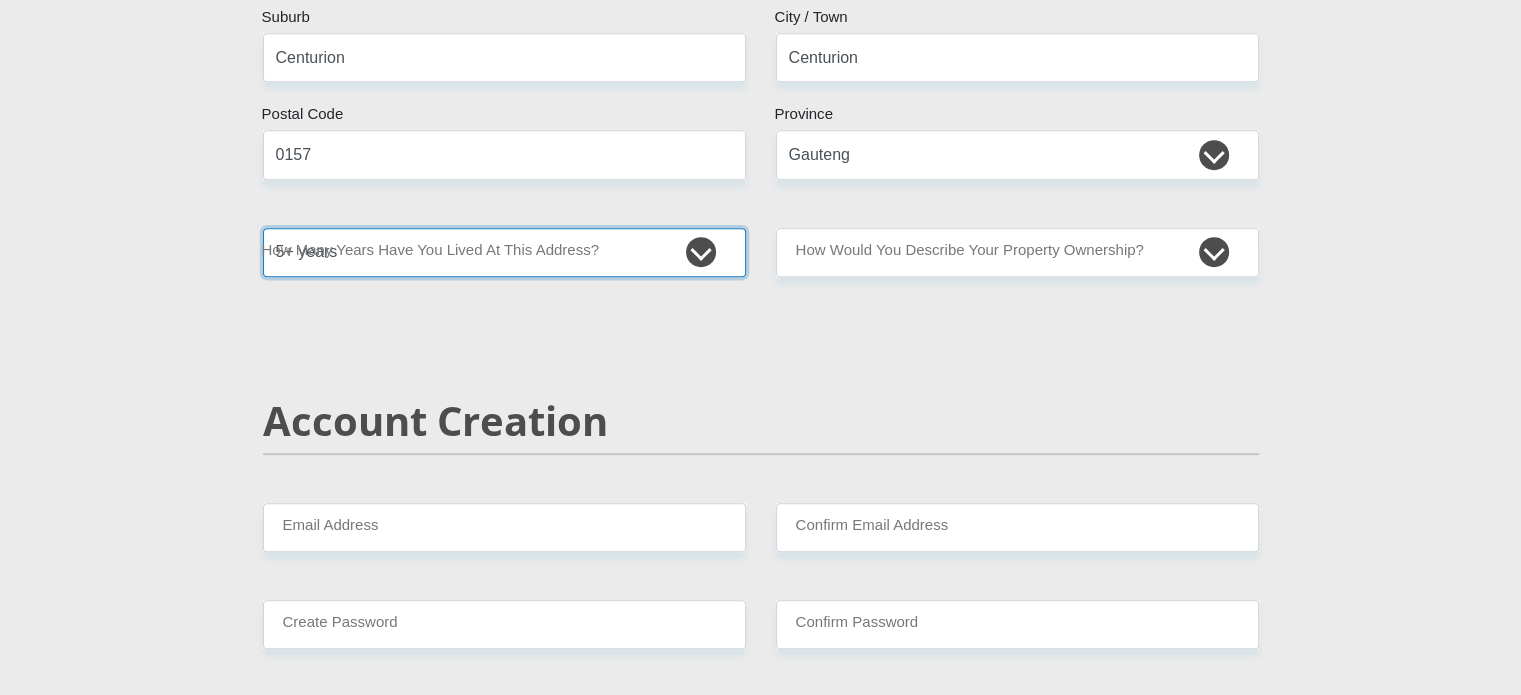 click on "less than 1 year
1-3 years
3-5 years
5+ years" at bounding box center (504, 252) 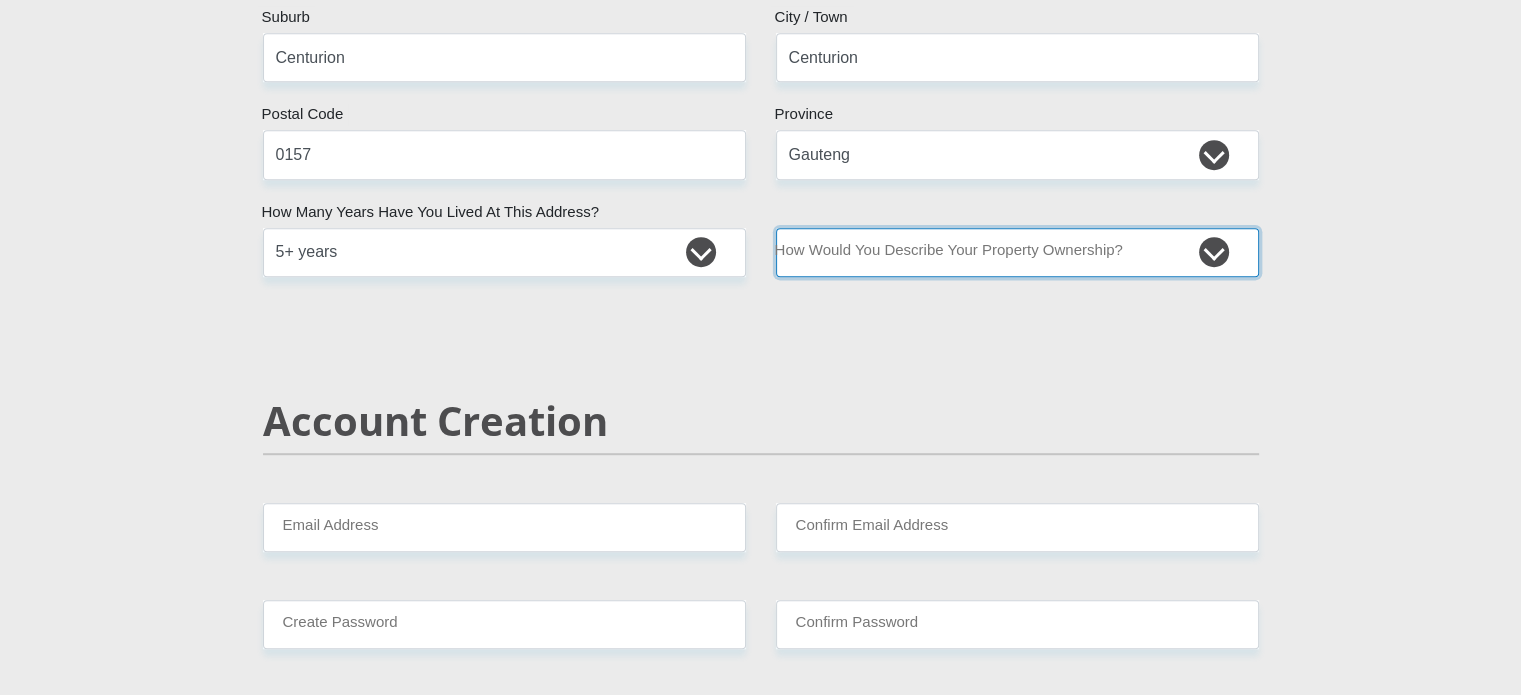 click on "Owned
Rented
Family Owned
Company Dwelling" at bounding box center [1017, 252] 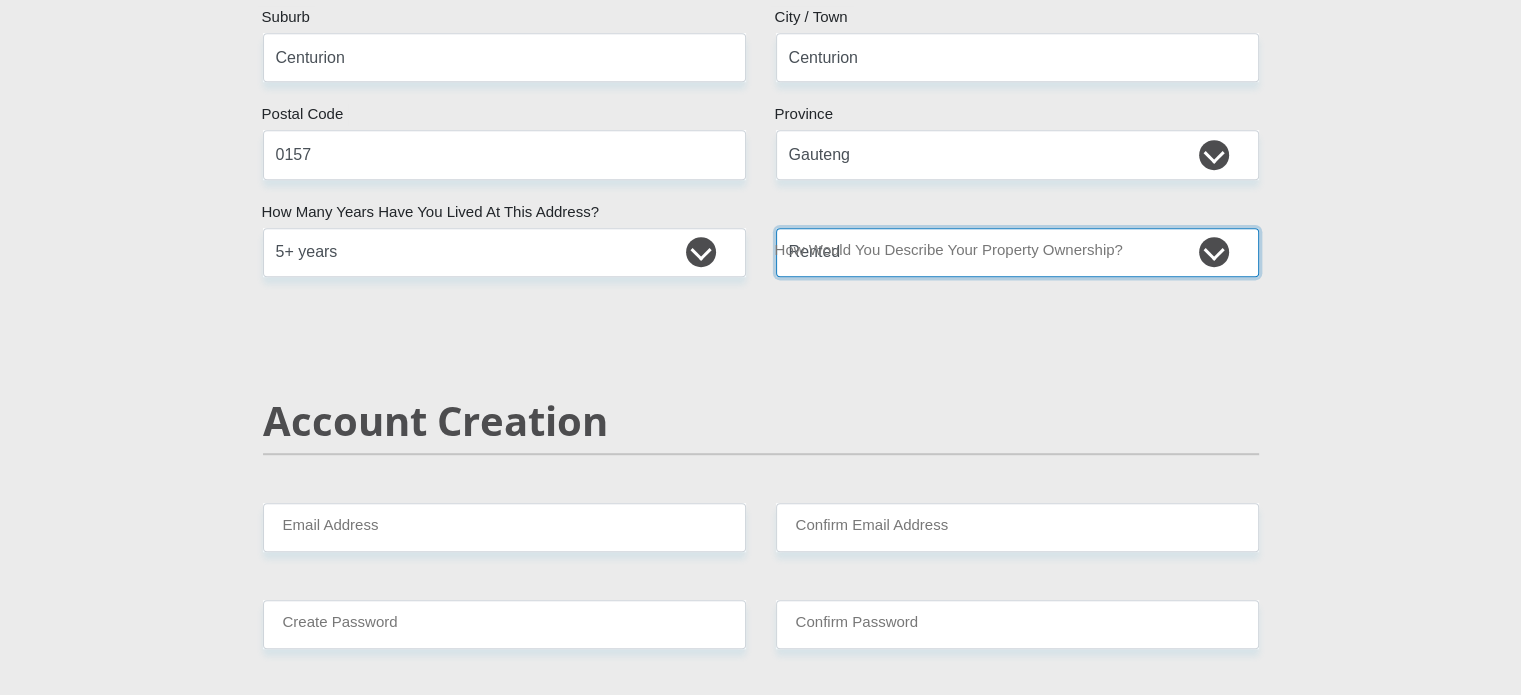 click on "Owned
Rented
Family Owned
Company Dwelling" at bounding box center (1017, 252) 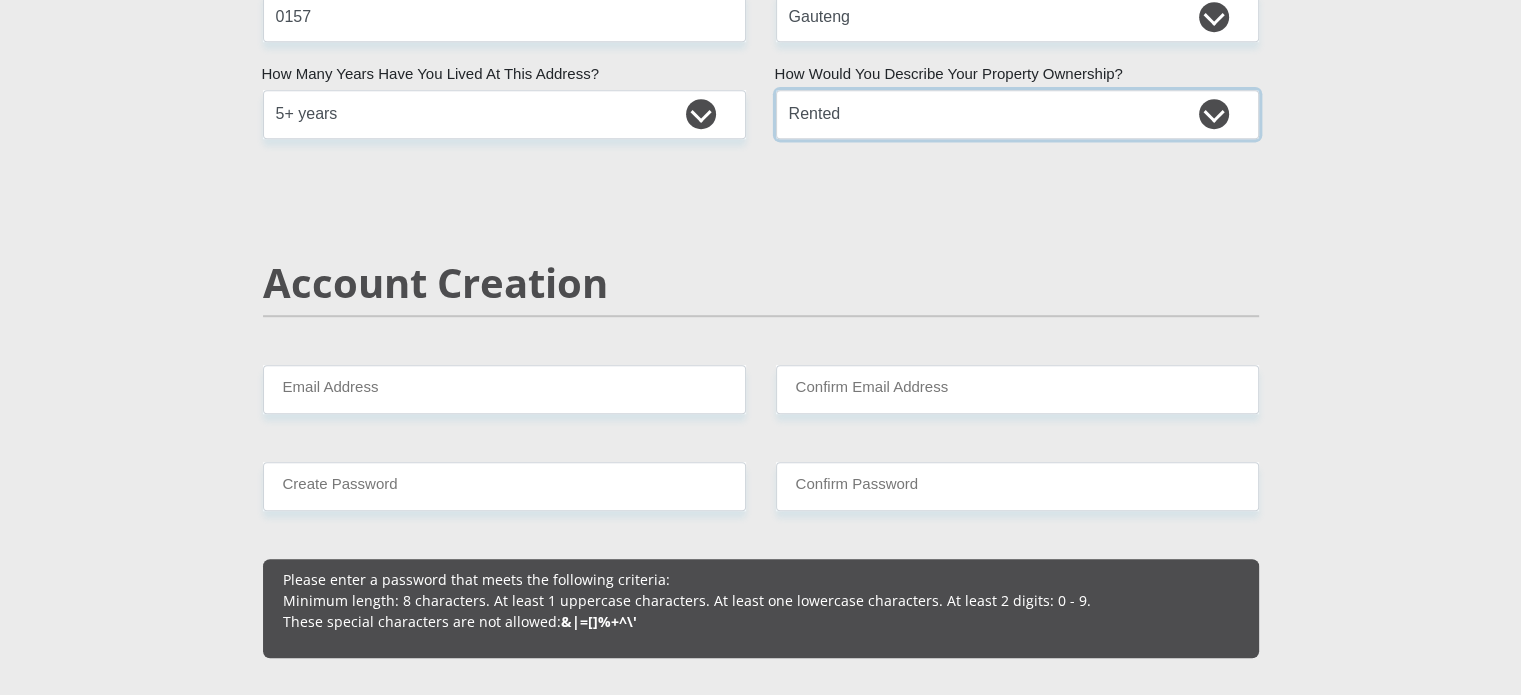 scroll, scrollTop: 1333, scrollLeft: 0, axis: vertical 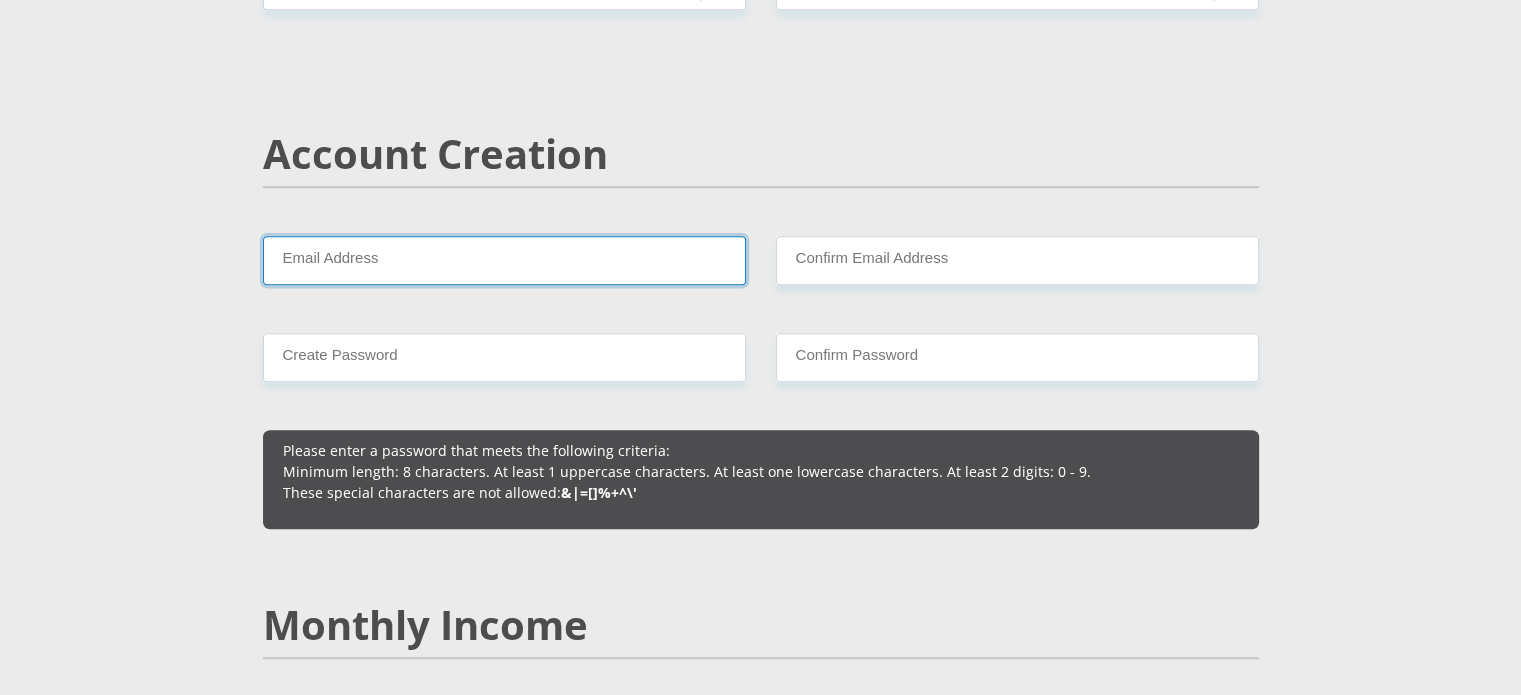 click on "Email Address" at bounding box center [504, 260] 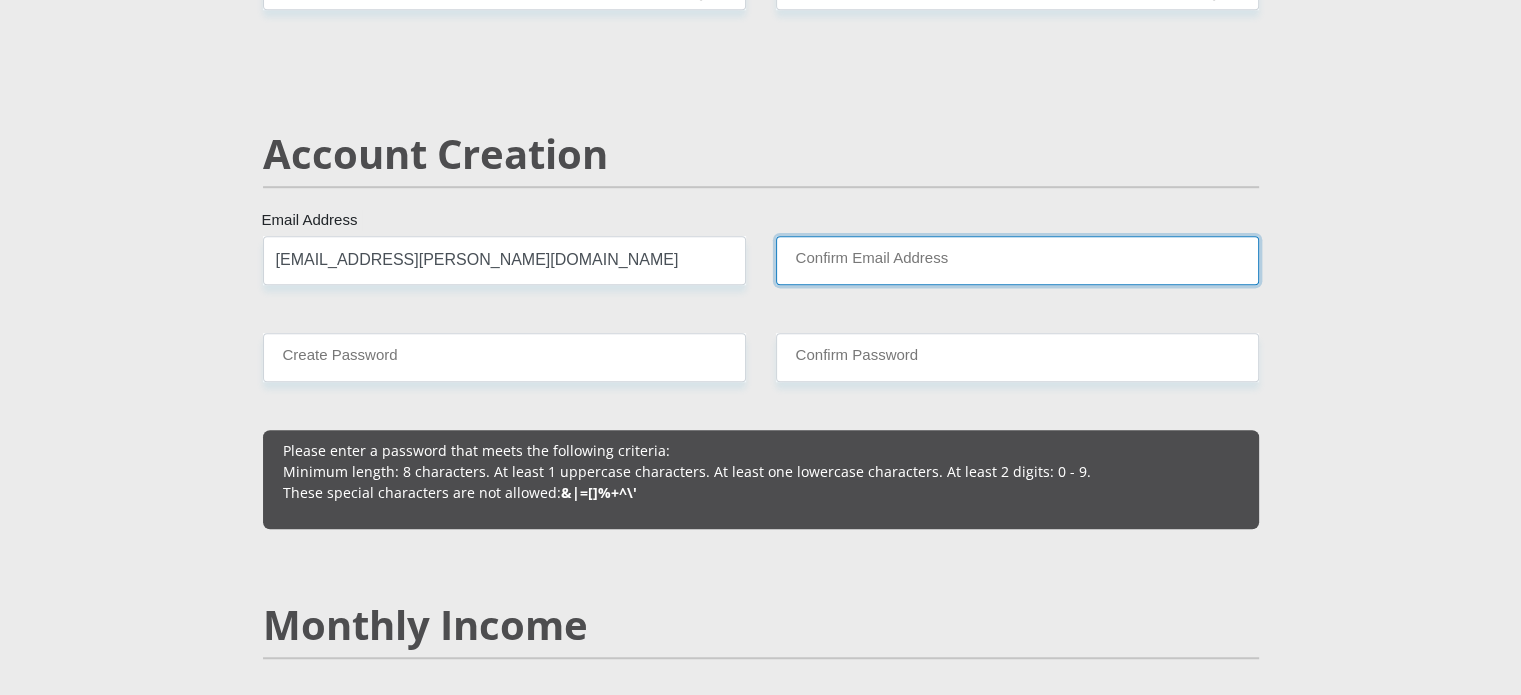 type on "[EMAIL_ADDRESS][PERSON_NAME][DOMAIN_NAME]" 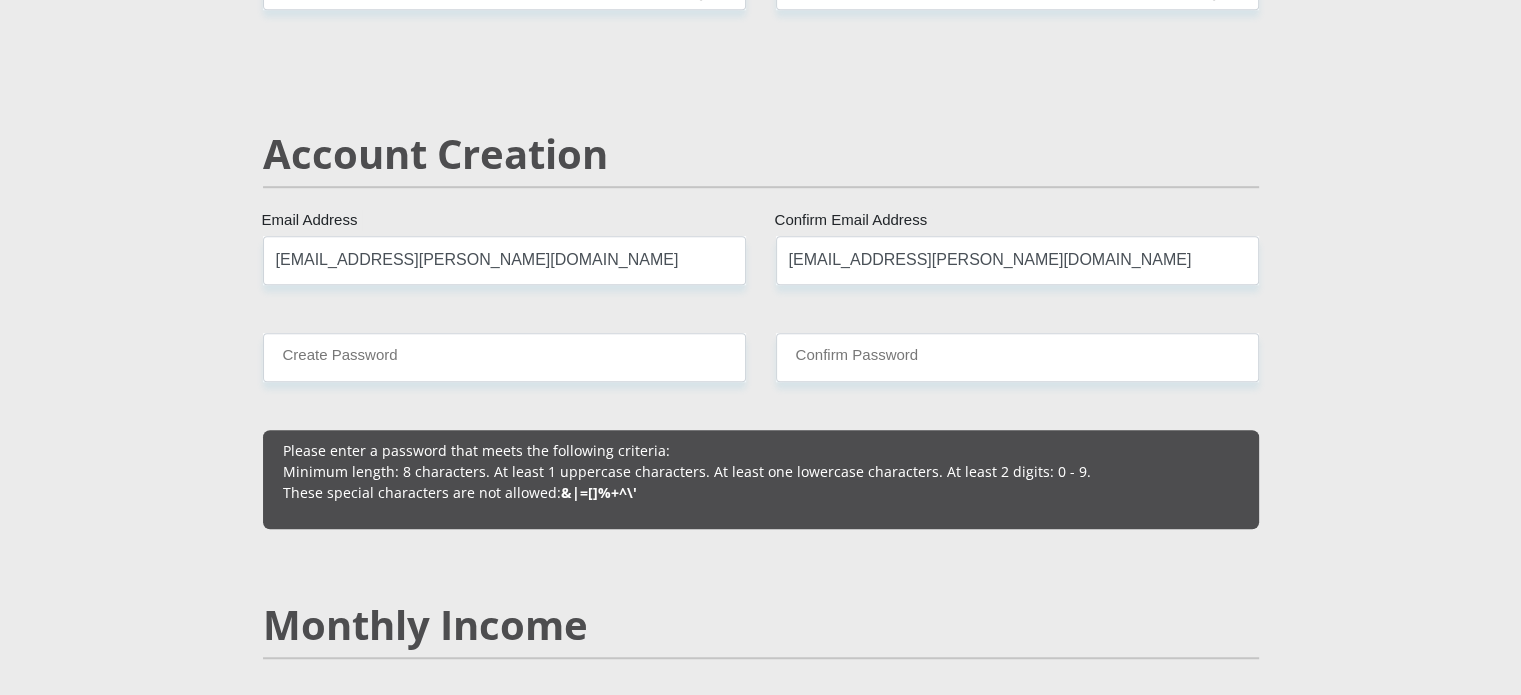 type 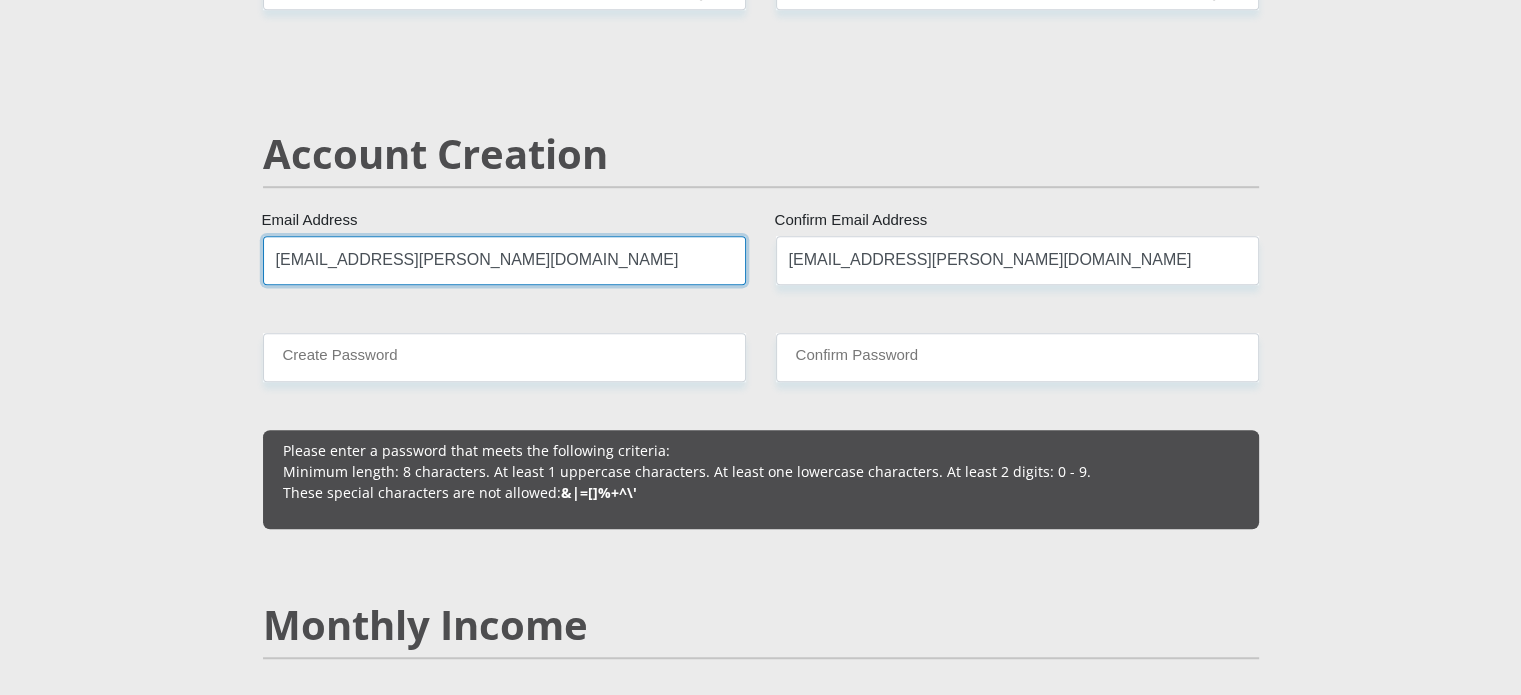 type 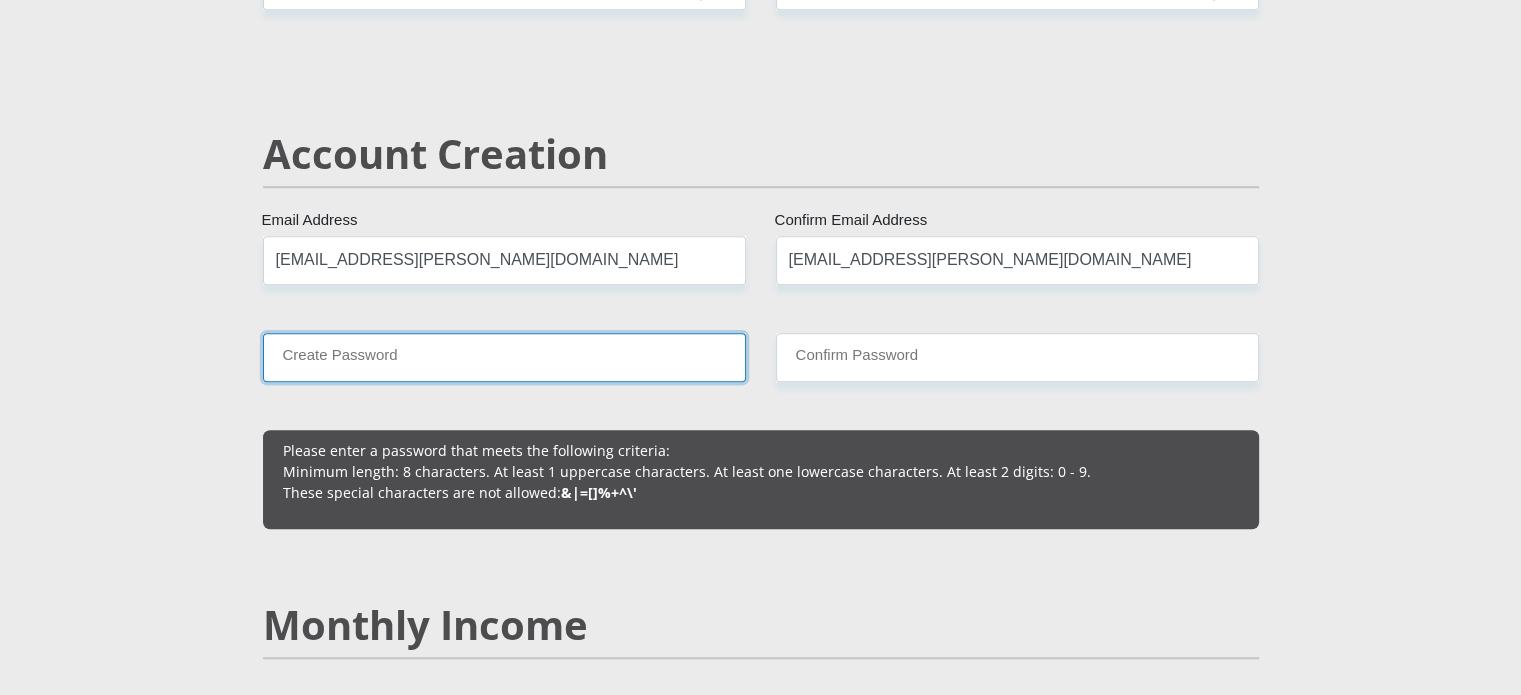 click on "Create Password" at bounding box center (504, 357) 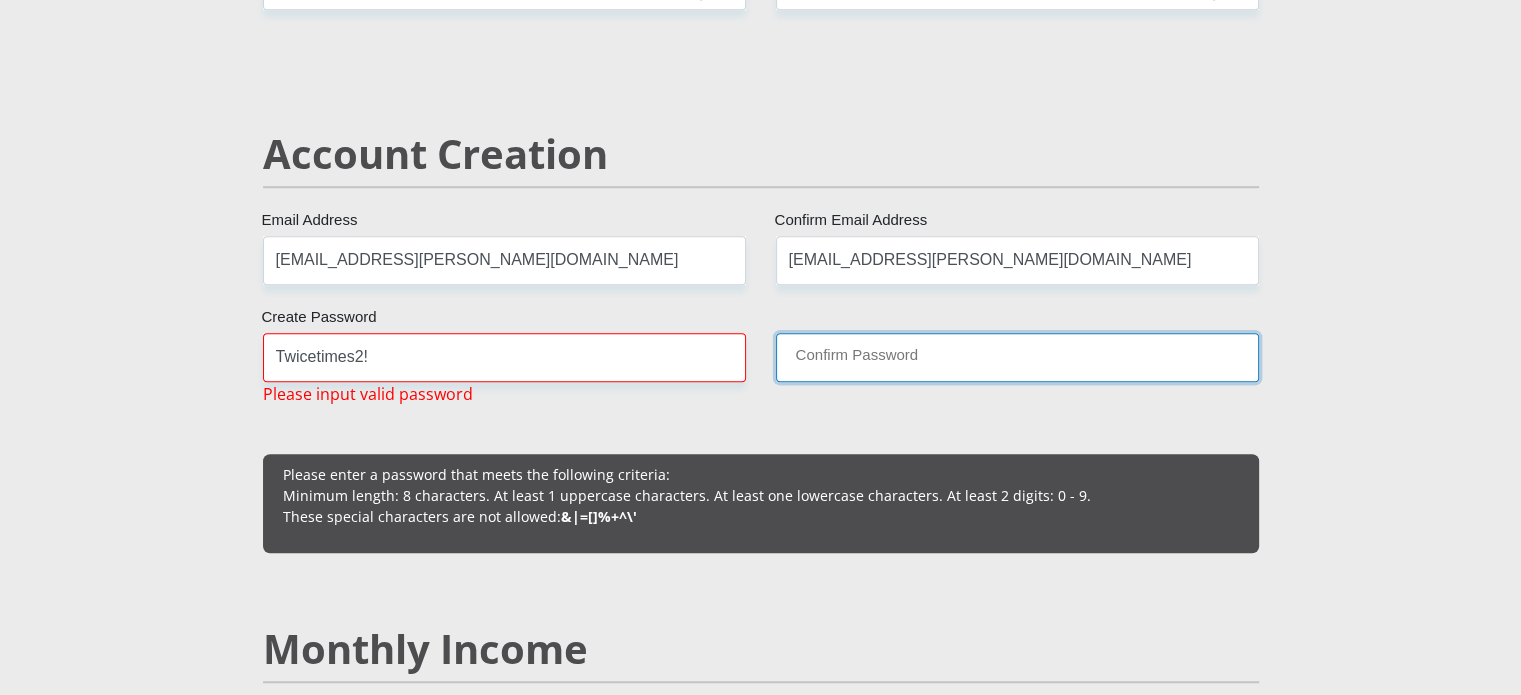 click on "Confirm Password" at bounding box center (1017, 357) 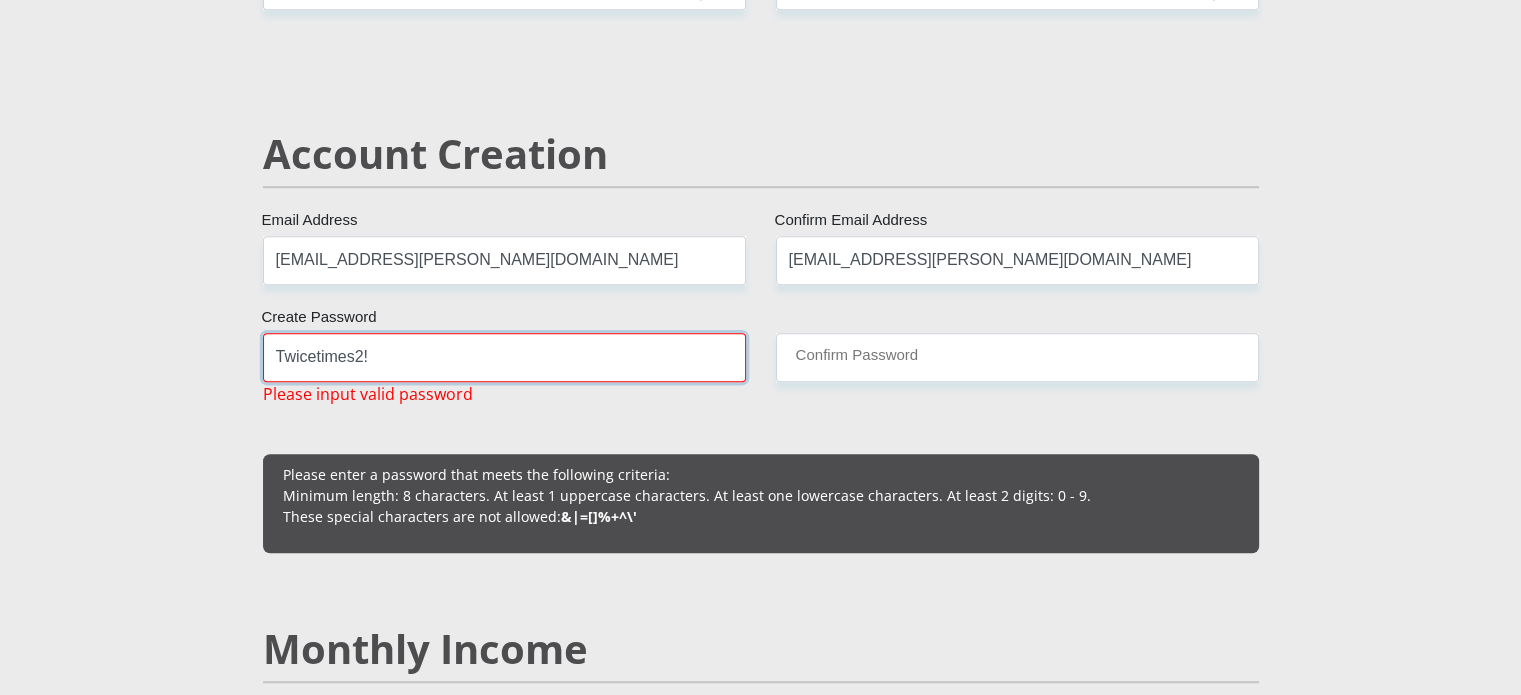 click on "Twicetimes2!" at bounding box center [504, 357] 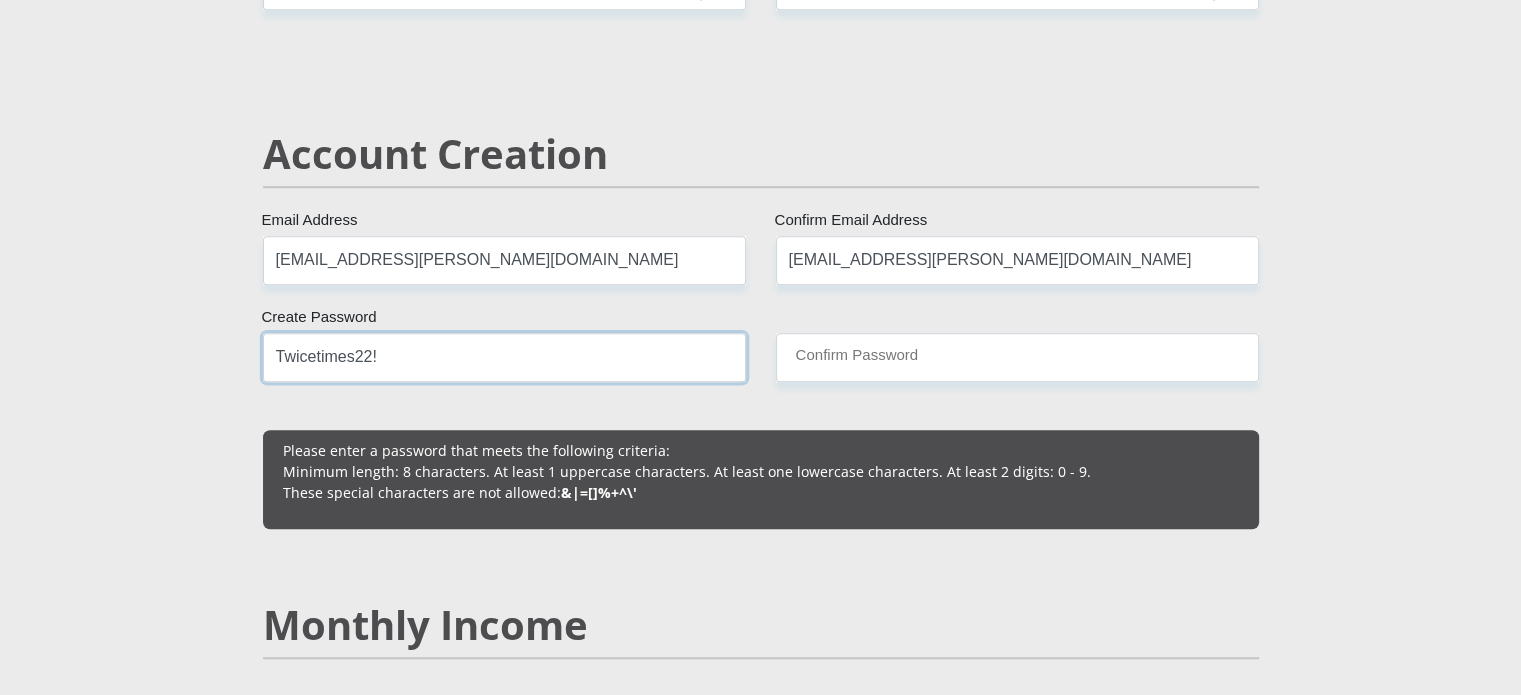 drag, startPoint x: 400, startPoint y: 358, endPoint x: 243, endPoint y: 348, distance: 157.31815 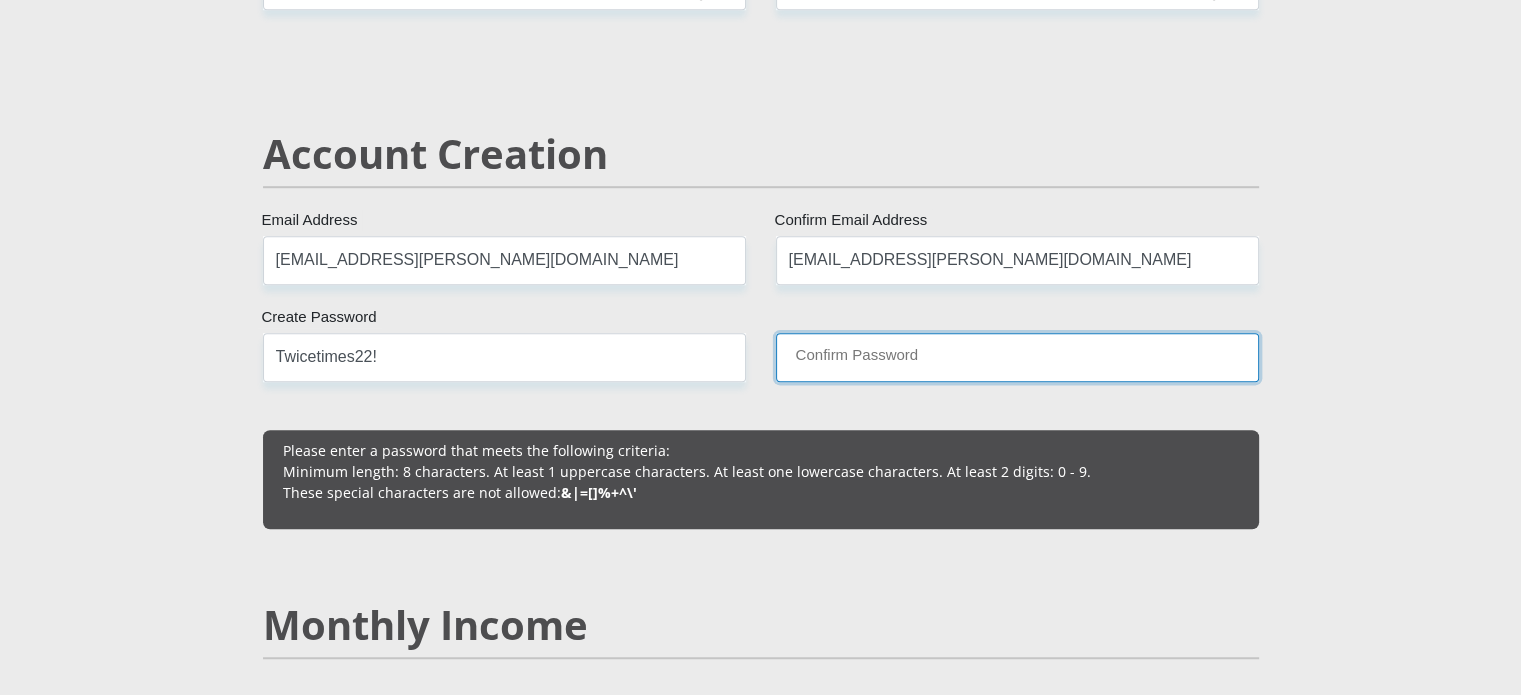 click on "Confirm Password" at bounding box center (1017, 357) 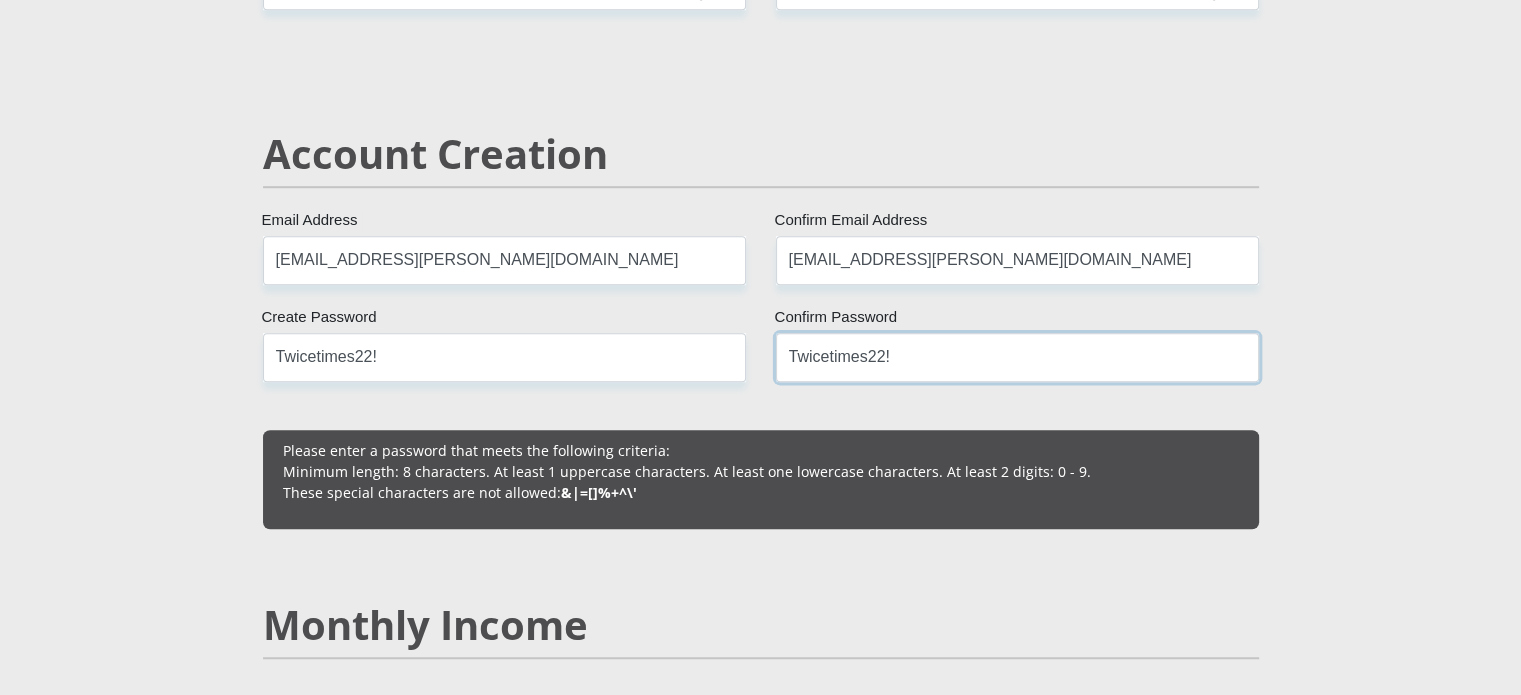 type on "Twicetimes22!" 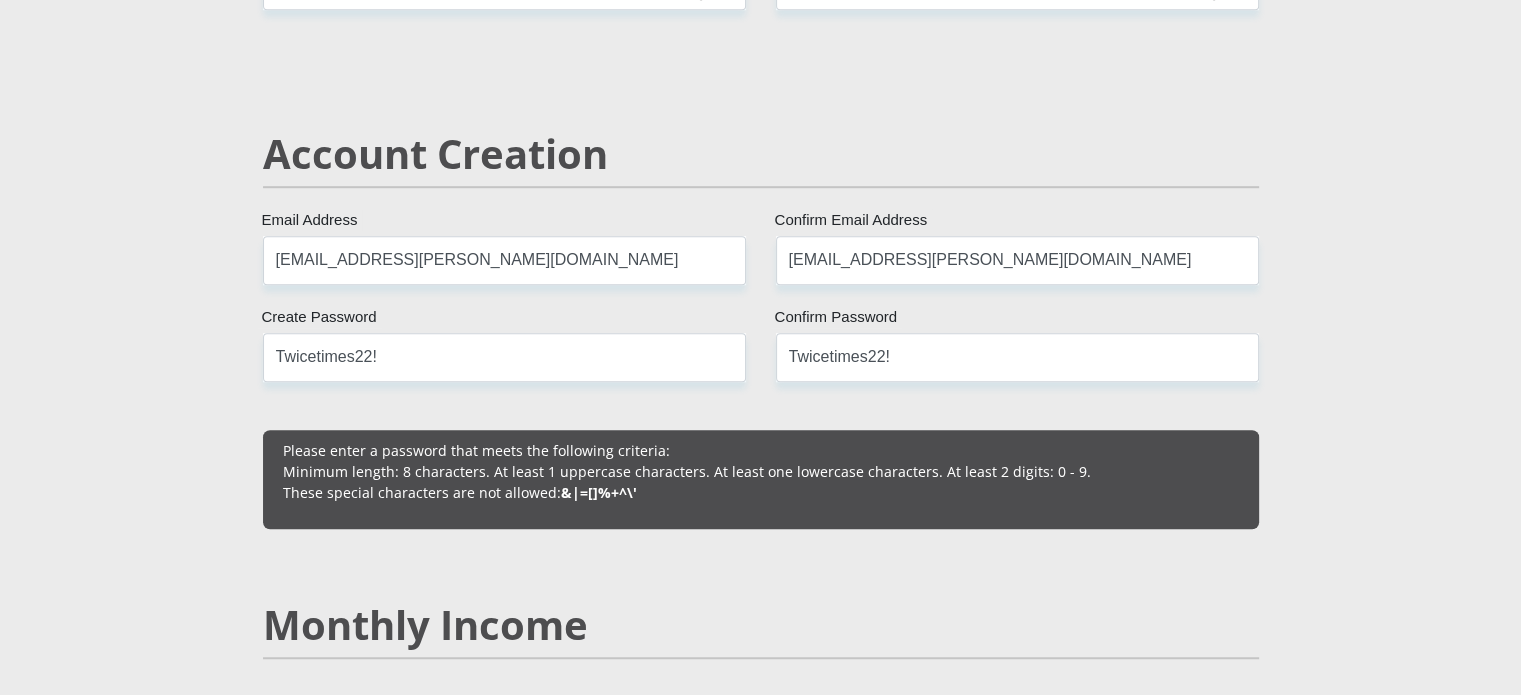 click on "Mr
Ms
Mrs
Dr
[PERSON_NAME]
Title
[PERSON_NAME]
First Name
[PERSON_NAME]
Surname
9407230096082
South African ID Number
Please input valid ID number
[GEOGRAPHIC_DATA]
[GEOGRAPHIC_DATA]
[GEOGRAPHIC_DATA]
[GEOGRAPHIC_DATA]
[GEOGRAPHIC_DATA]
[GEOGRAPHIC_DATA] [GEOGRAPHIC_DATA]
[GEOGRAPHIC_DATA]
[GEOGRAPHIC_DATA]
[GEOGRAPHIC_DATA]
[GEOGRAPHIC_DATA]
[GEOGRAPHIC_DATA]
[GEOGRAPHIC_DATA]
[GEOGRAPHIC_DATA]" at bounding box center [761, 1869] 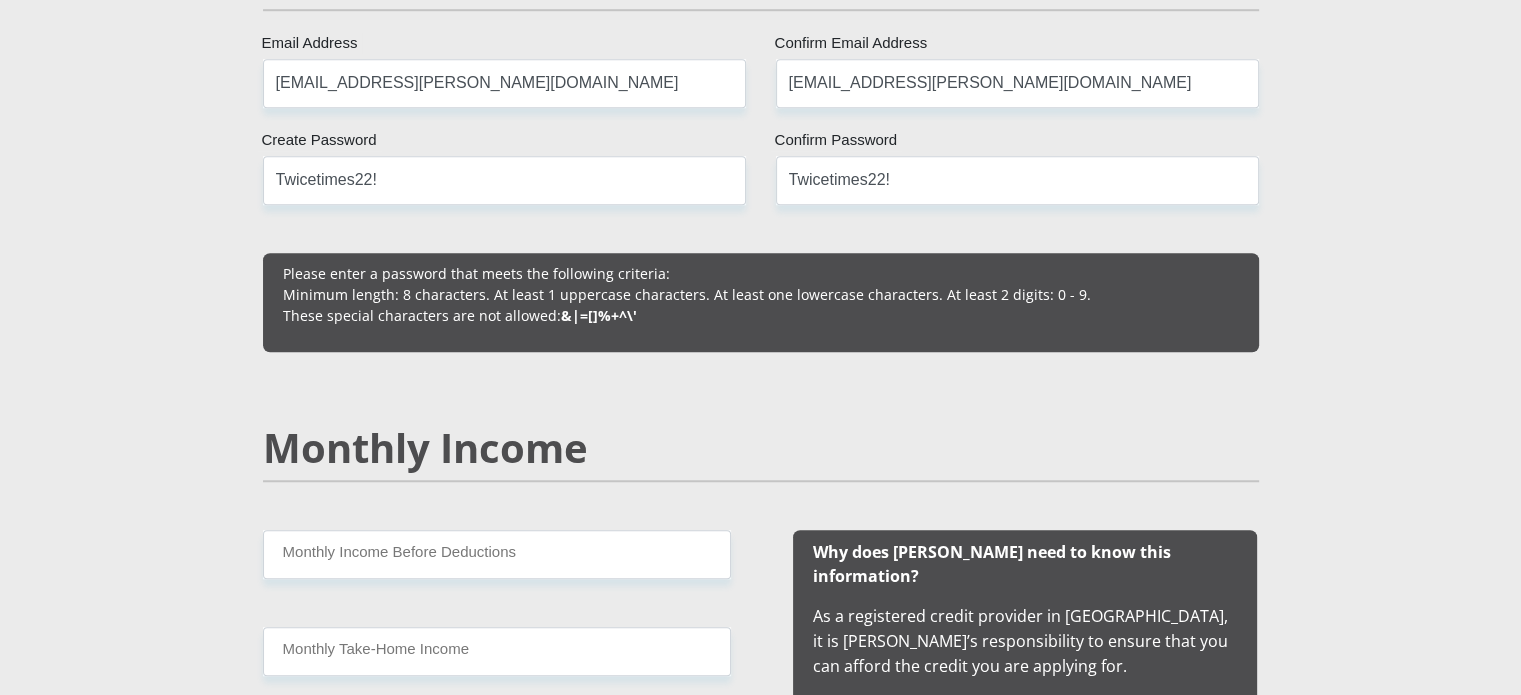 scroll, scrollTop: 1600, scrollLeft: 0, axis: vertical 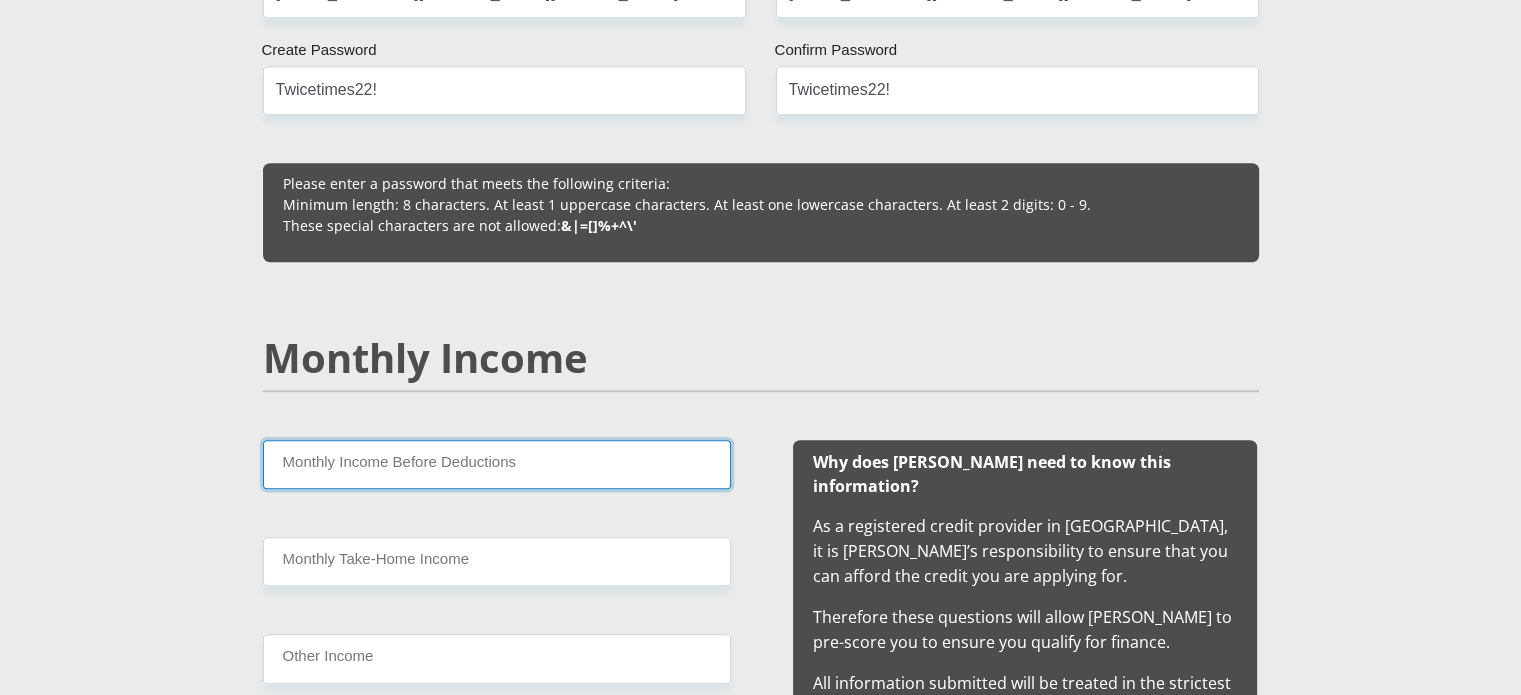 click on "Monthly Income Before Deductions" at bounding box center [497, 464] 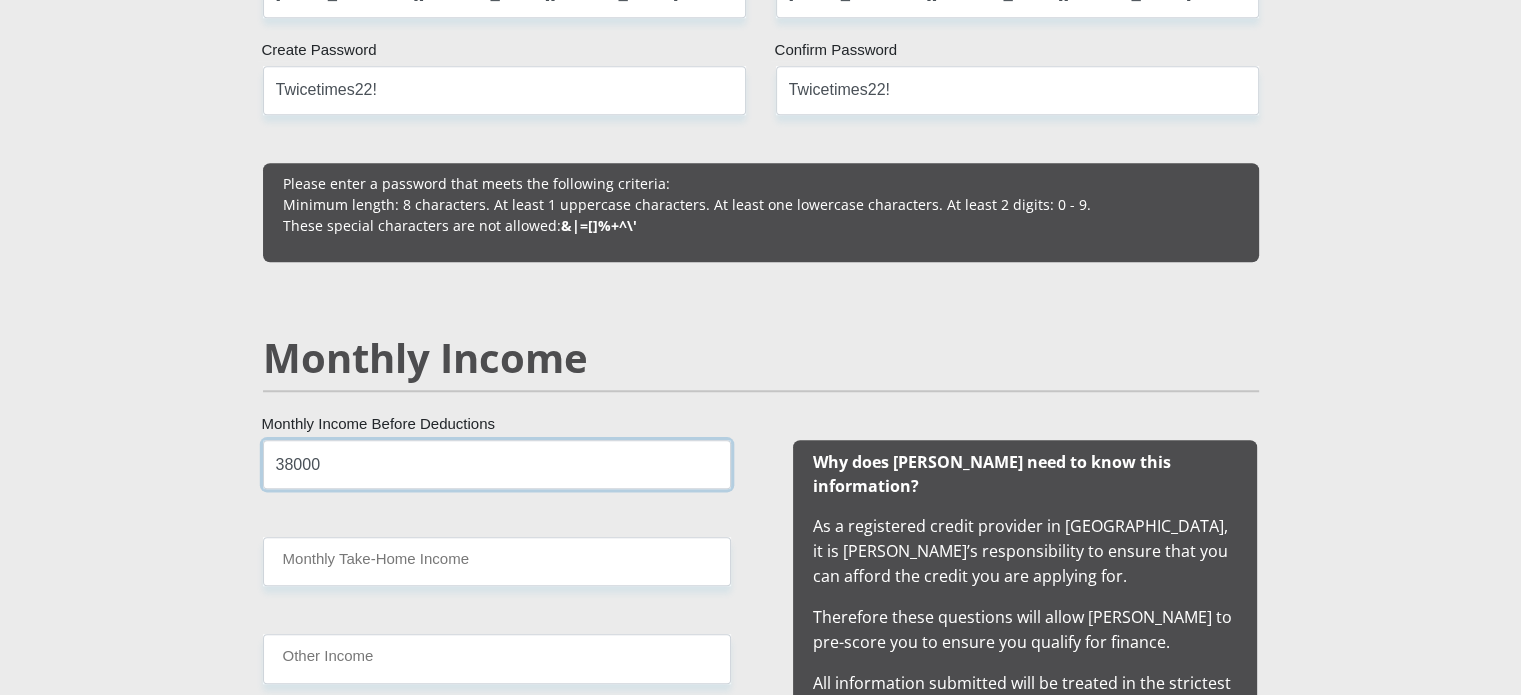 type on "38000" 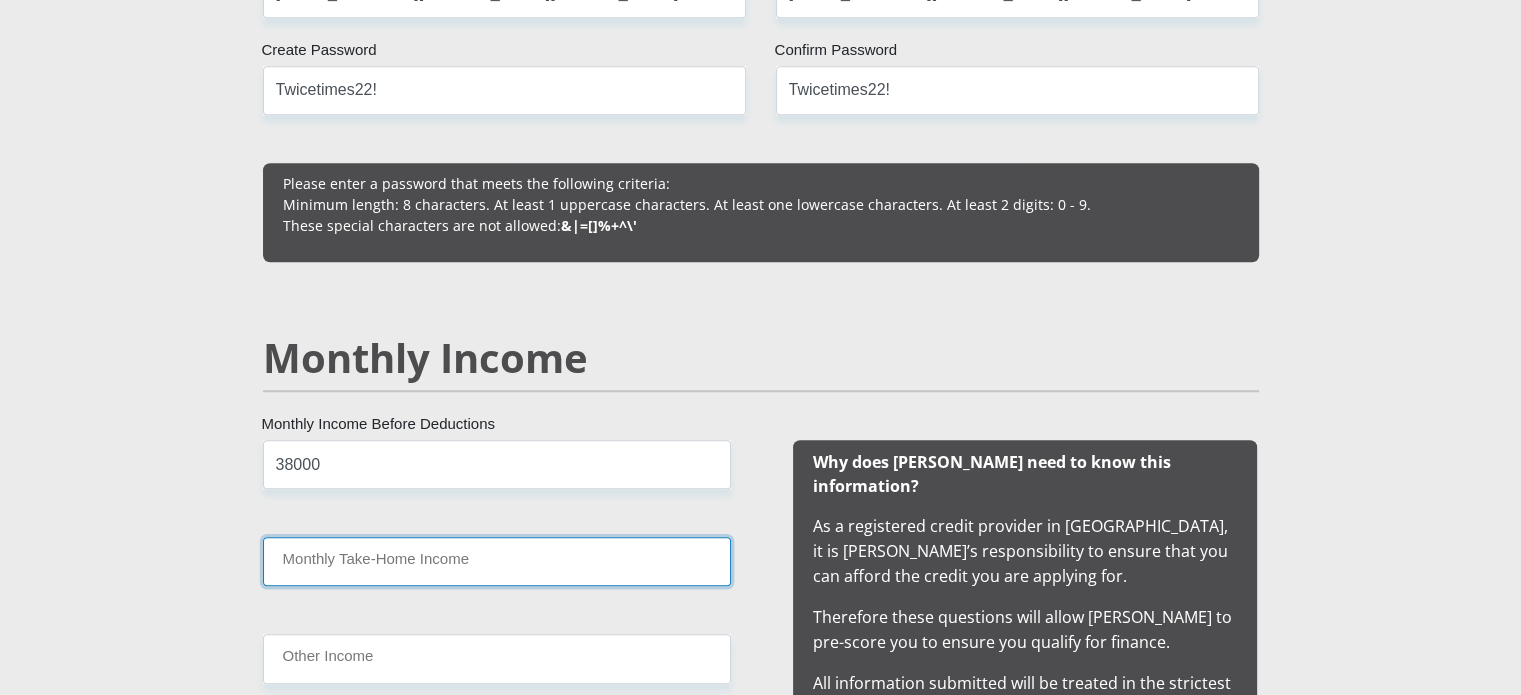 click on "Monthly Take-Home Income" at bounding box center (497, 561) 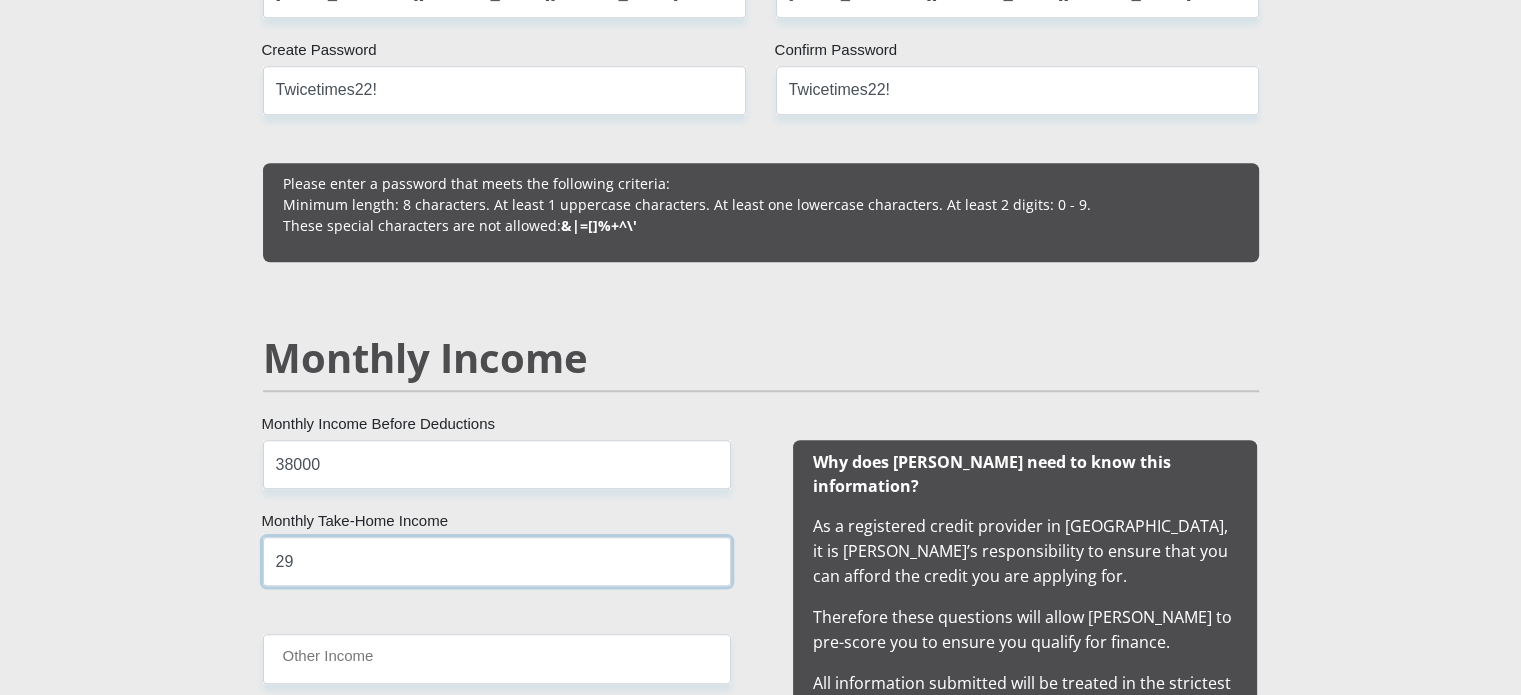 type on "2" 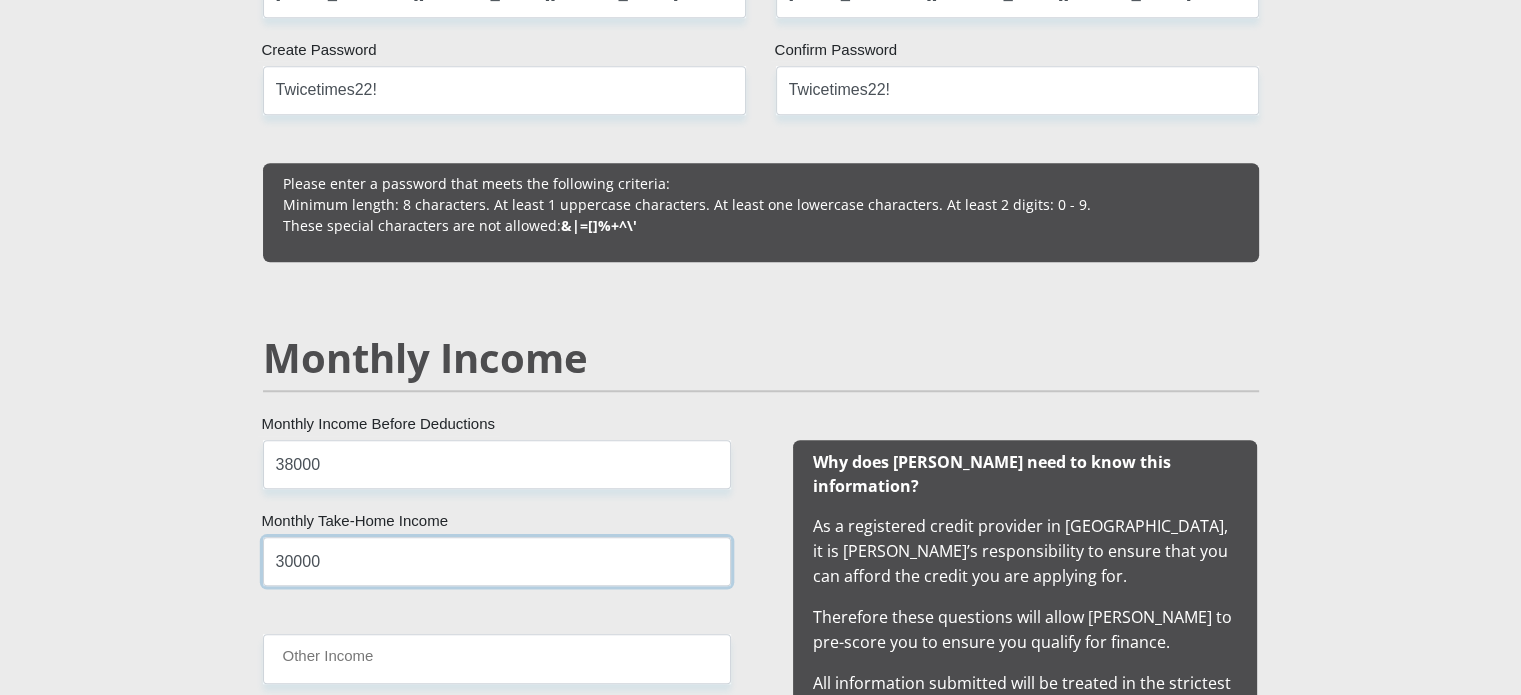 scroll, scrollTop: 1866, scrollLeft: 0, axis: vertical 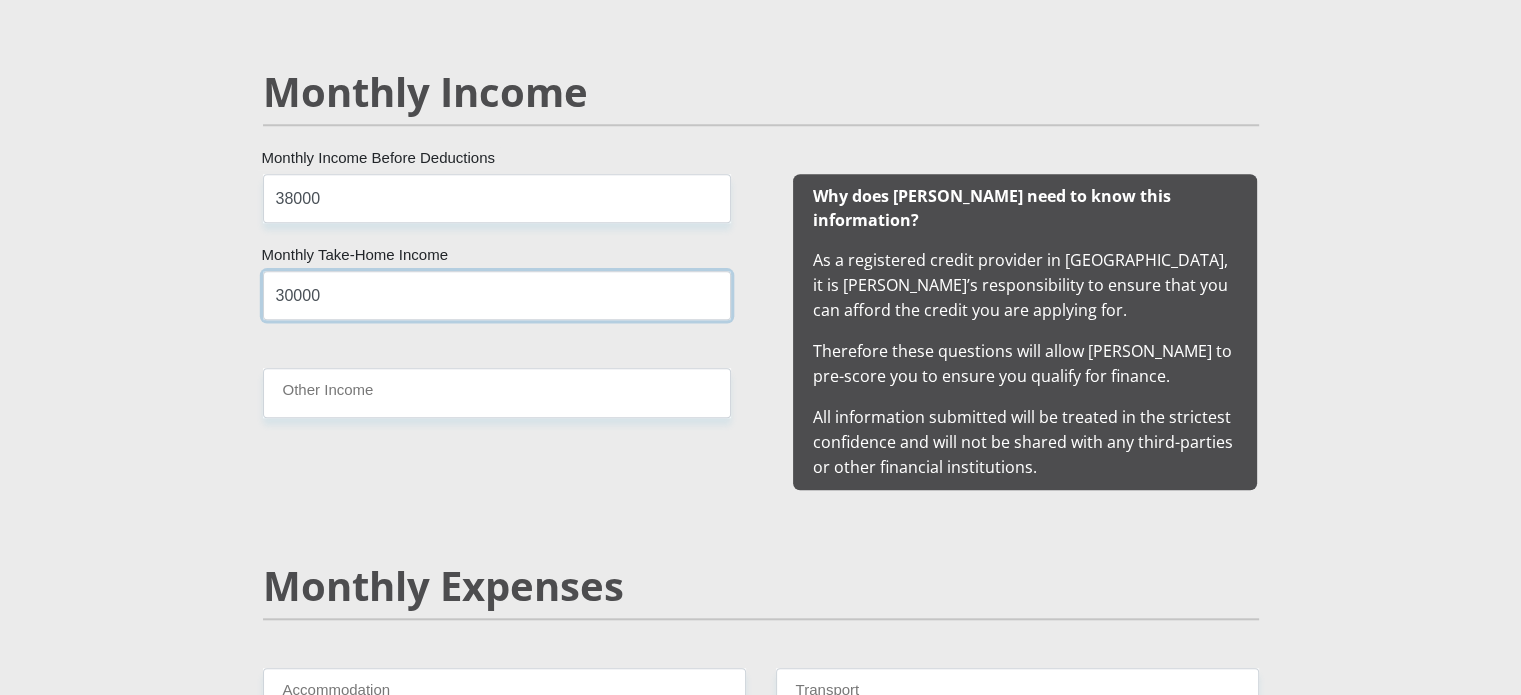 type on "30000" 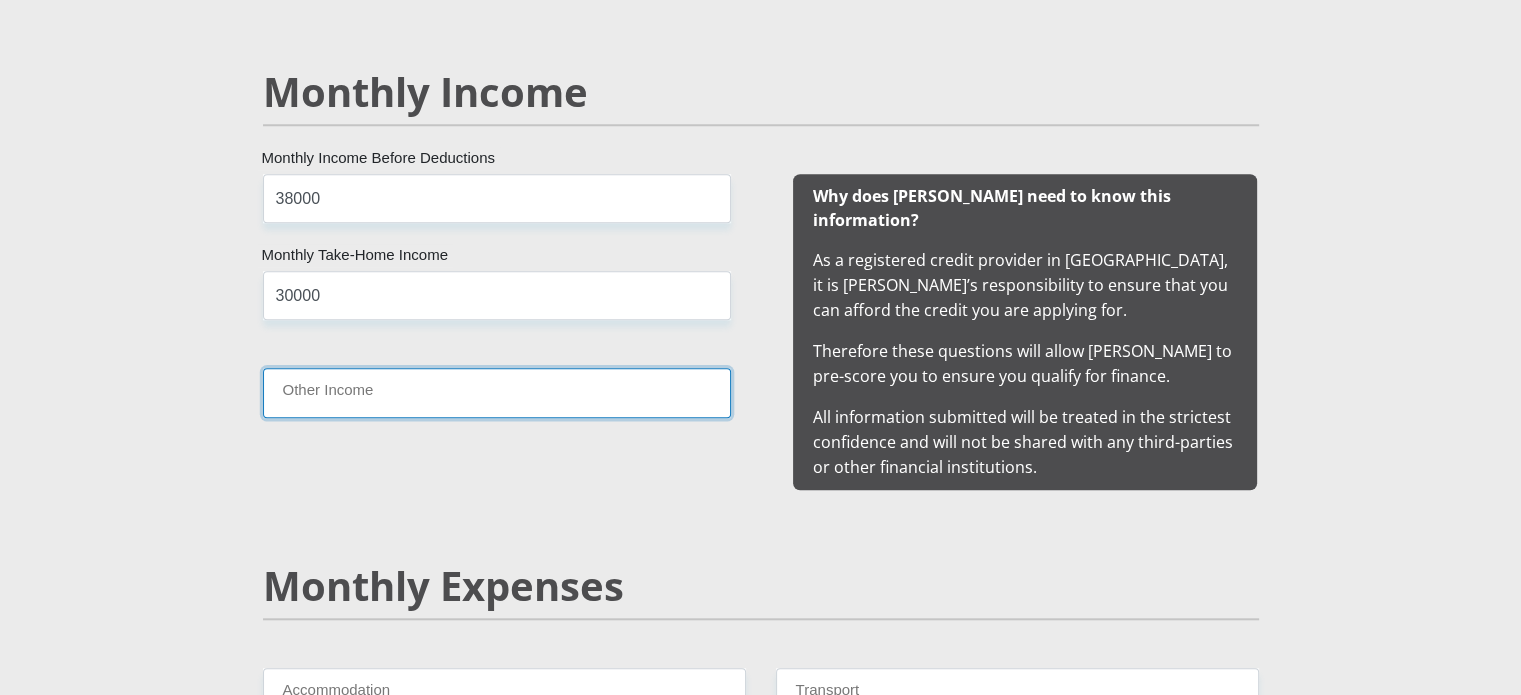 click on "Other Income" at bounding box center [497, 392] 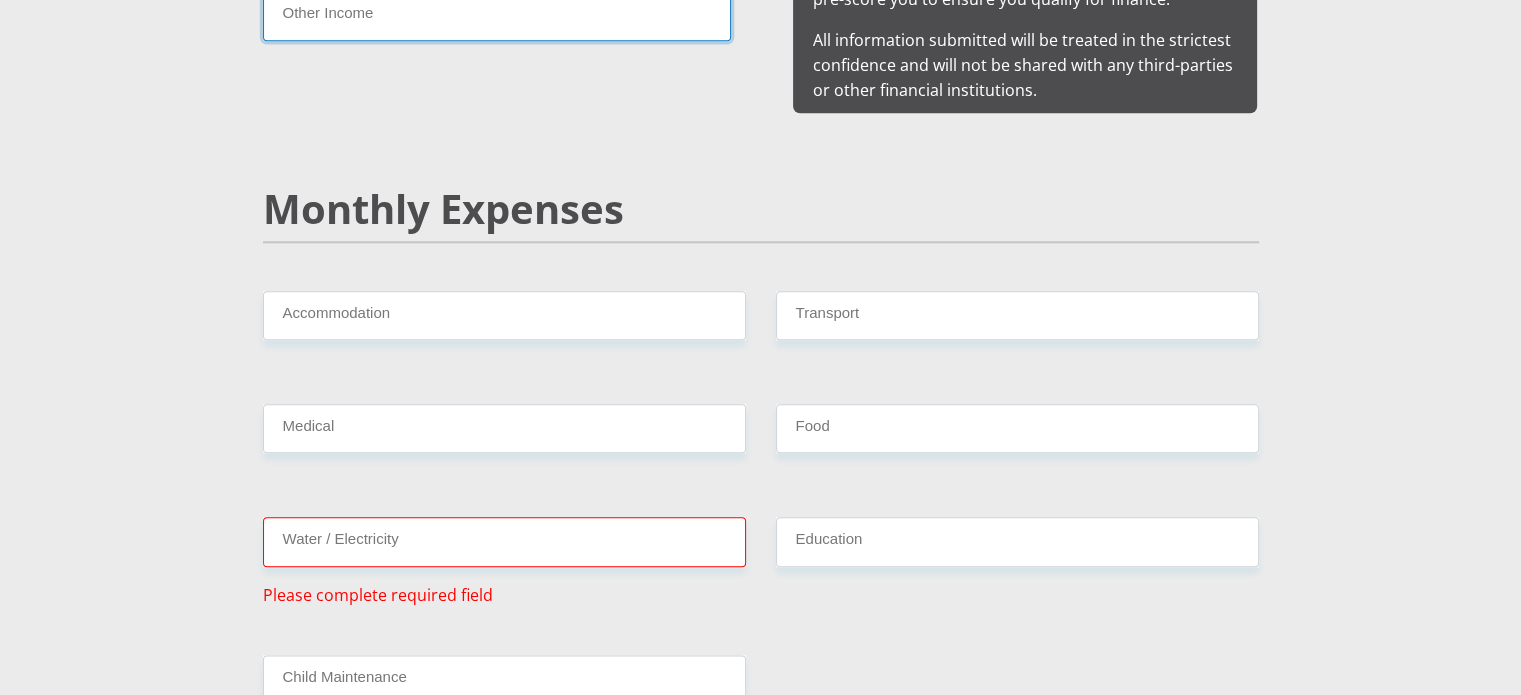 scroll, scrollTop: 2133, scrollLeft: 0, axis: vertical 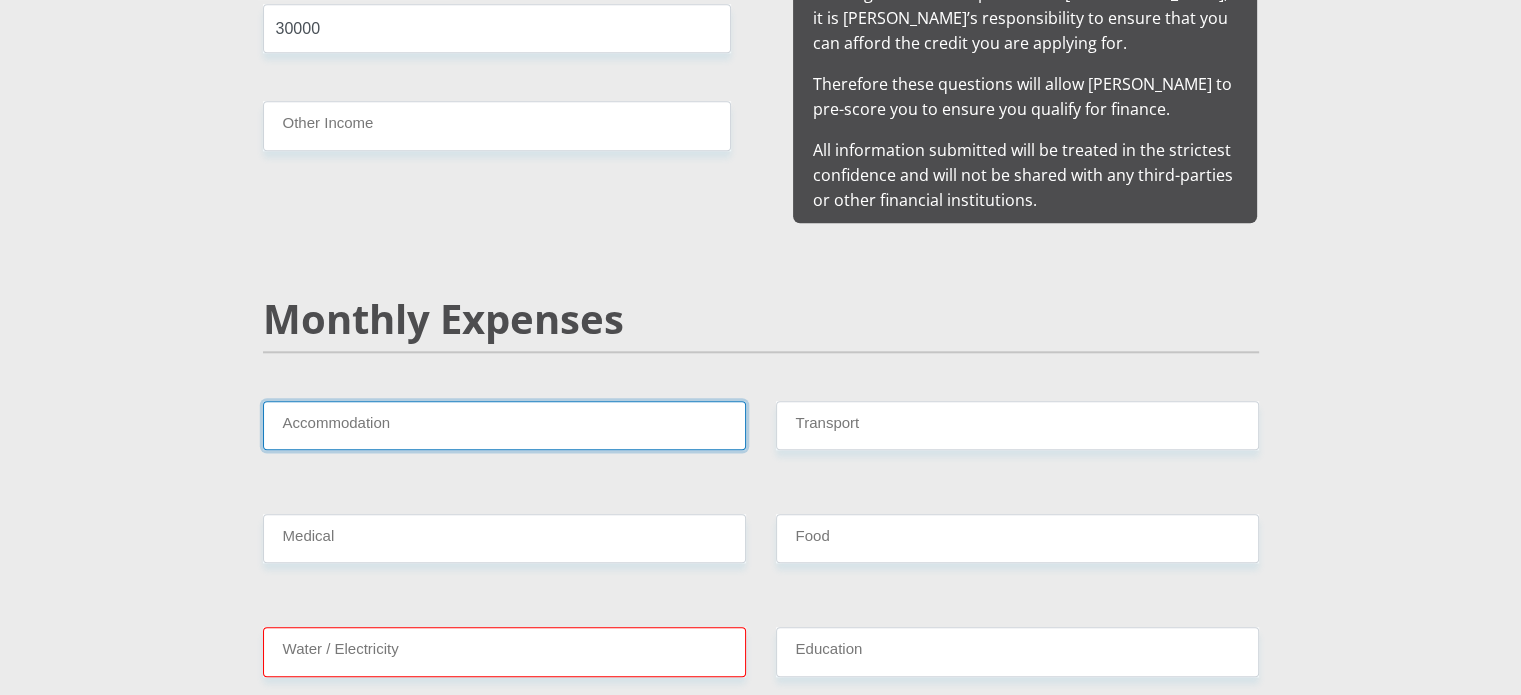 click on "Accommodation" at bounding box center (504, 425) 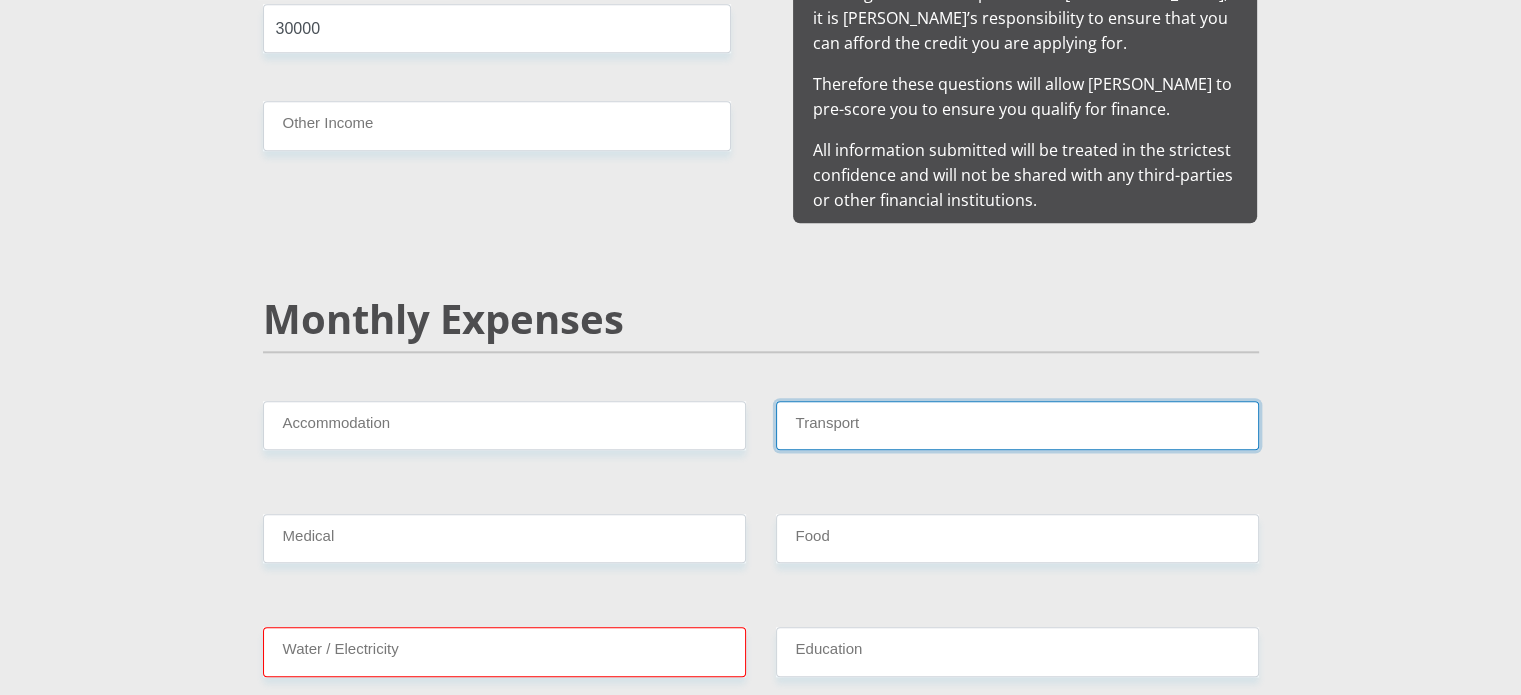 click on "Transport" at bounding box center (1017, 425) 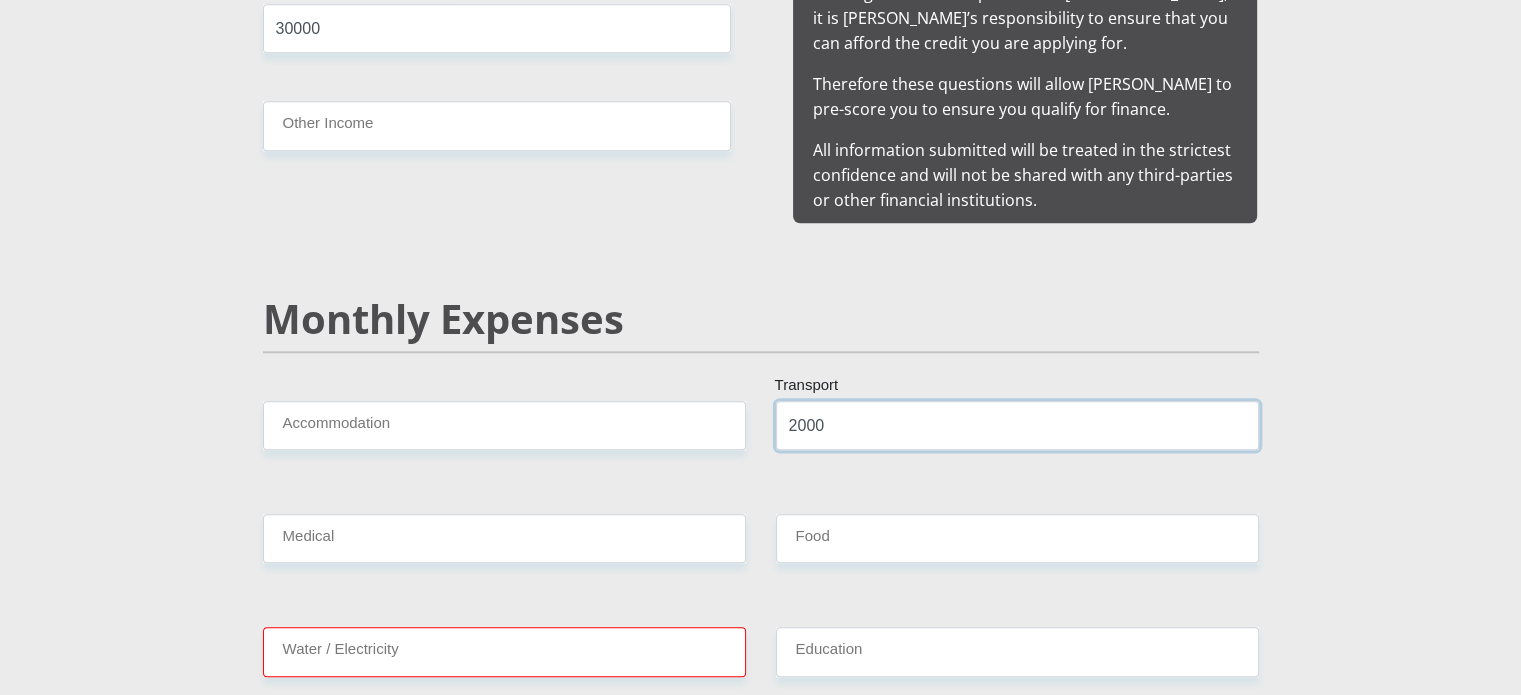 type on "2000" 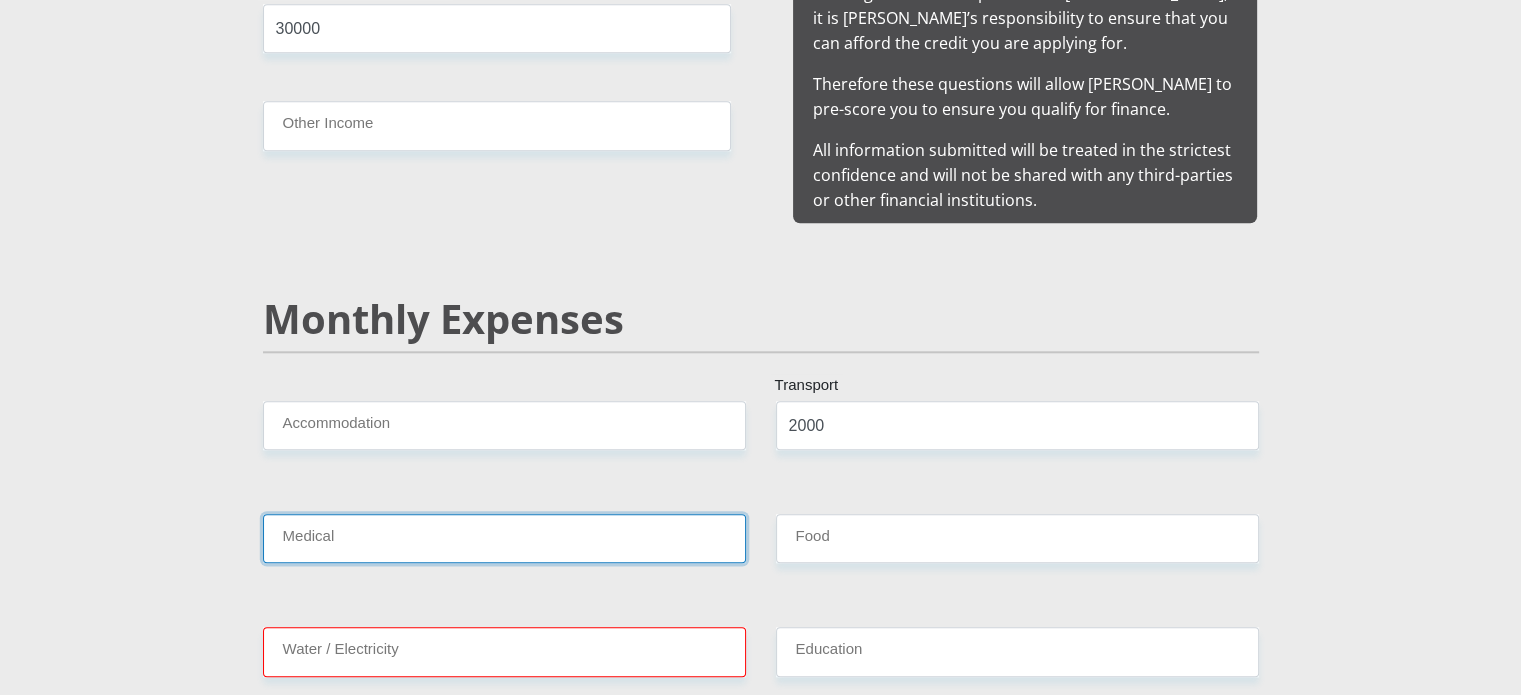 click on "Medical" at bounding box center (504, 538) 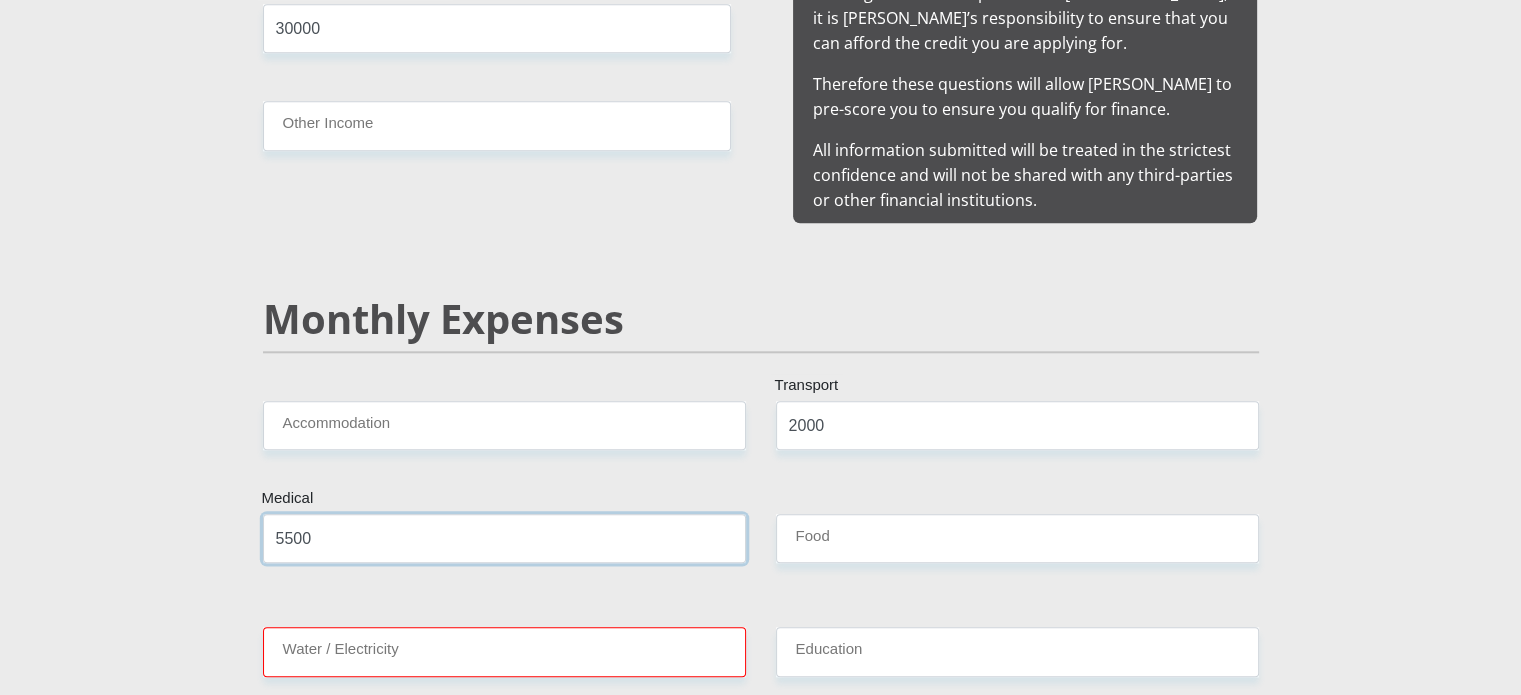 type on "5500" 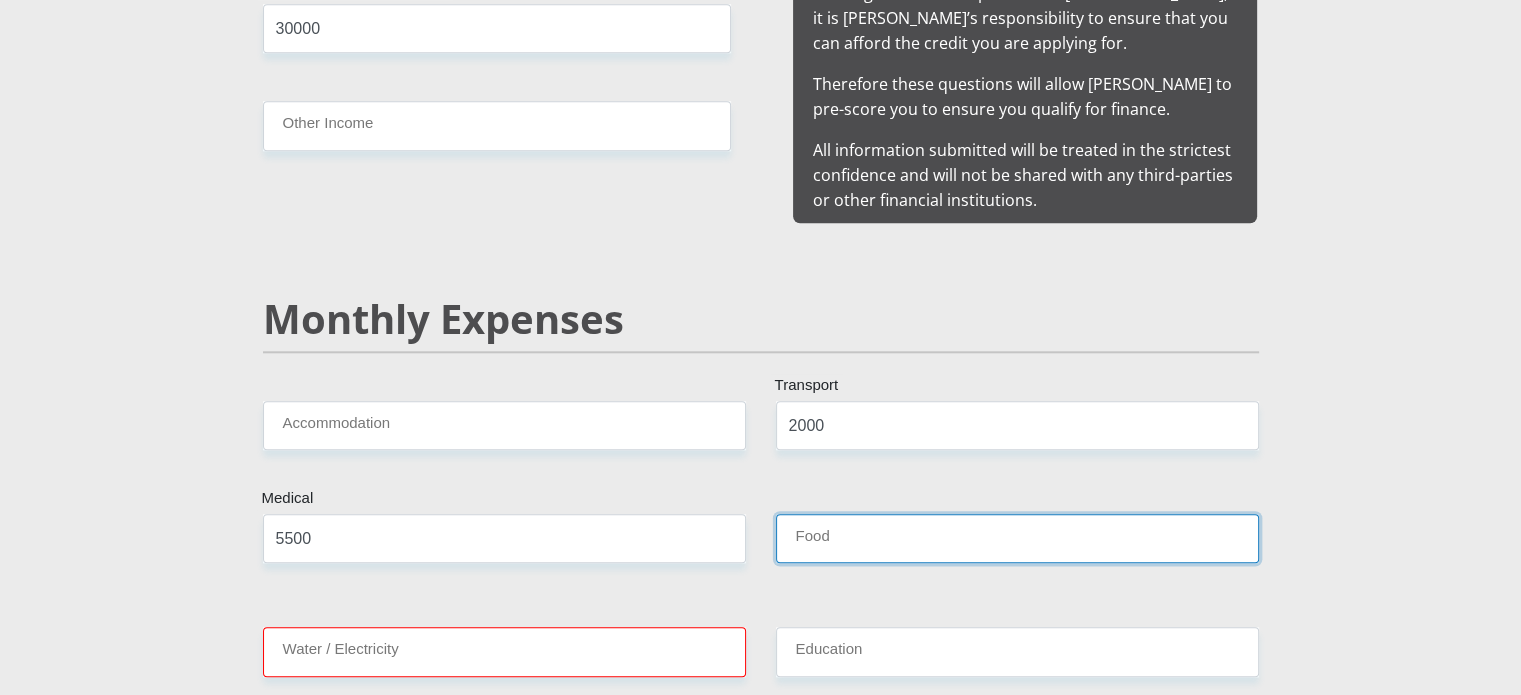 click on "Food" at bounding box center [1017, 538] 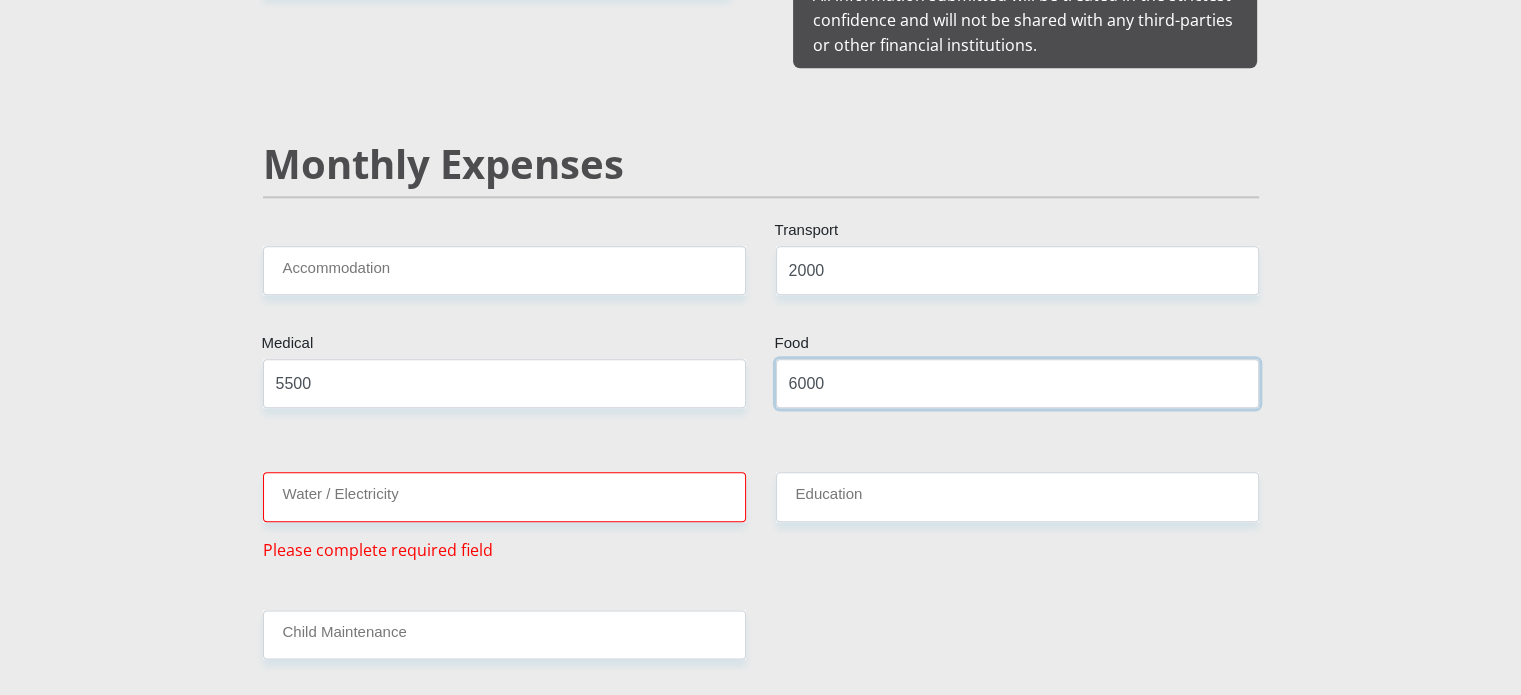 scroll, scrollTop: 2400, scrollLeft: 0, axis: vertical 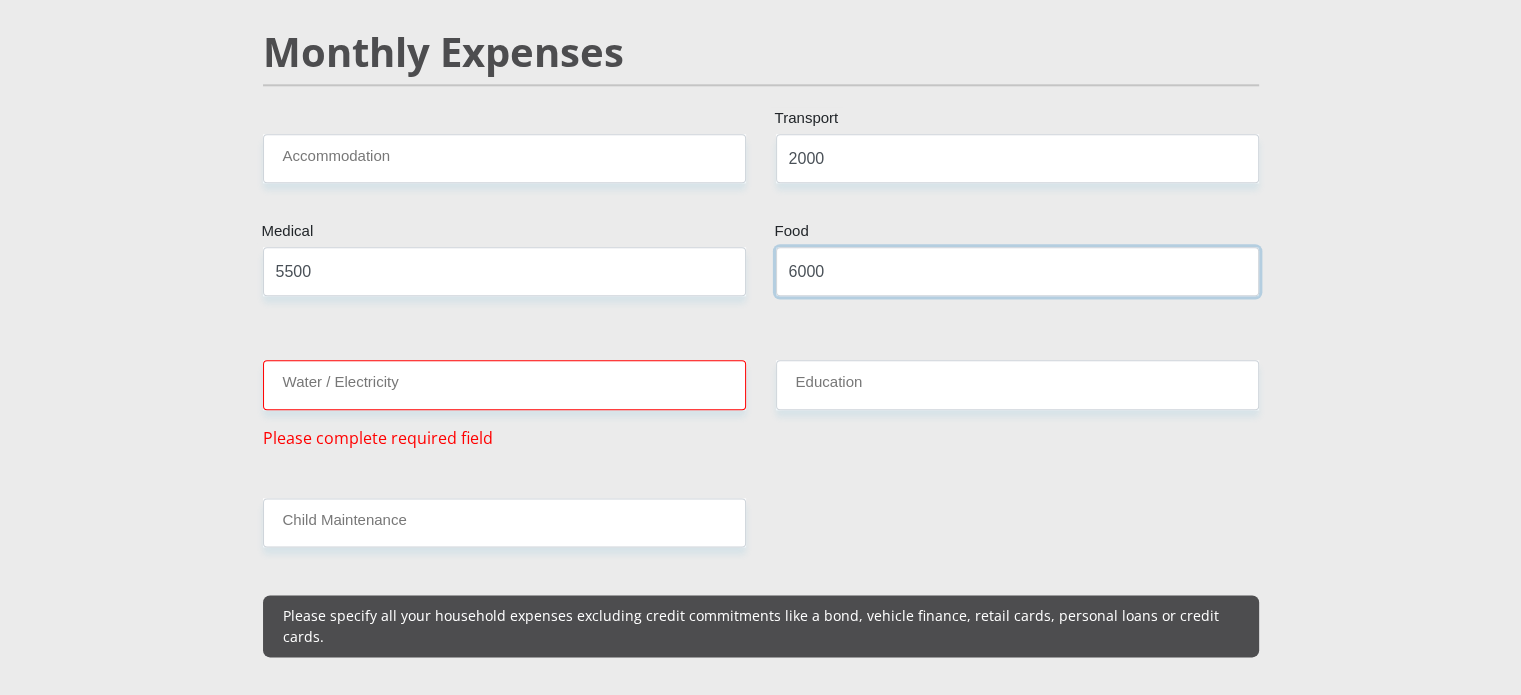 type on "6000" 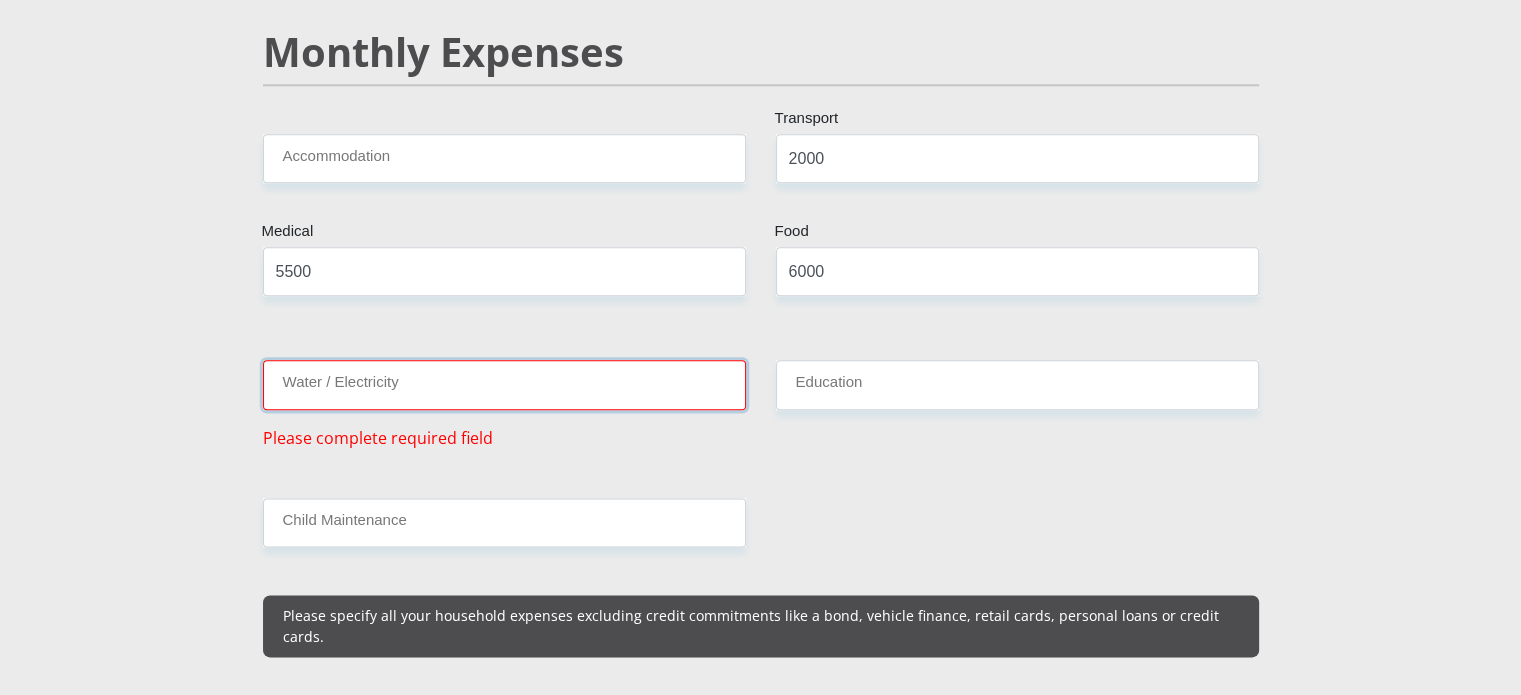 click on "Water / Electricity" at bounding box center [504, 384] 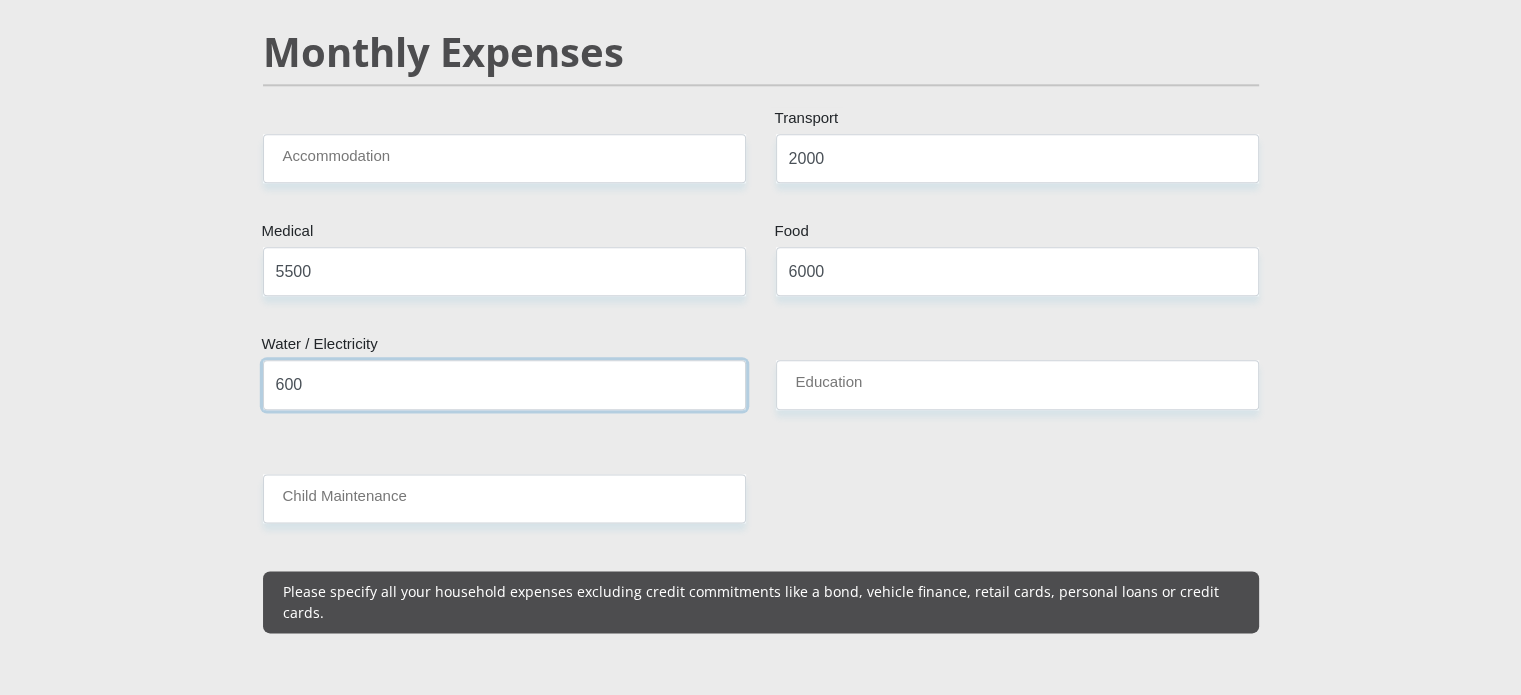 type on "600" 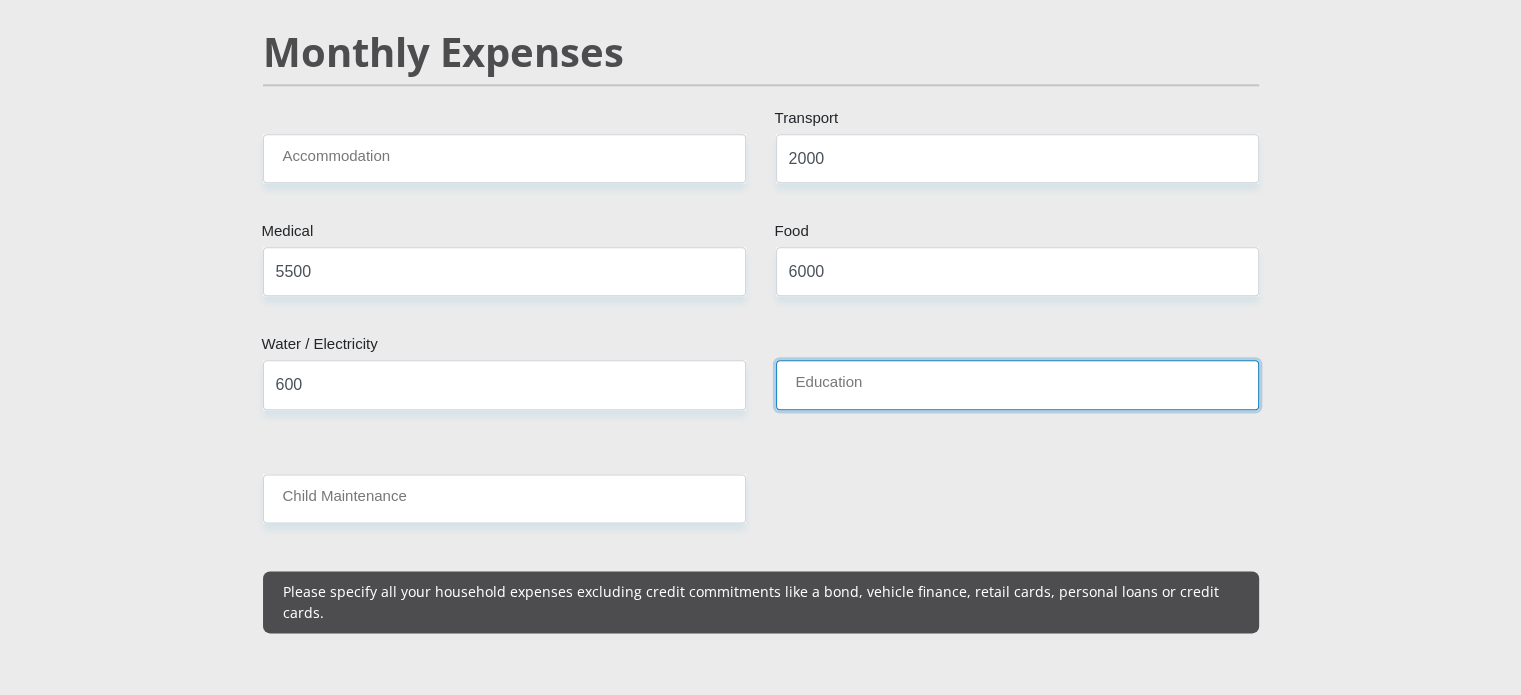 click on "Education" at bounding box center (1017, 384) 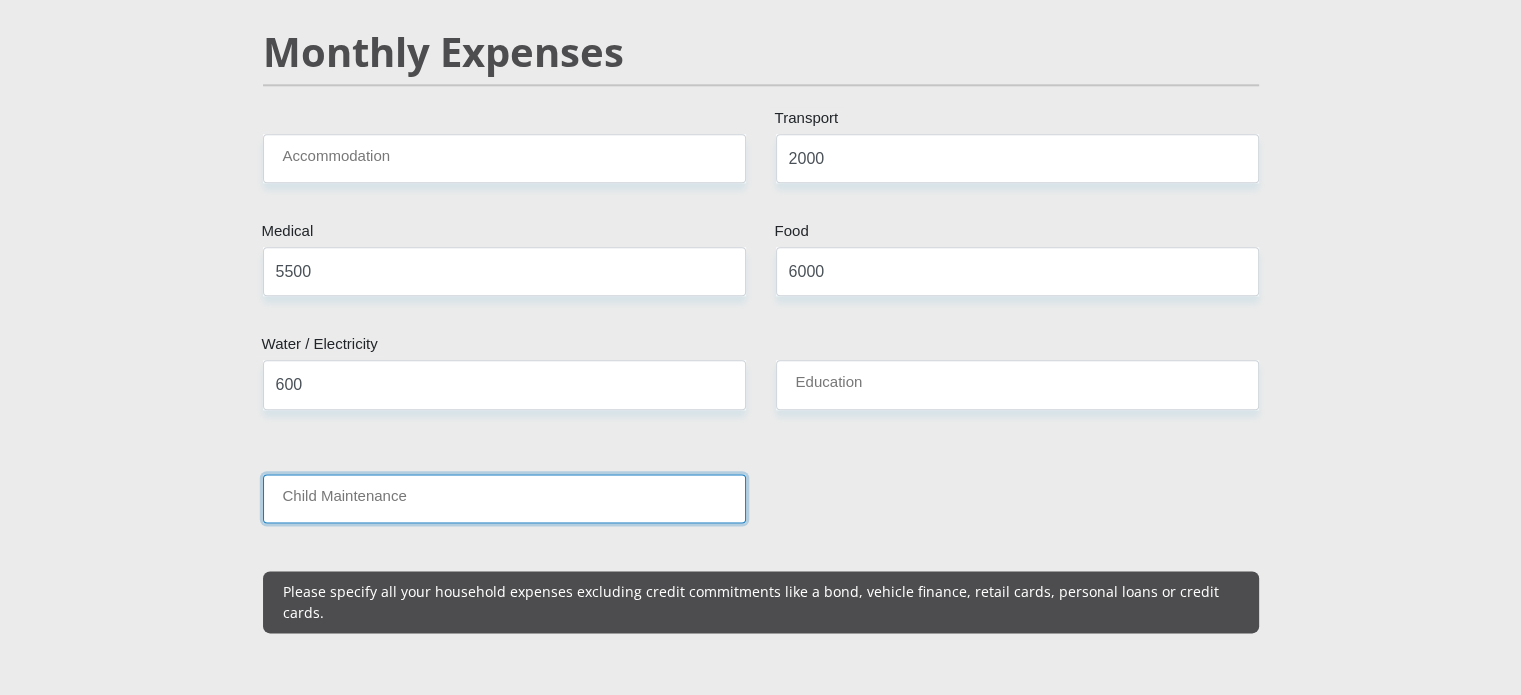 click on "Child Maintenance" at bounding box center [504, 498] 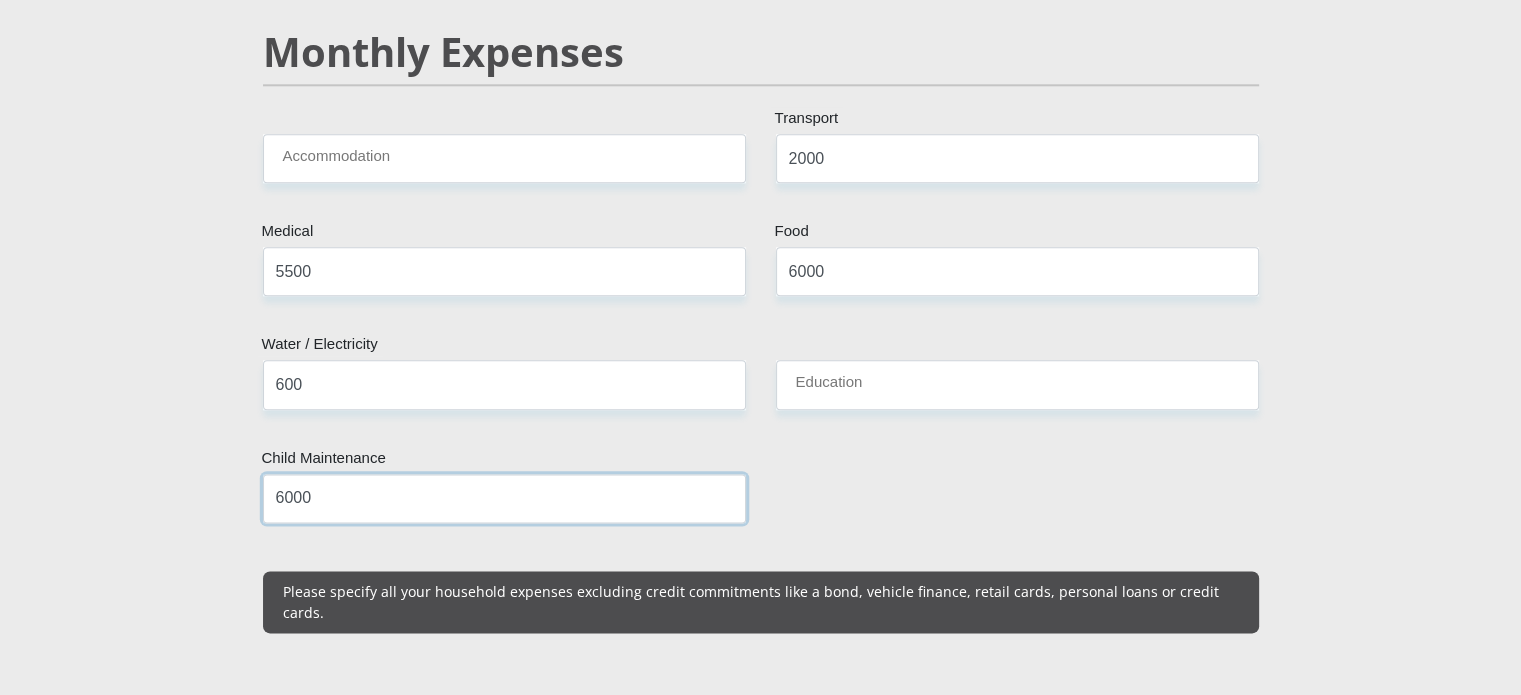 type on "6000" 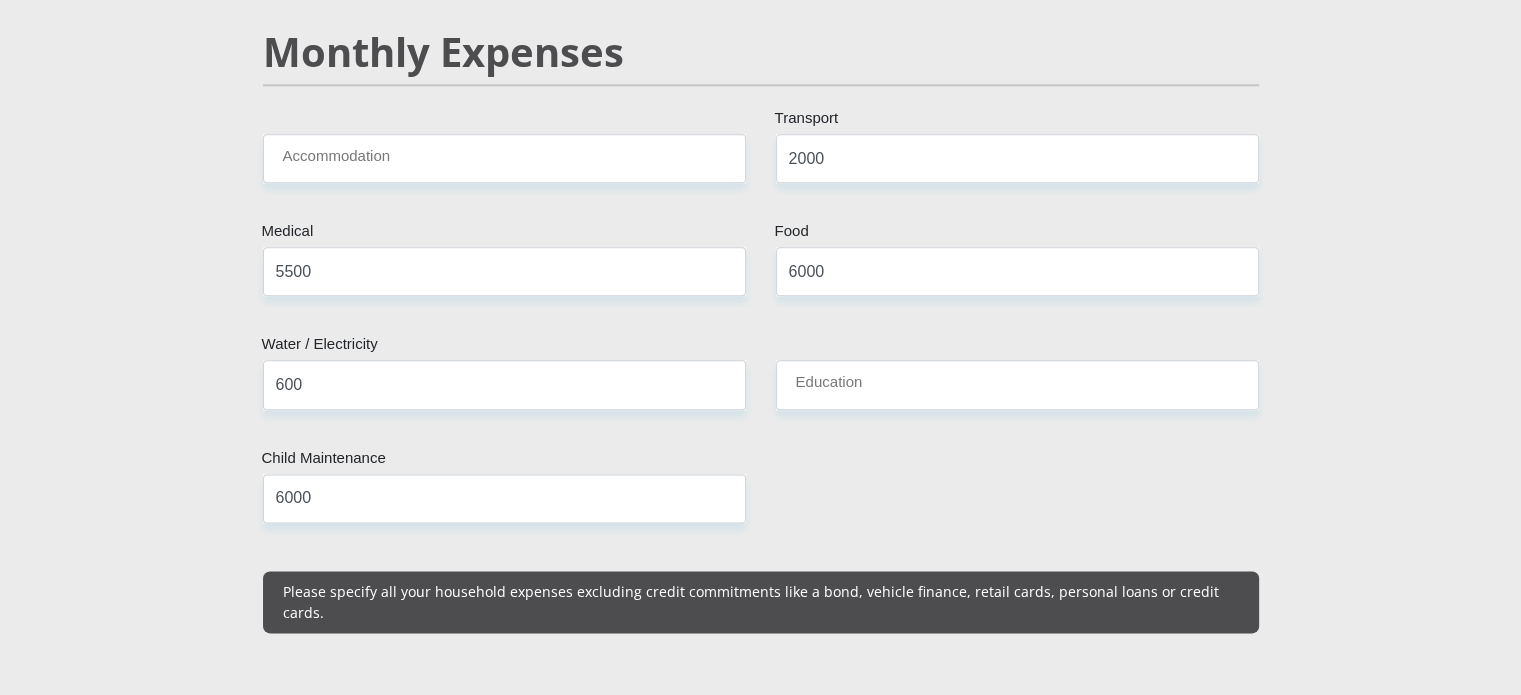 click on "Mr
Ms
Mrs
Dr
[PERSON_NAME]
Title
[PERSON_NAME]
First Name
[PERSON_NAME]
Surname
9407230096082
South African ID Number
Please input valid ID number
[GEOGRAPHIC_DATA]
[GEOGRAPHIC_DATA]
[GEOGRAPHIC_DATA]
[GEOGRAPHIC_DATA]
[GEOGRAPHIC_DATA]
[GEOGRAPHIC_DATA] [GEOGRAPHIC_DATA]
[GEOGRAPHIC_DATA]
[GEOGRAPHIC_DATA]
[GEOGRAPHIC_DATA]
[GEOGRAPHIC_DATA]
[GEOGRAPHIC_DATA]
[GEOGRAPHIC_DATA]
[GEOGRAPHIC_DATA]" at bounding box center [761, 790] 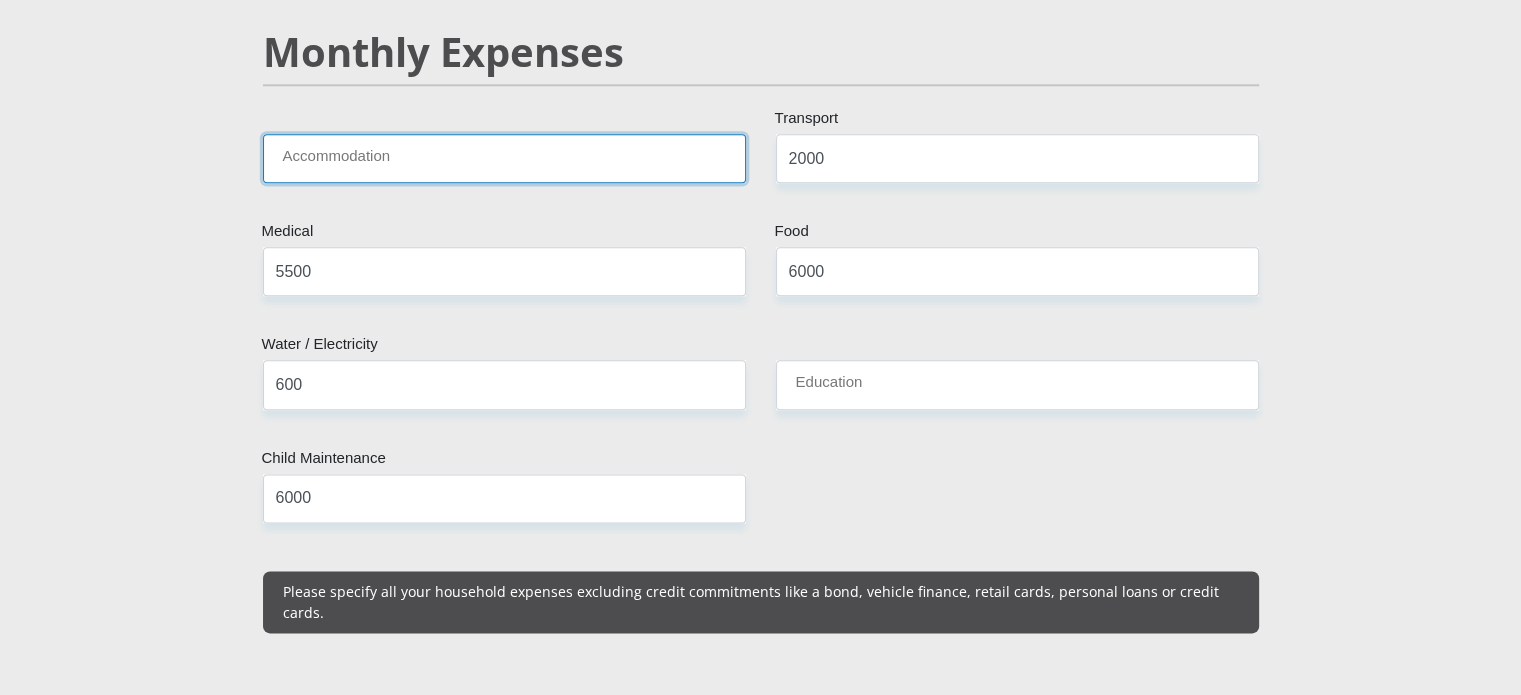 click on "Accommodation" at bounding box center [504, 158] 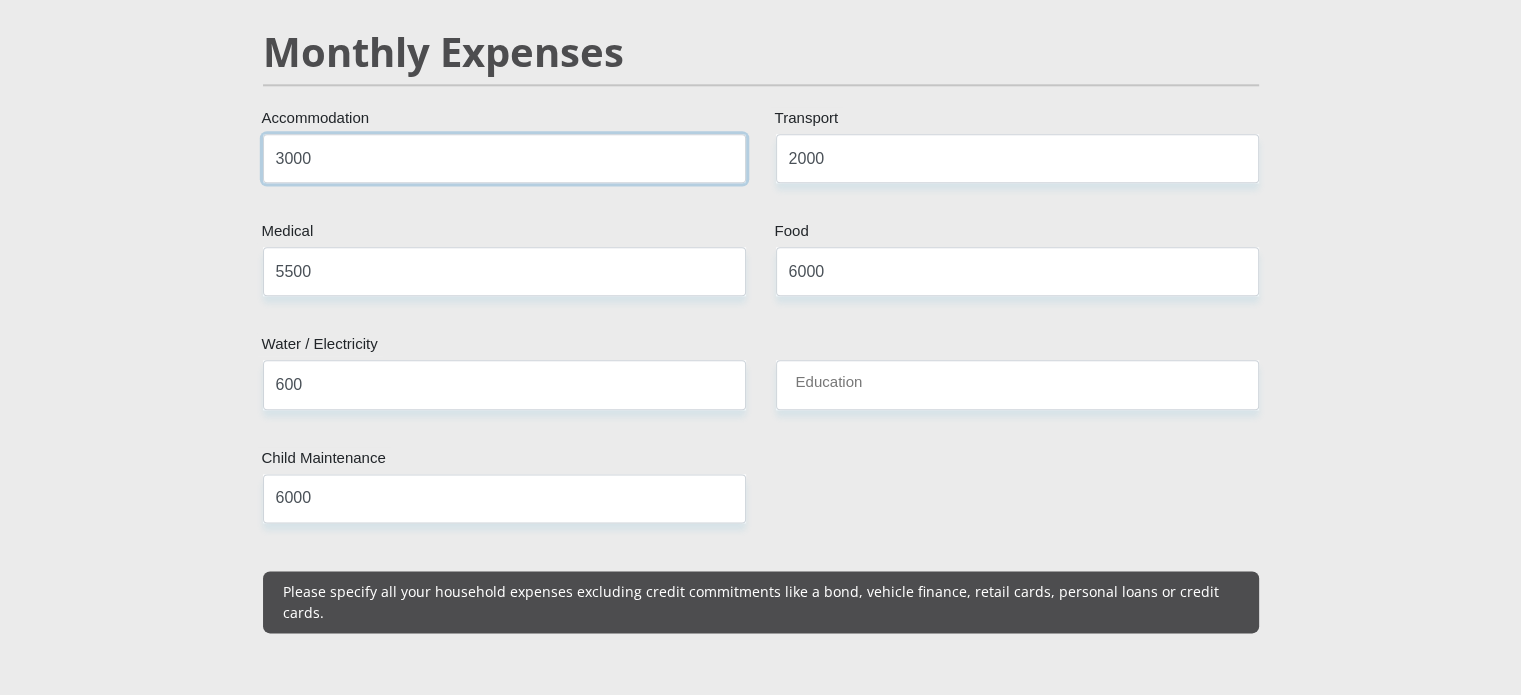 type on "3000" 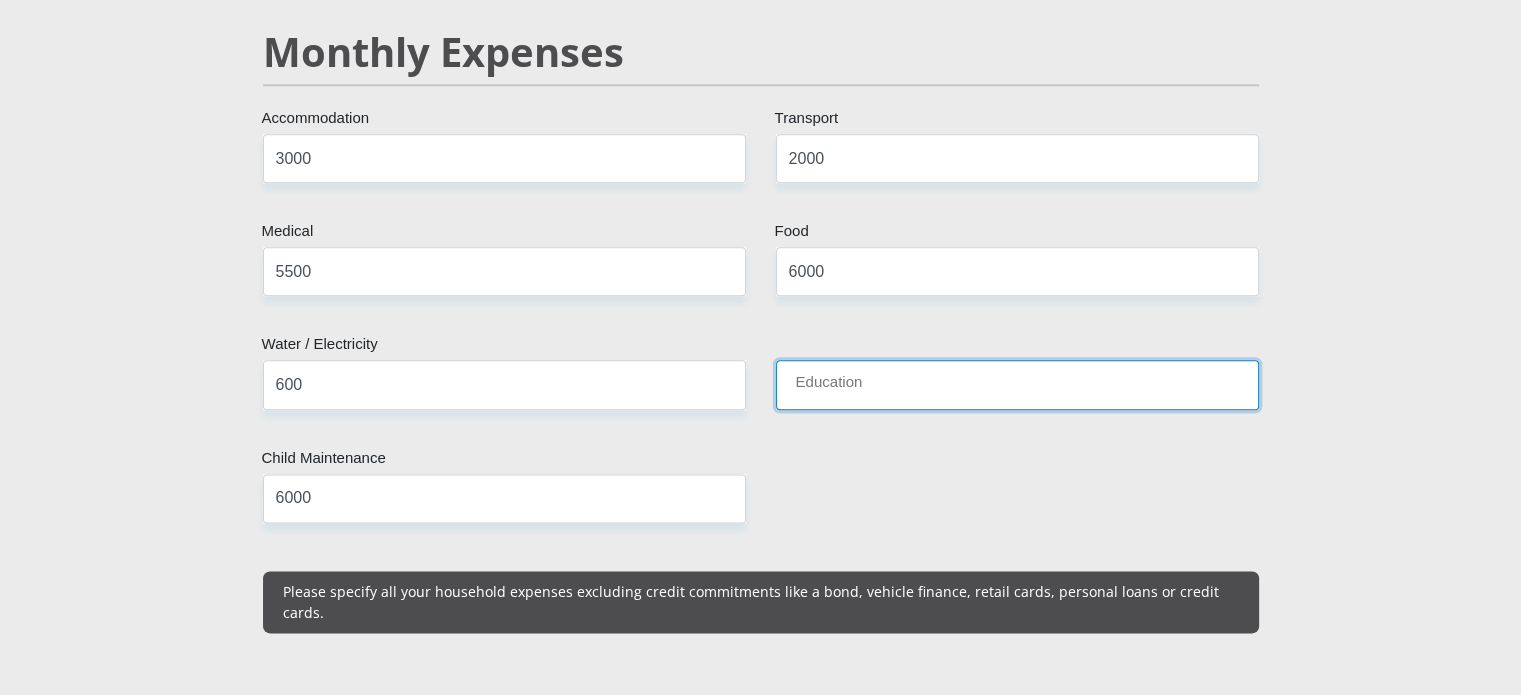 click on "Education" at bounding box center [1017, 384] 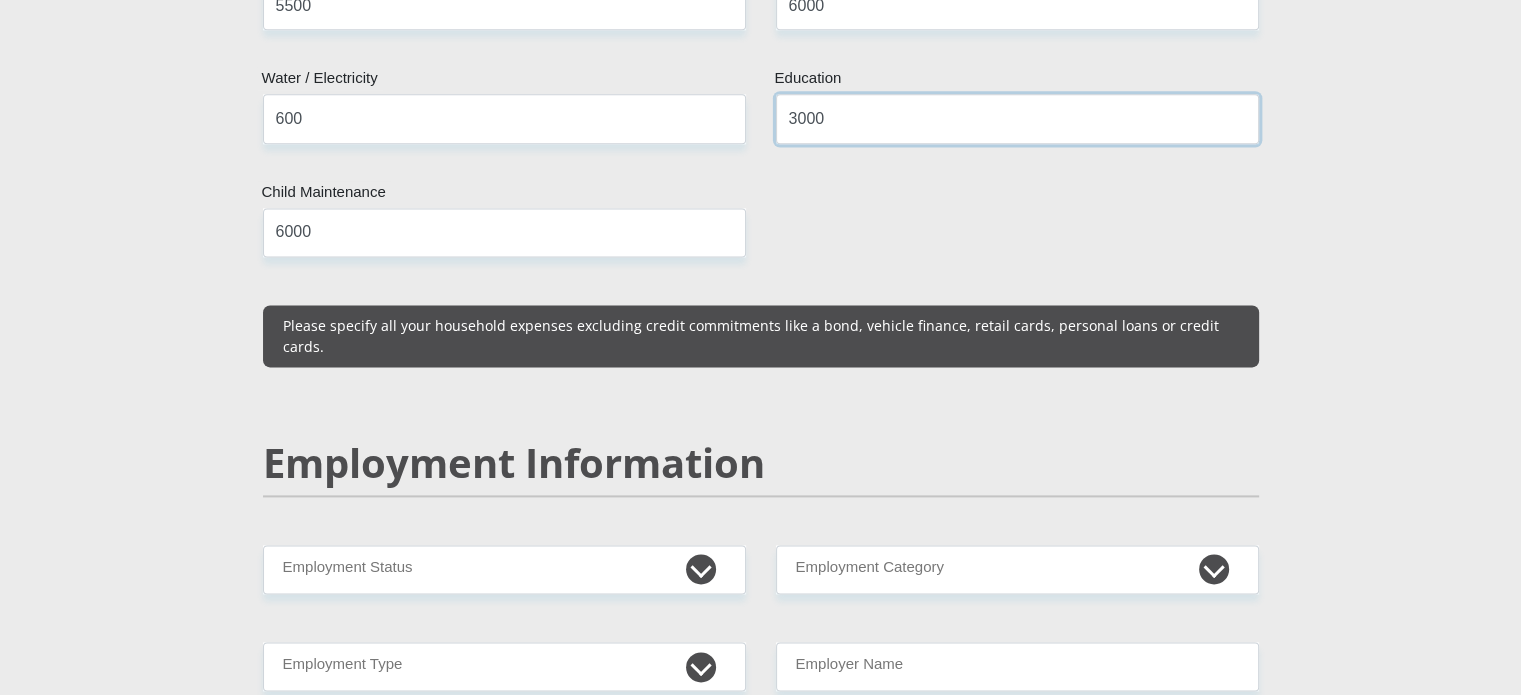scroll, scrollTop: 2933, scrollLeft: 0, axis: vertical 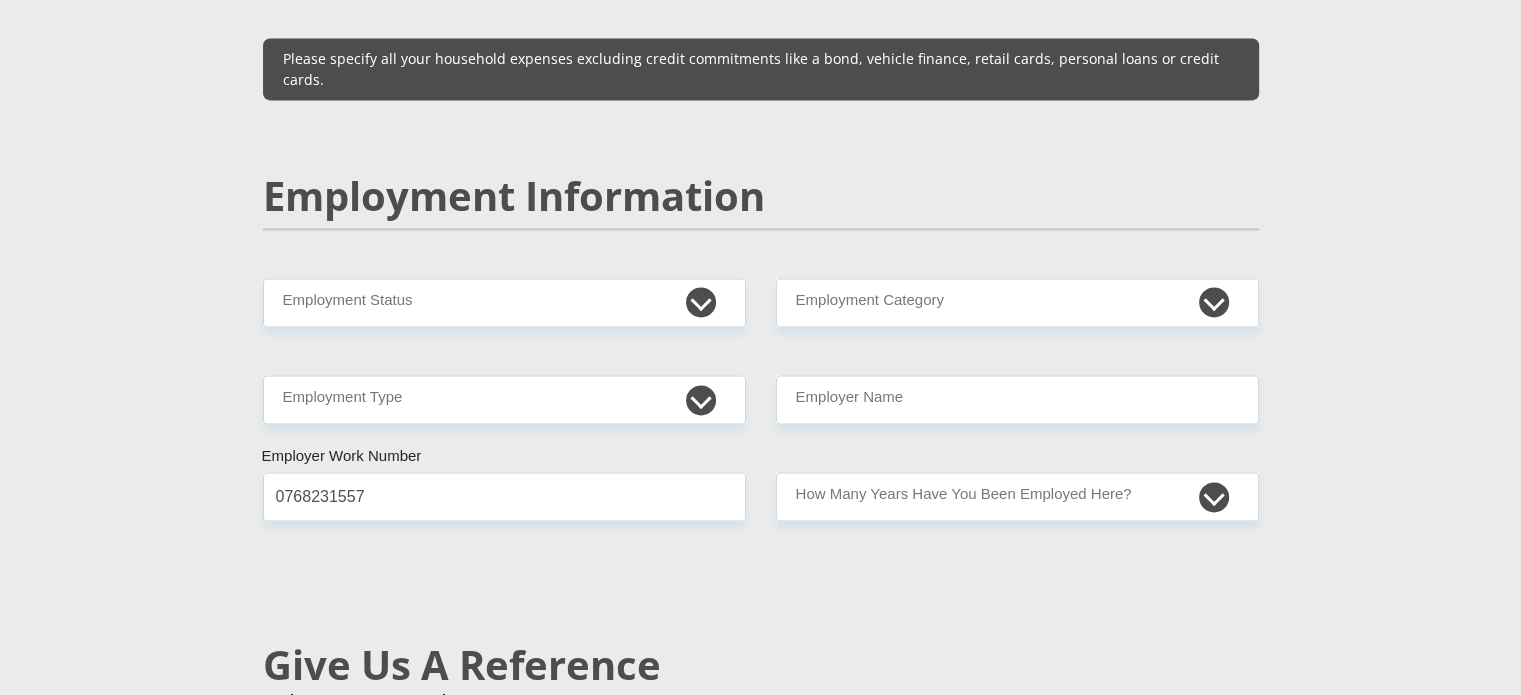 type on "3000" 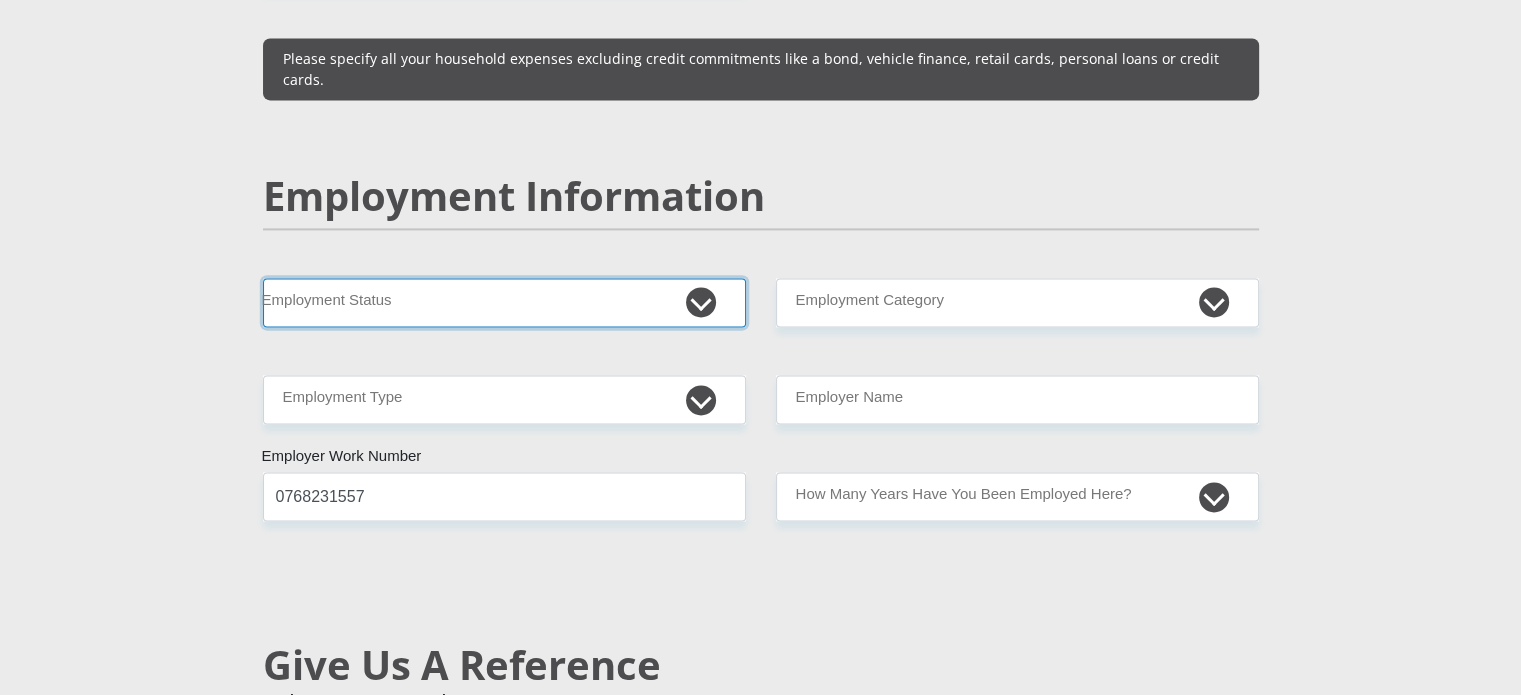 click on "Permanent/Full-time
Part-time/Casual
[DEMOGRAPHIC_DATA] Worker
Self-Employed
Housewife
Retired
Student
Medically Boarded
Disability
Unemployed" at bounding box center [504, 302] 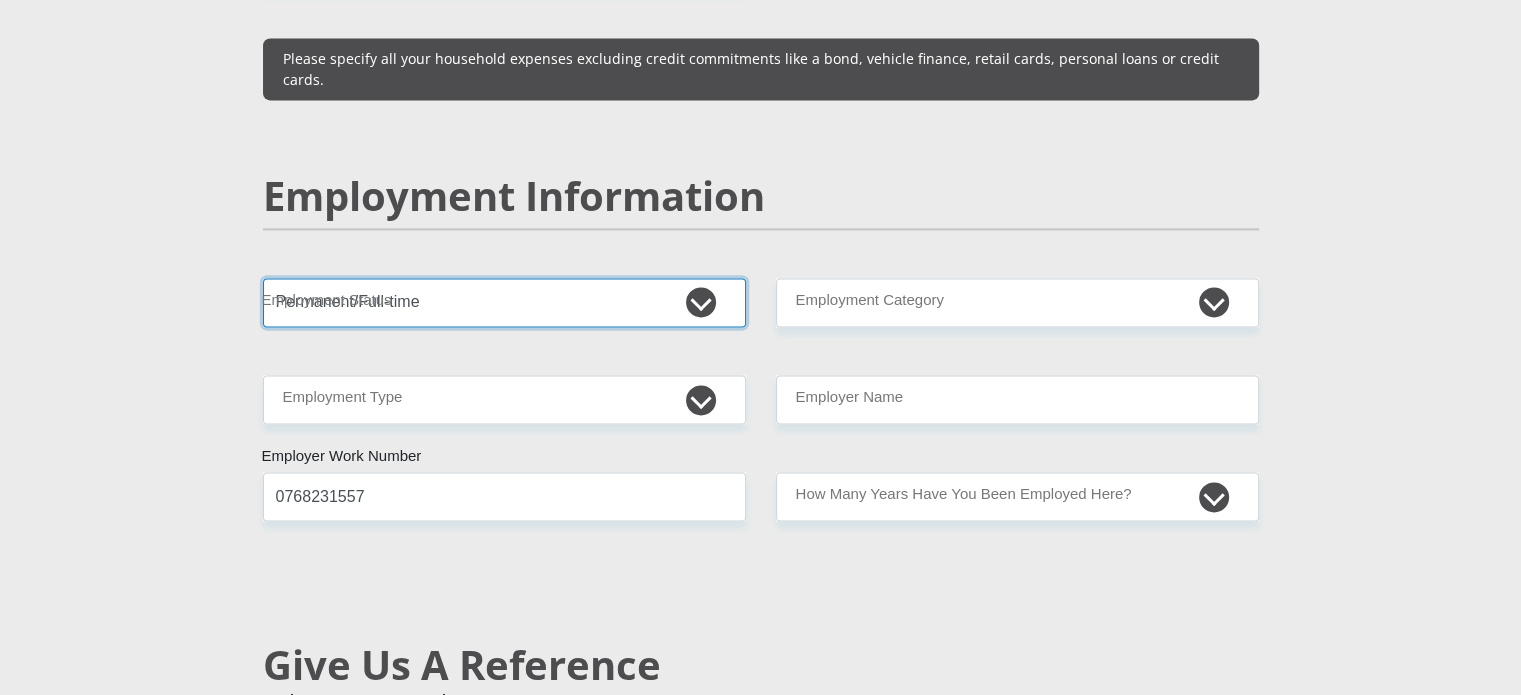 click on "Permanent/Full-time
Part-time/Casual
[DEMOGRAPHIC_DATA] Worker
Self-Employed
Housewife
Retired
Student
Medically Boarded
Disability
Unemployed" at bounding box center [504, 302] 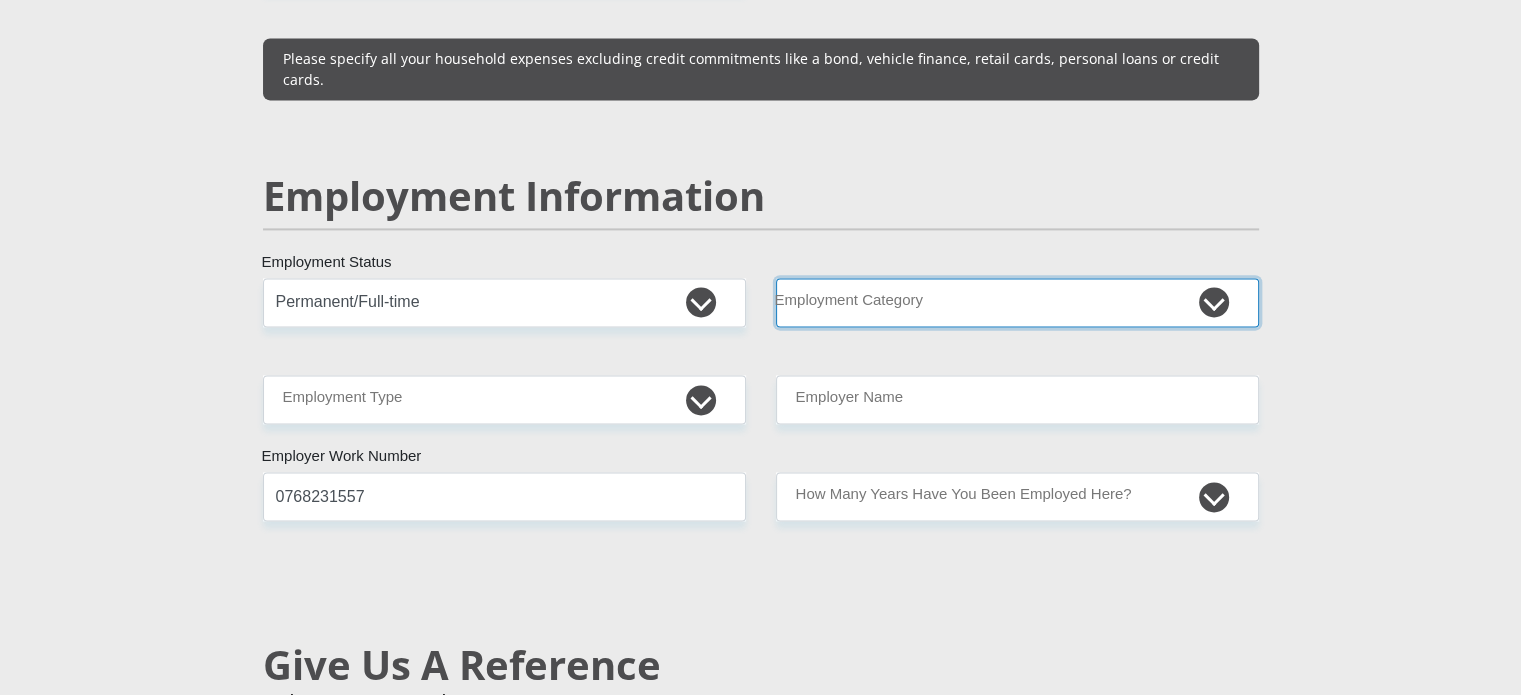 click on "AGRICULTURE
ALCOHOL & TOBACCO
CONSTRUCTION MATERIALS
METALLURGY
EQUIPMENT FOR RENEWABLE ENERGY
SPECIALIZED CONTRACTORS
CAR
GAMING (INCL. INTERNET
OTHER WHOLESALE
UNLICENSED PHARMACEUTICALS
CURRENCY EXCHANGE HOUSES
OTHER FINANCIAL INSTITUTIONS & INSURANCE
REAL ESTATE AGENTS
OIL & GAS
OTHER MATERIALS (E.G. IRON ORE)
PRECIOUS STONES & PRECIOUS METALS
POLITICAL ORGANIZATIONS
RELIGIOUS ORGANIZATIONS(NOT SECTS)
ACTI. HAVING BUSINESS DEAL WITH PUBLIC ADMINISTRATION
LAUNDROMATS" at bounding box center (1017, 302) 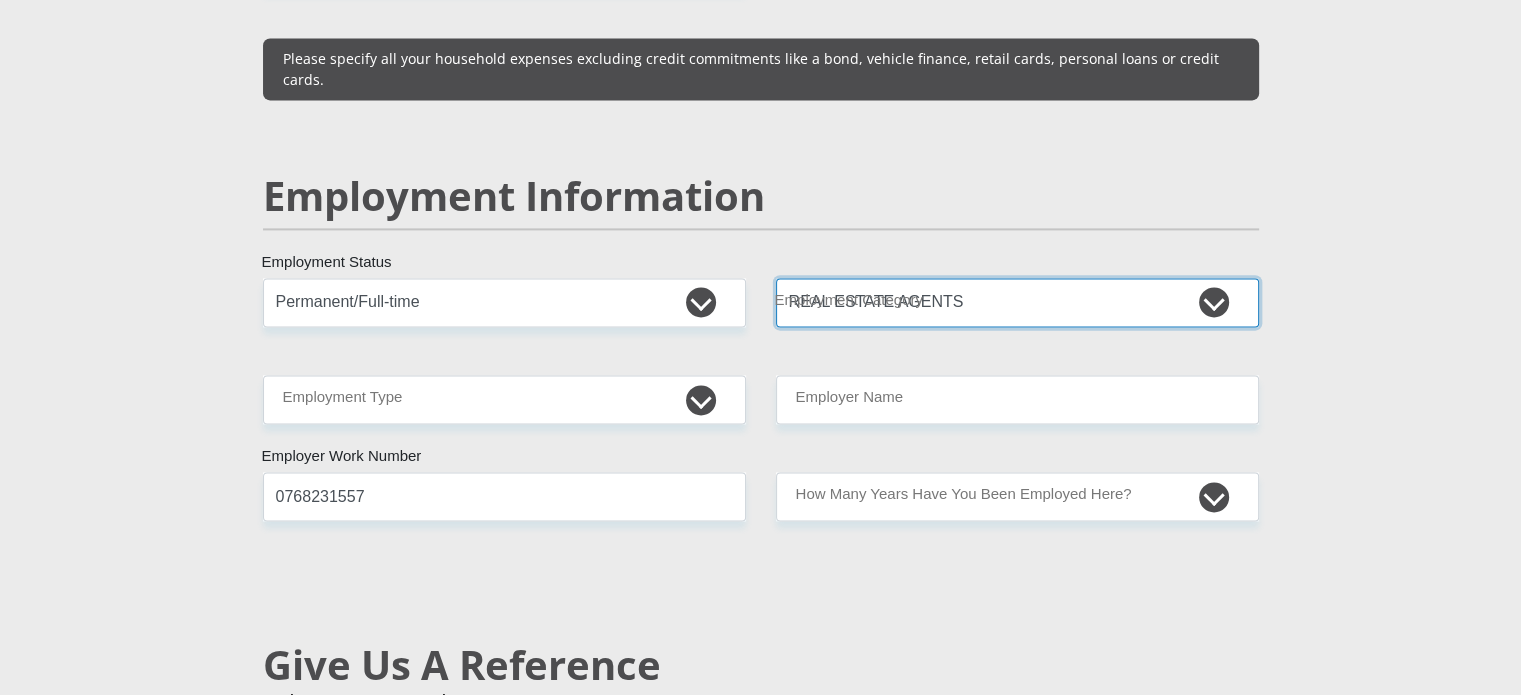 click on "AGRICULTURE
ALCOHOL & TOBACCO
CONSTRUCTION MATERIALS
METALLURGY
EQUIPMENT FOR RENEWABLE ENERGY
SPECIALIZED CONTRACTORS
CAR
GAMING (INCL. INTERNET
OTHER WHOLESALE
UNLICENSED PHARMACEUTICALS
CURRENCY EXCHANGE HOUSES
OTHER FINANCIAL INSTITUTIONS & INSURANCE
REAL ESTATE AGENTS
OIL & GAS
OTHER MATERIALS (E.G. IRON ORE)
PRECIOUS STONES & PRECIOUS METALS
POLITICAL ORGANIZATIONS
RELIGIOUS ORGANIZATIONS(NOT SECTS)
ACTI. HAVING BUSINESS DEAL WITH PUBLIC ADMINISTRATION
LAUNDROMATS" at bounding box center [1017, 302] 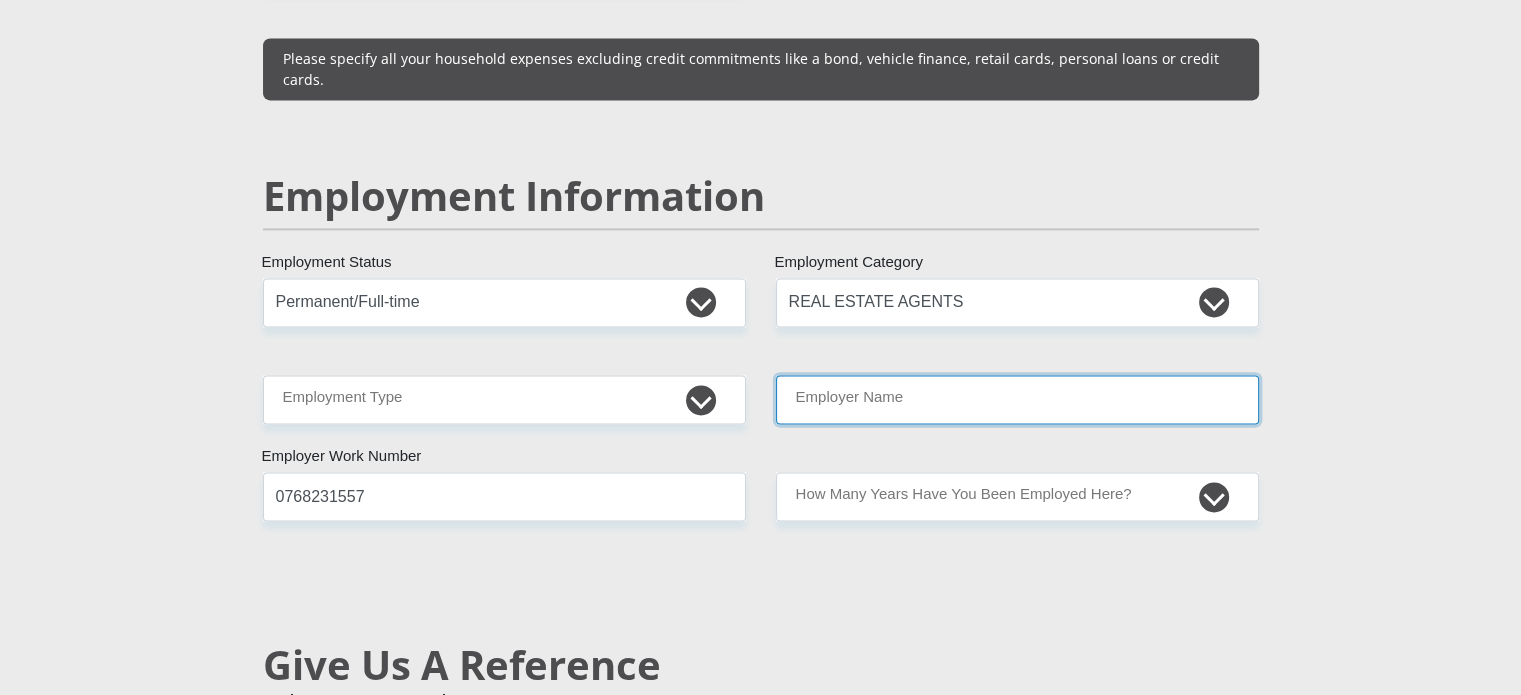 click on "Employer Name" at bounding box center (1017, 399) 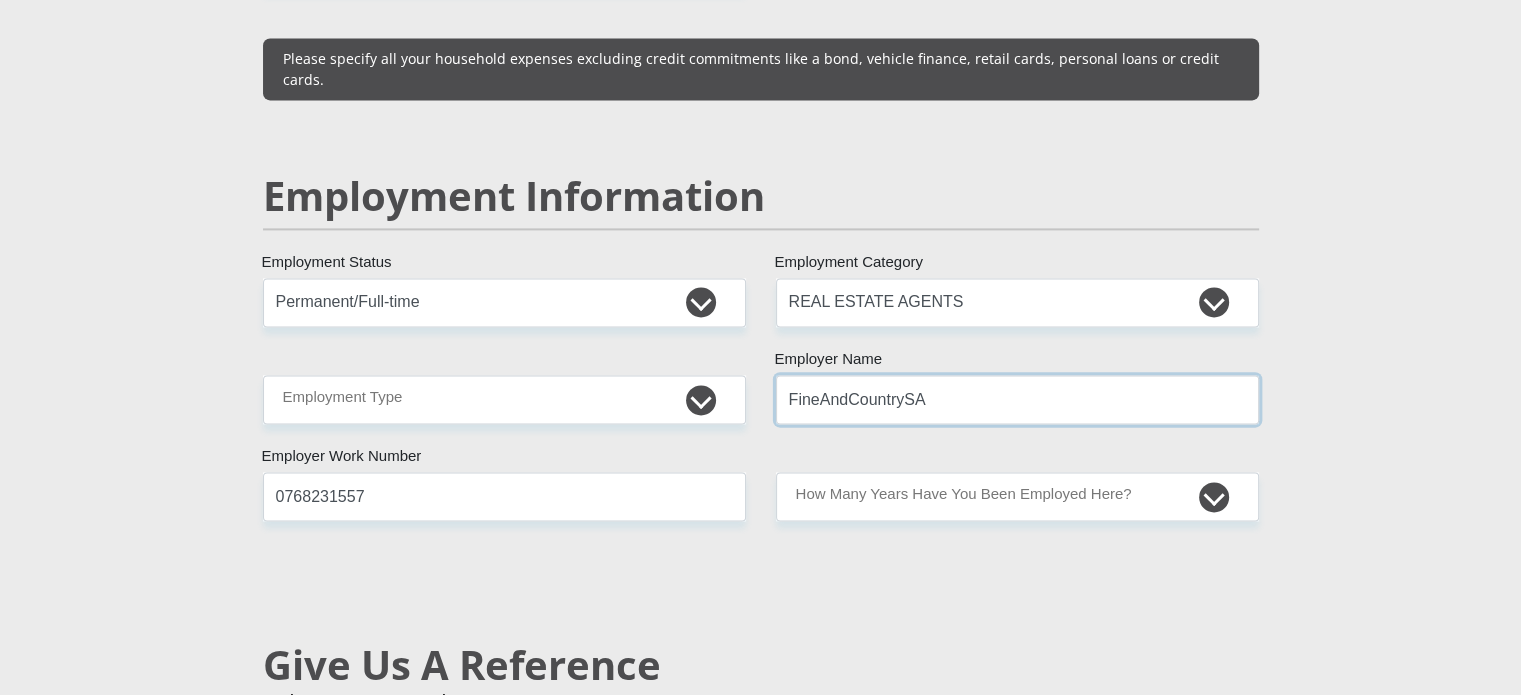 type on "FineAndCountrySA" 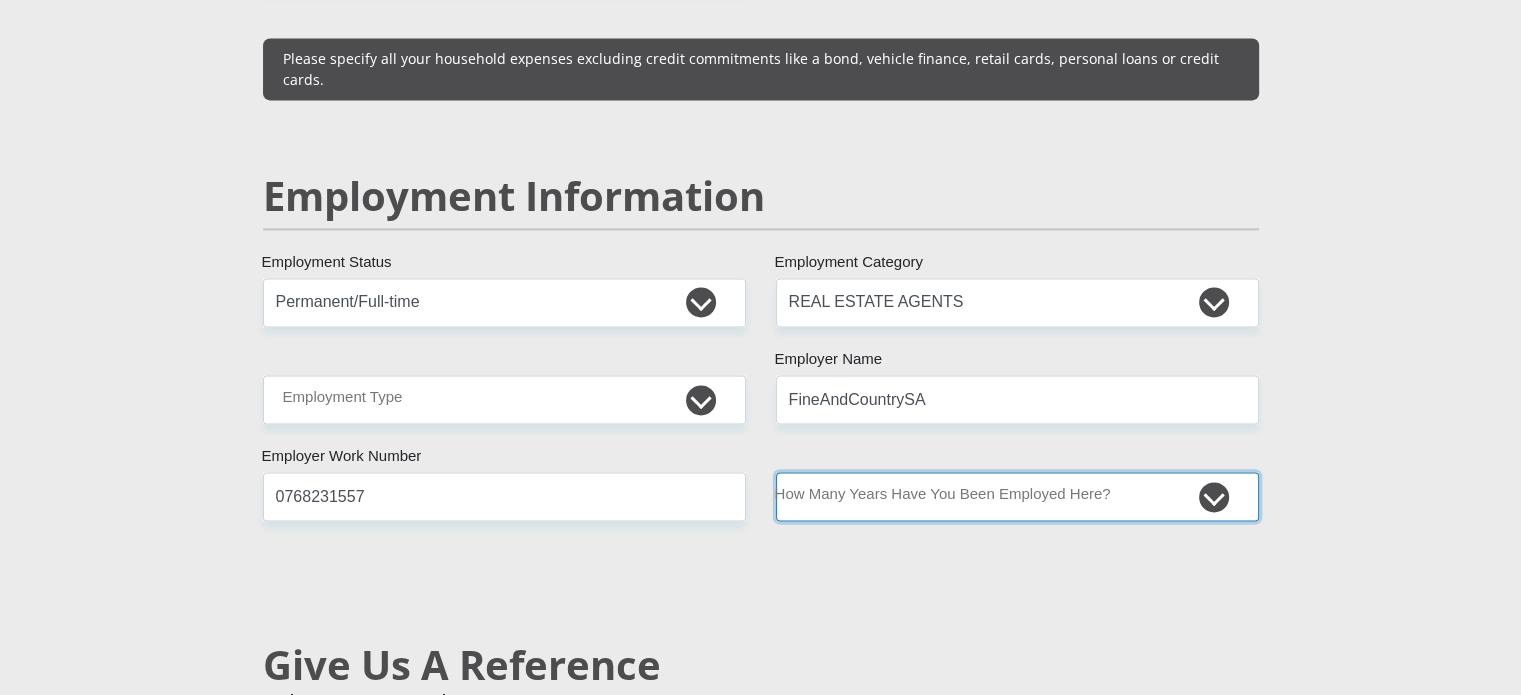 click on "less than 1 year
1-3 years
3-5 years
5+ years" at bounding box center [1017, 496] 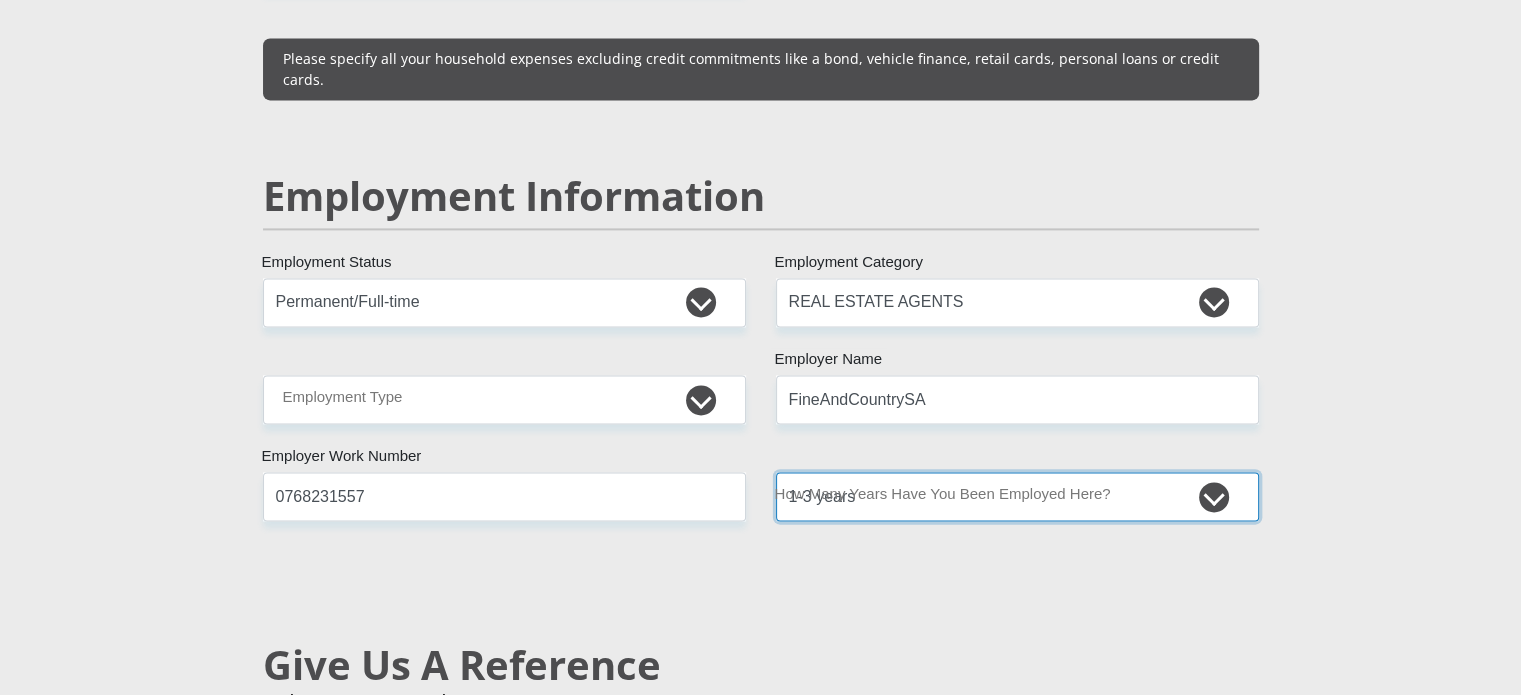 click on "less than 1 year
1-3 years
3-5 years
5+ years" at bounding box center [1017, 496] 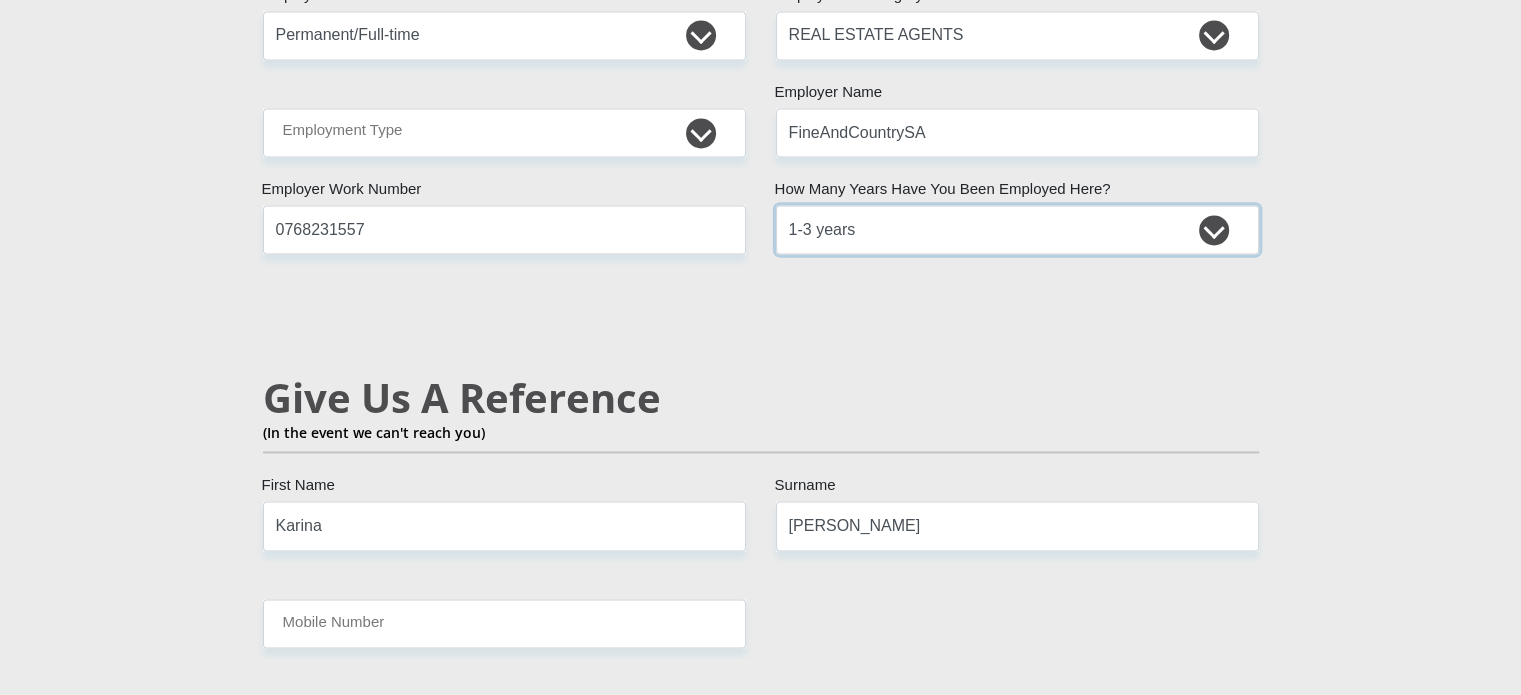 scroll, scrollTop: 3466, scrollLeft: 0, axis: vertical 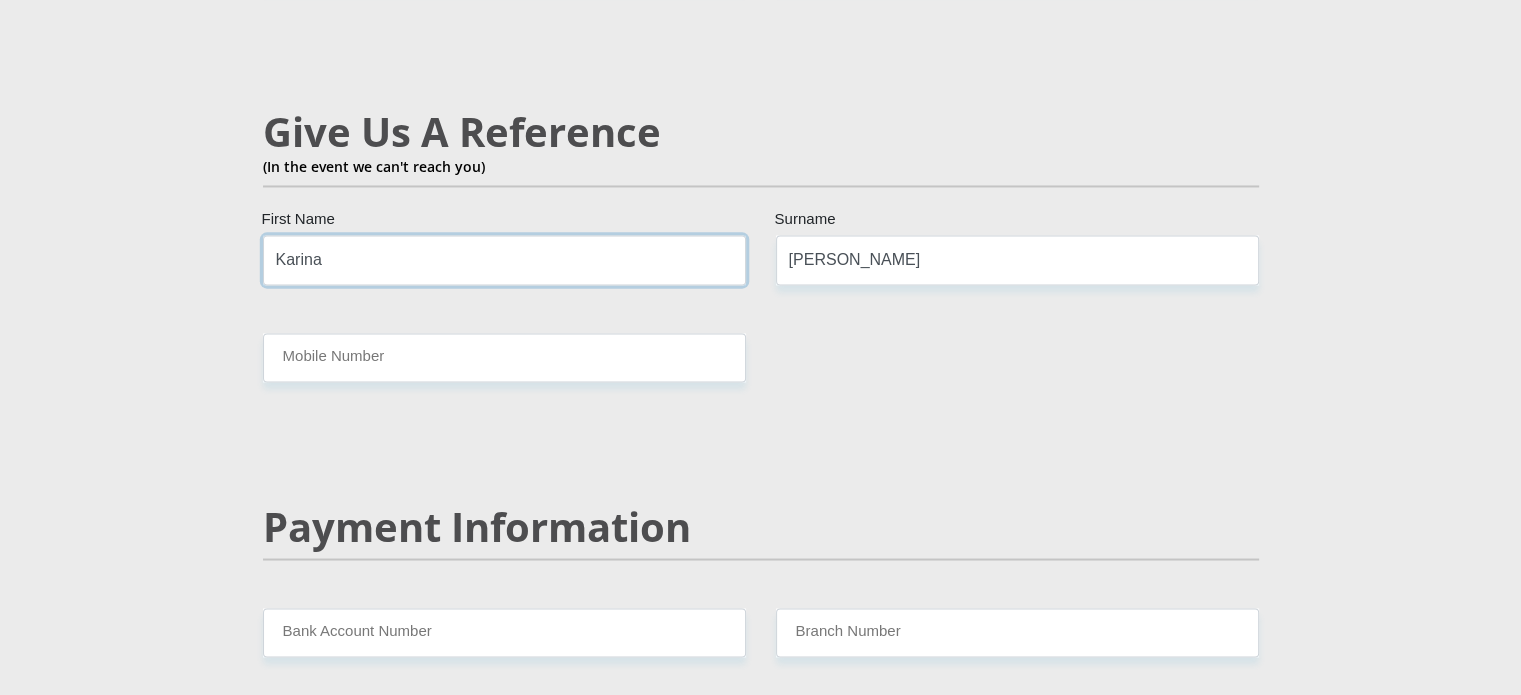 drag, startPoint x: 481, startPoint y: 218, endPoint x: 281, endPoint y: 184, distance: 202.86942 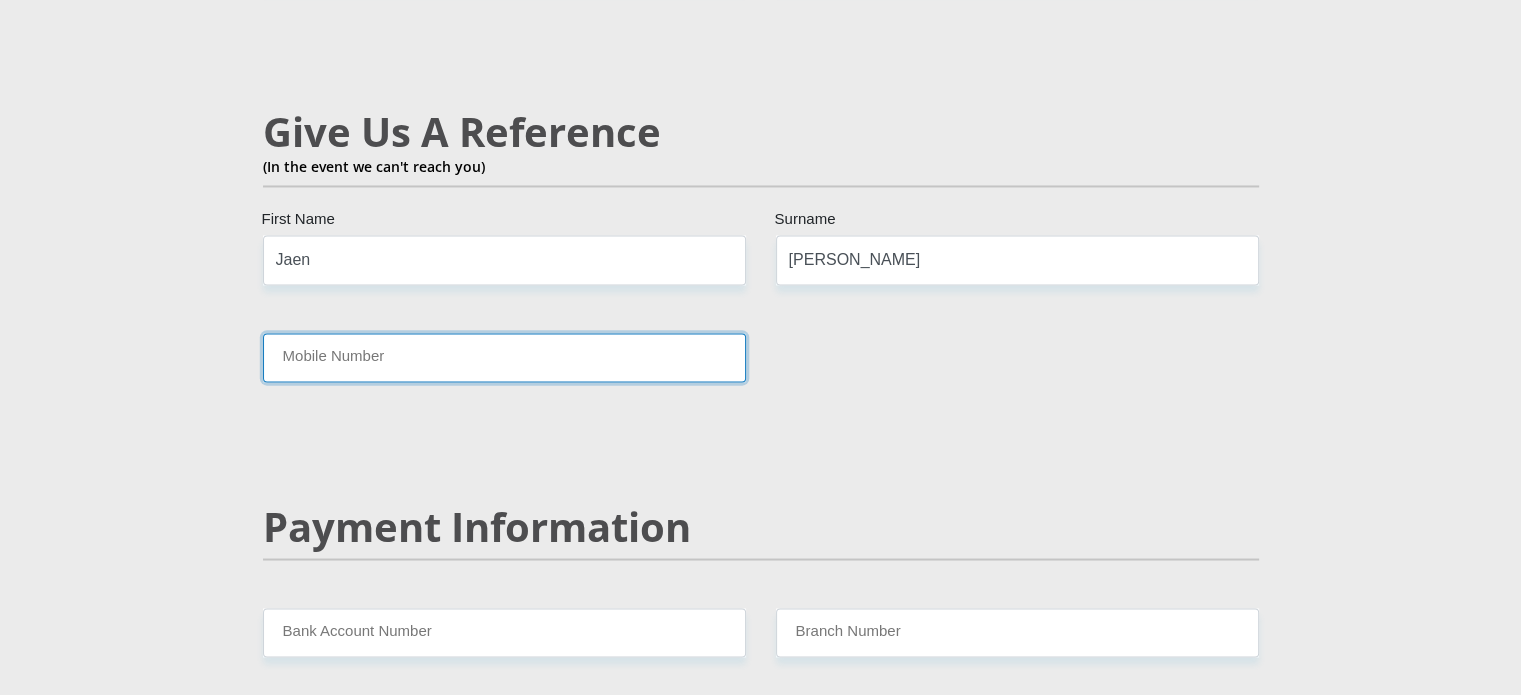 click on "Mobile Number" at bounding box center (504, 357) 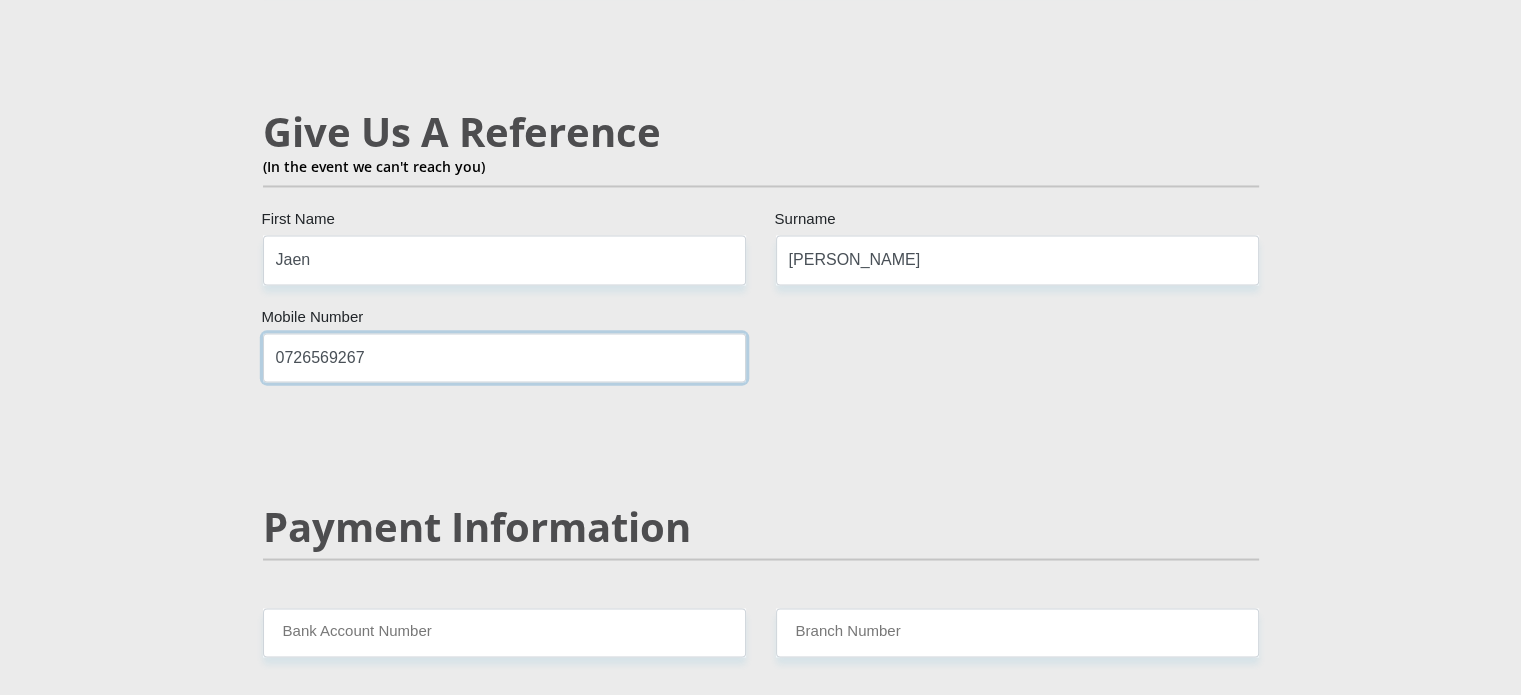 scroll, scrollTop: 3733, scrollLeft: 0, axis: vertical 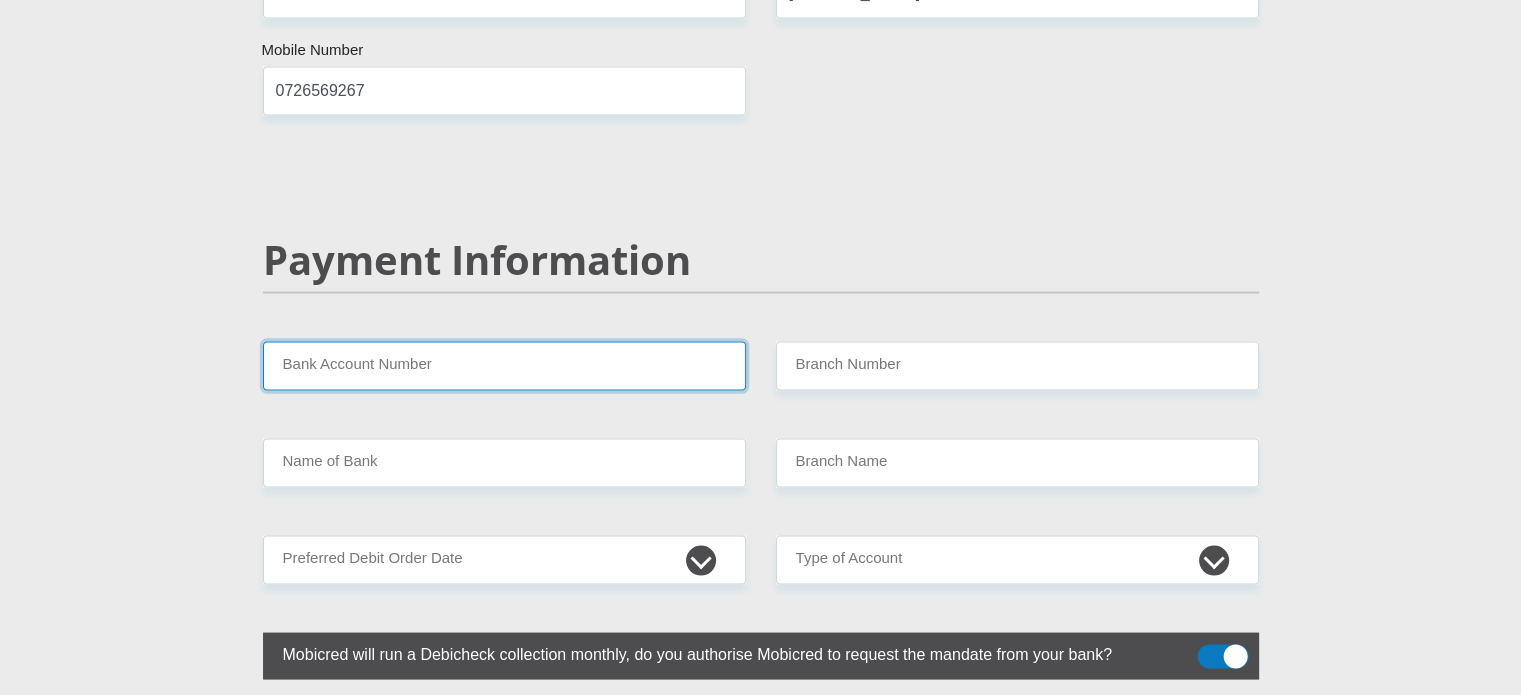 click on "Bank Account Number" at bounding box center [504, 365] 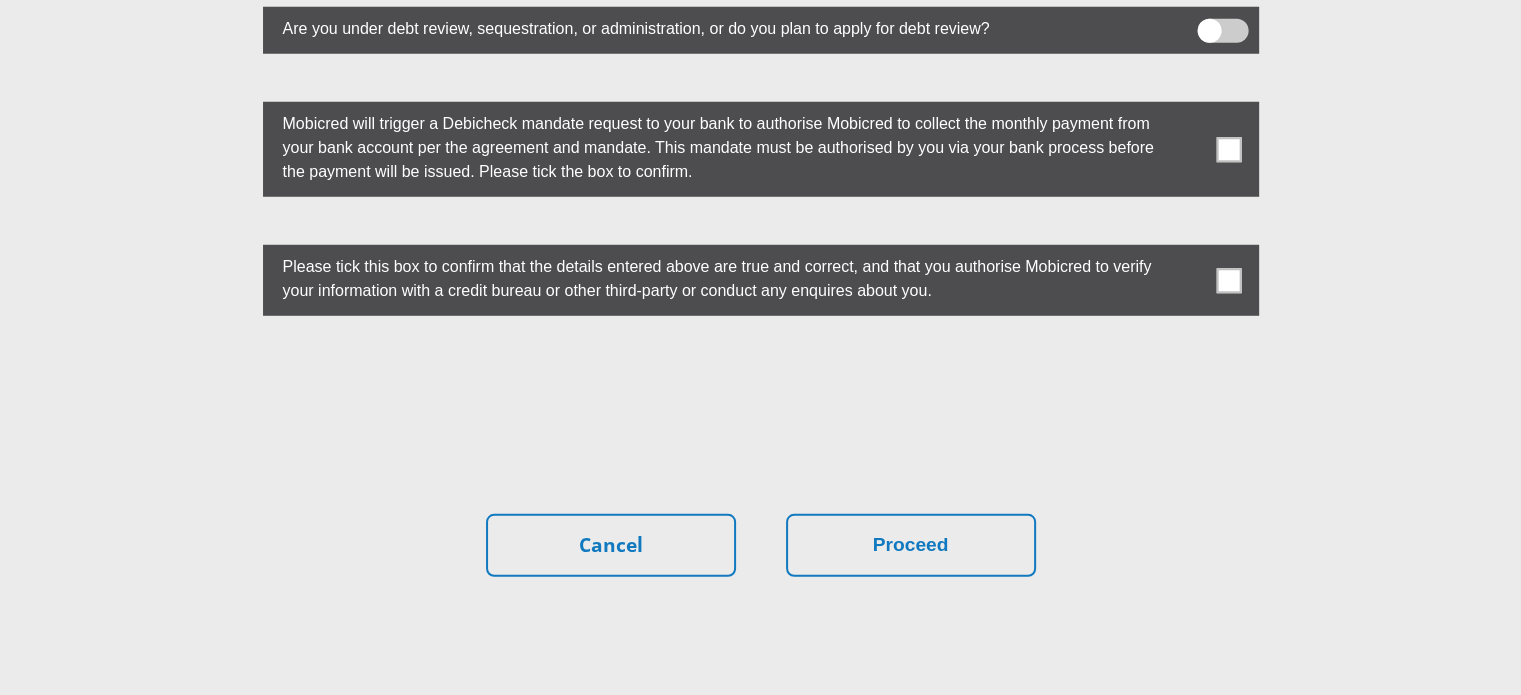 scroll, scrollTop: 5333, scrollLeft: 0, axis: vertical 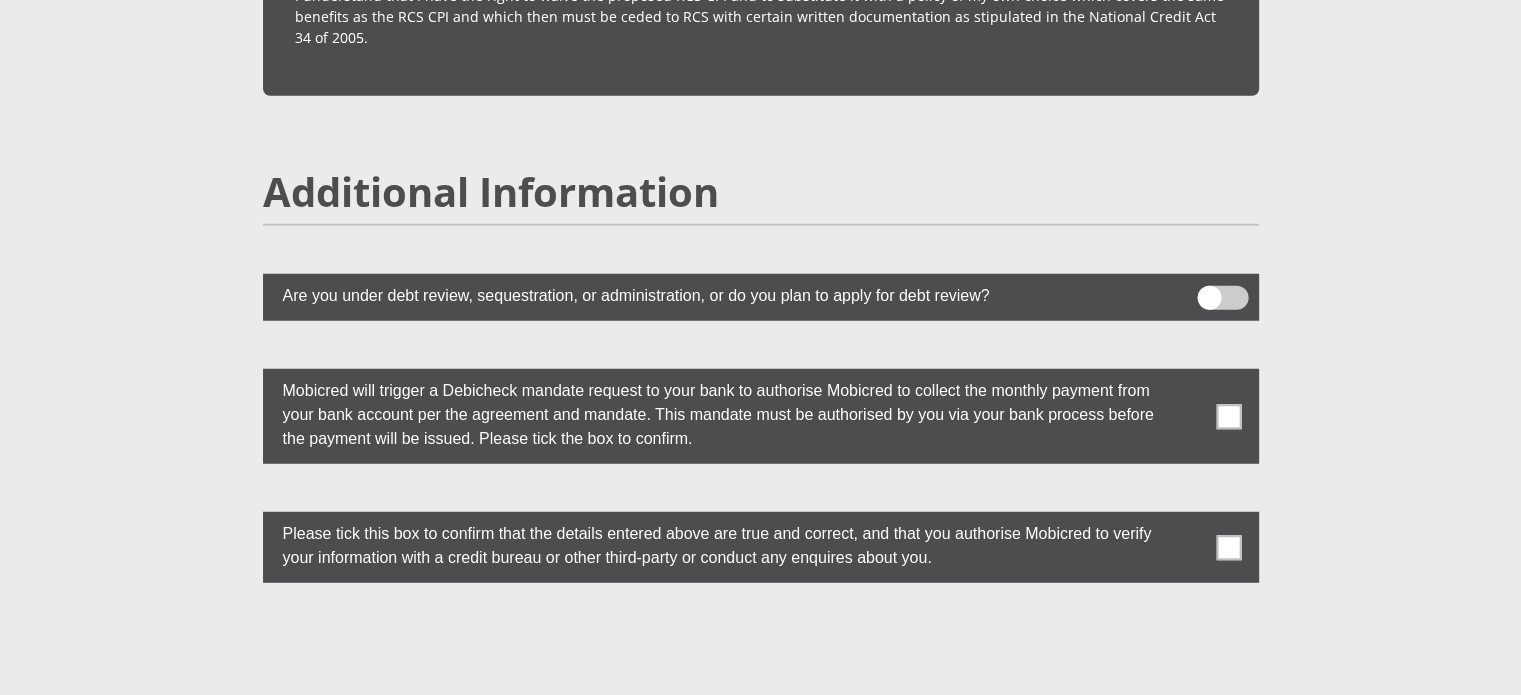 click at bounding box center (1228, 547) 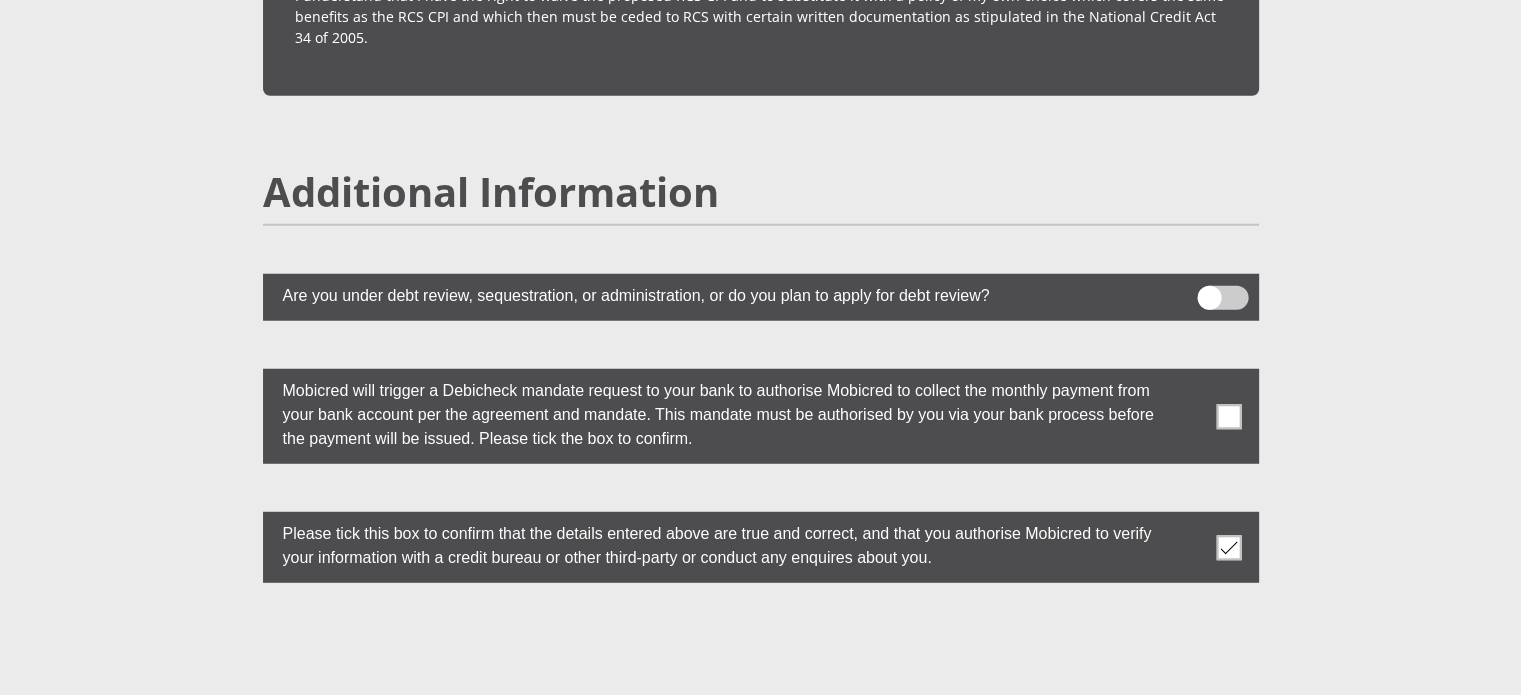 click at bounding box center (1228, 416) 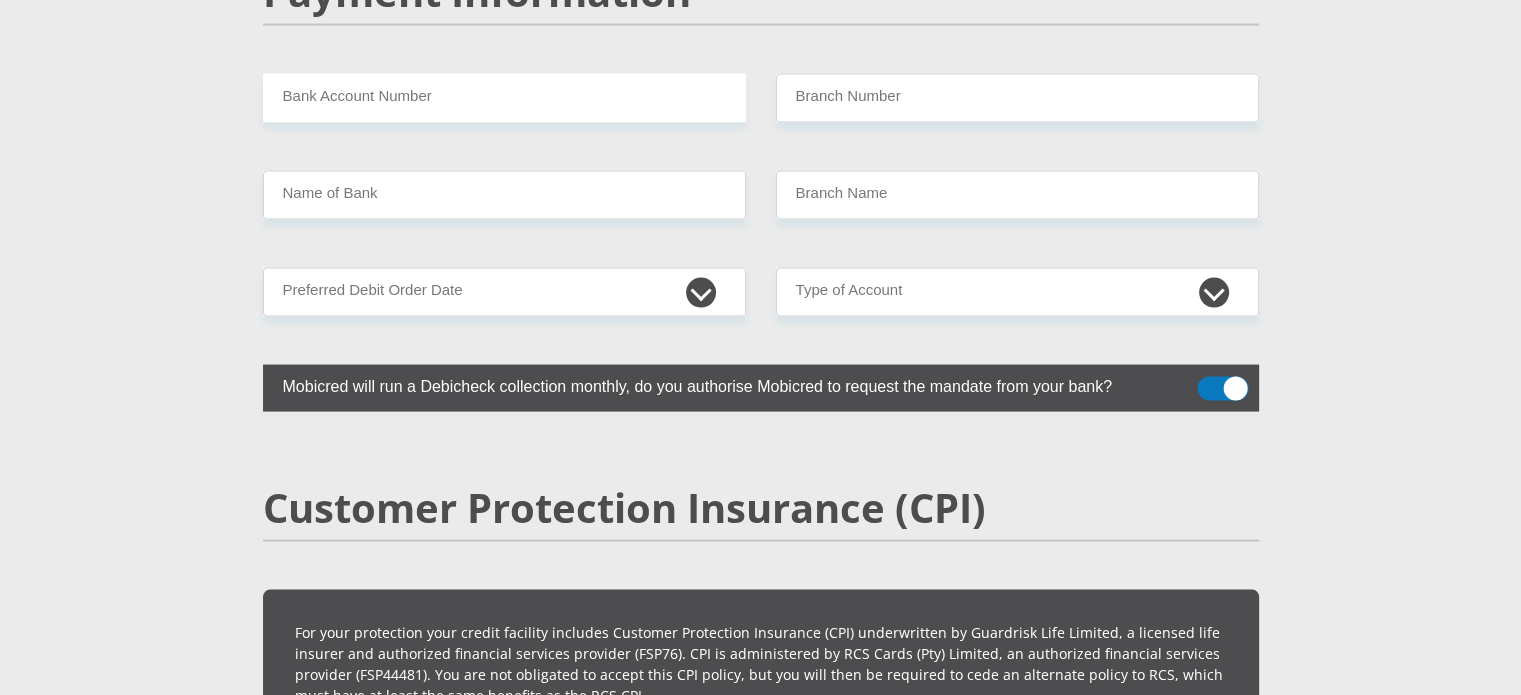 scroll, scrollTop: 3733, scrollLeft: 0, axis: vertical 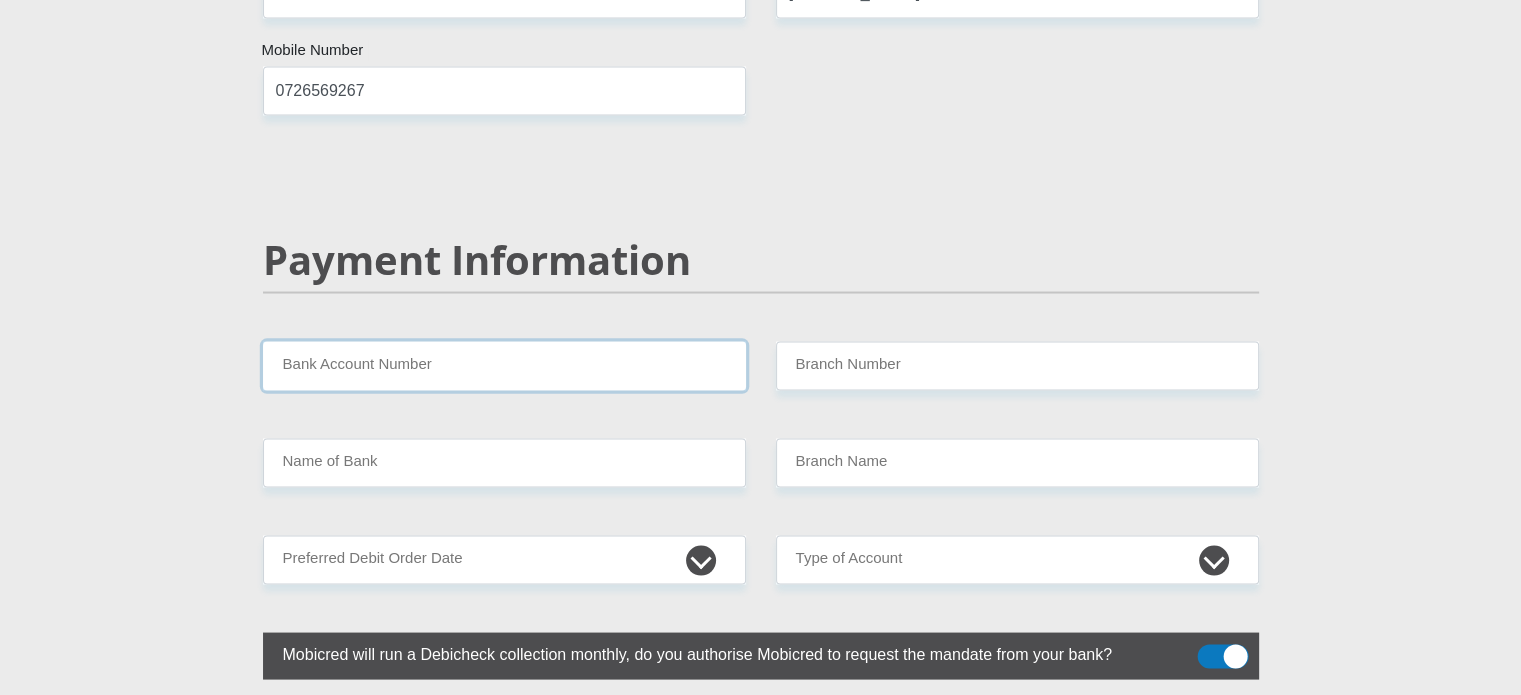 click on "Bank Account Number" at bounding box center [504, 365] 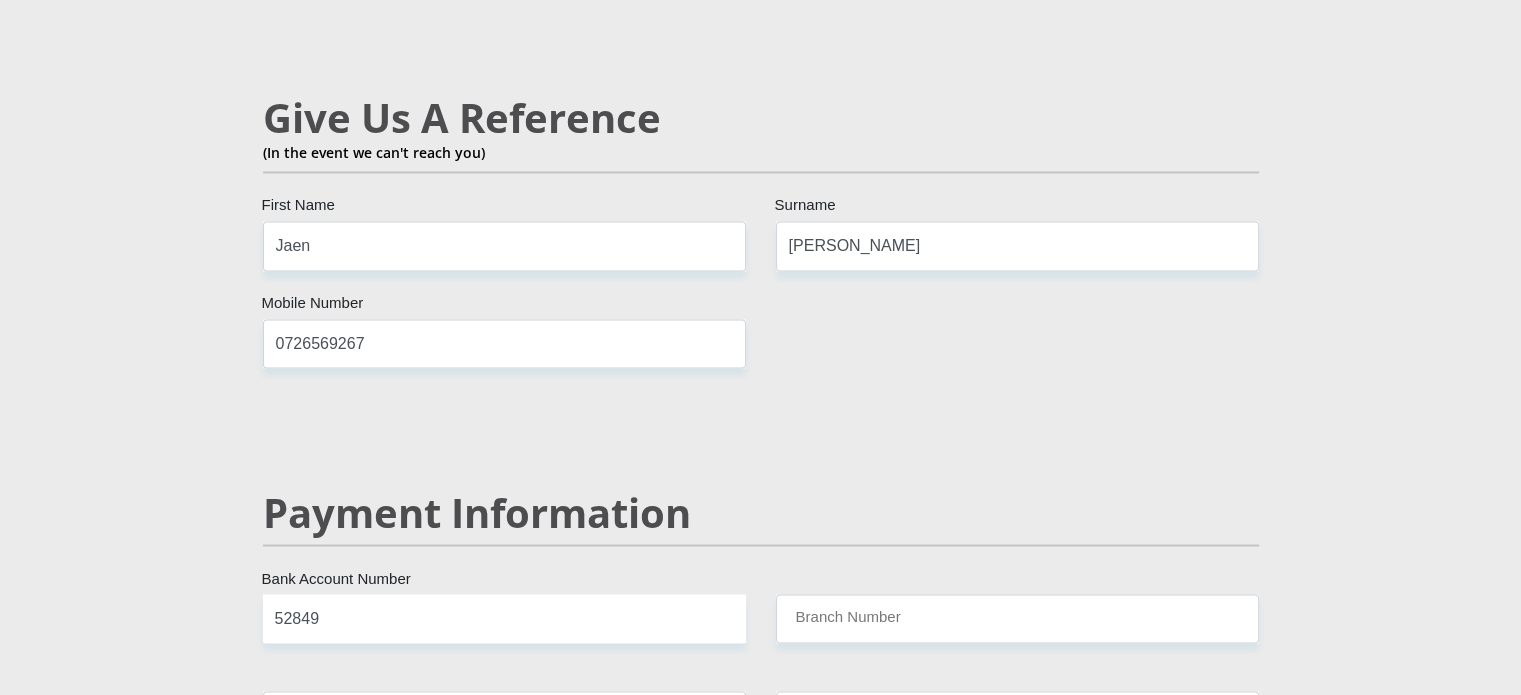 scroll, scrollTop: 3747, scrollLeft: 0, axis: vertical 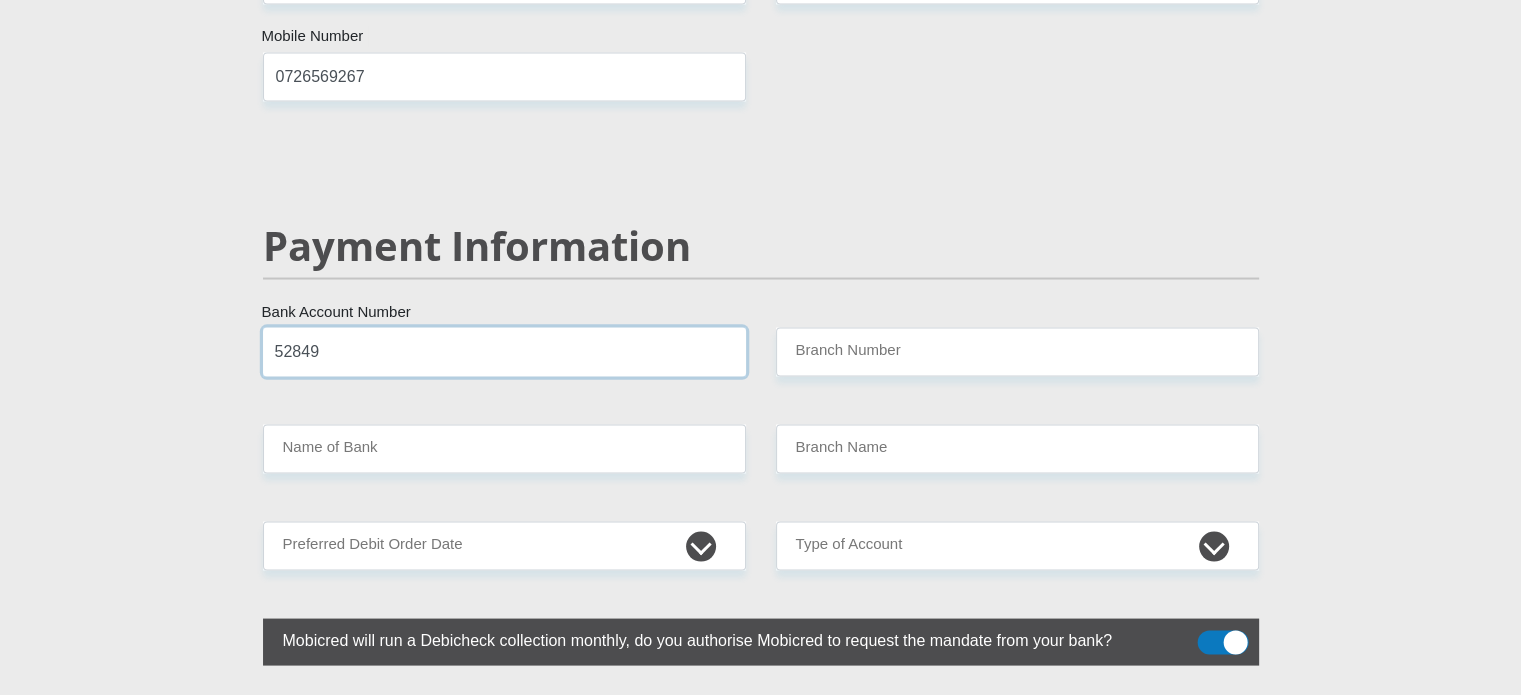 click on "52849" at bounding box center (504, 351) 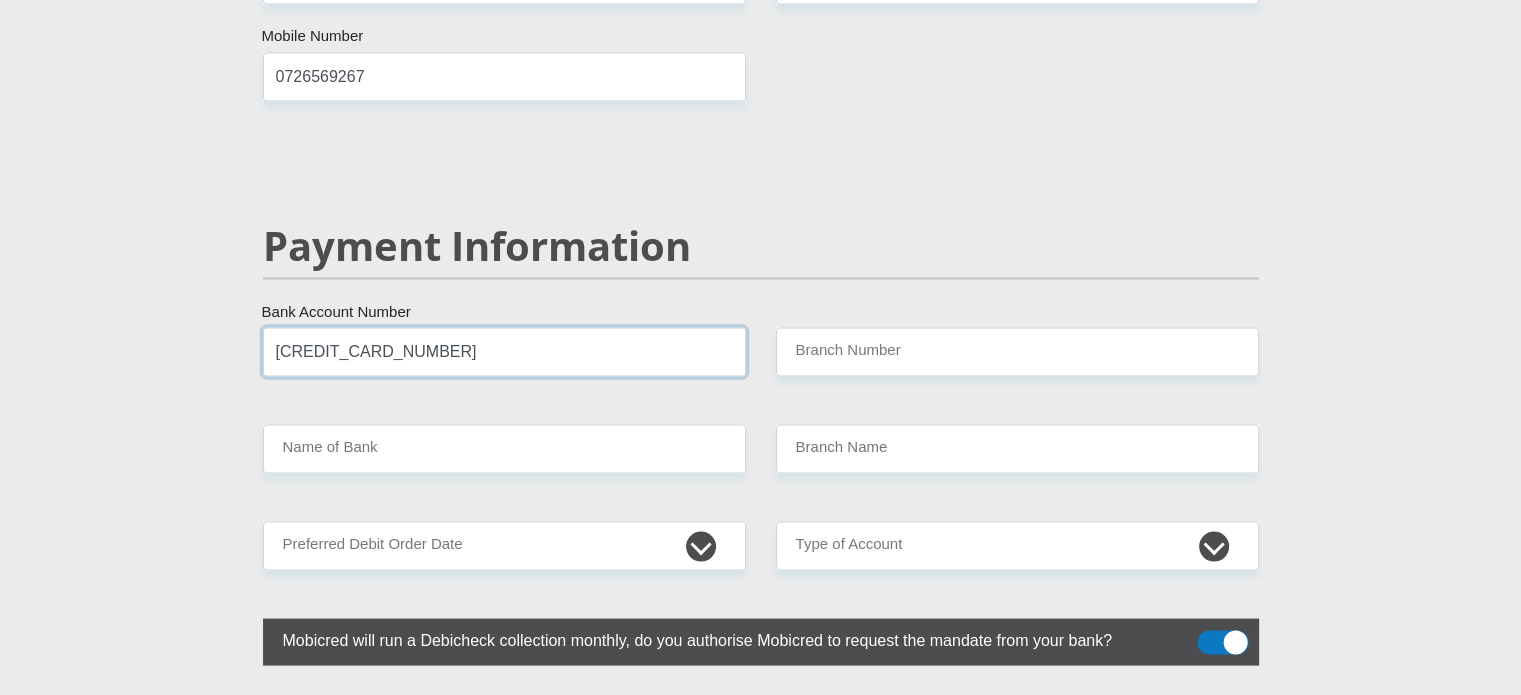 type on "[CREDIT_CARD_NUMBER]" 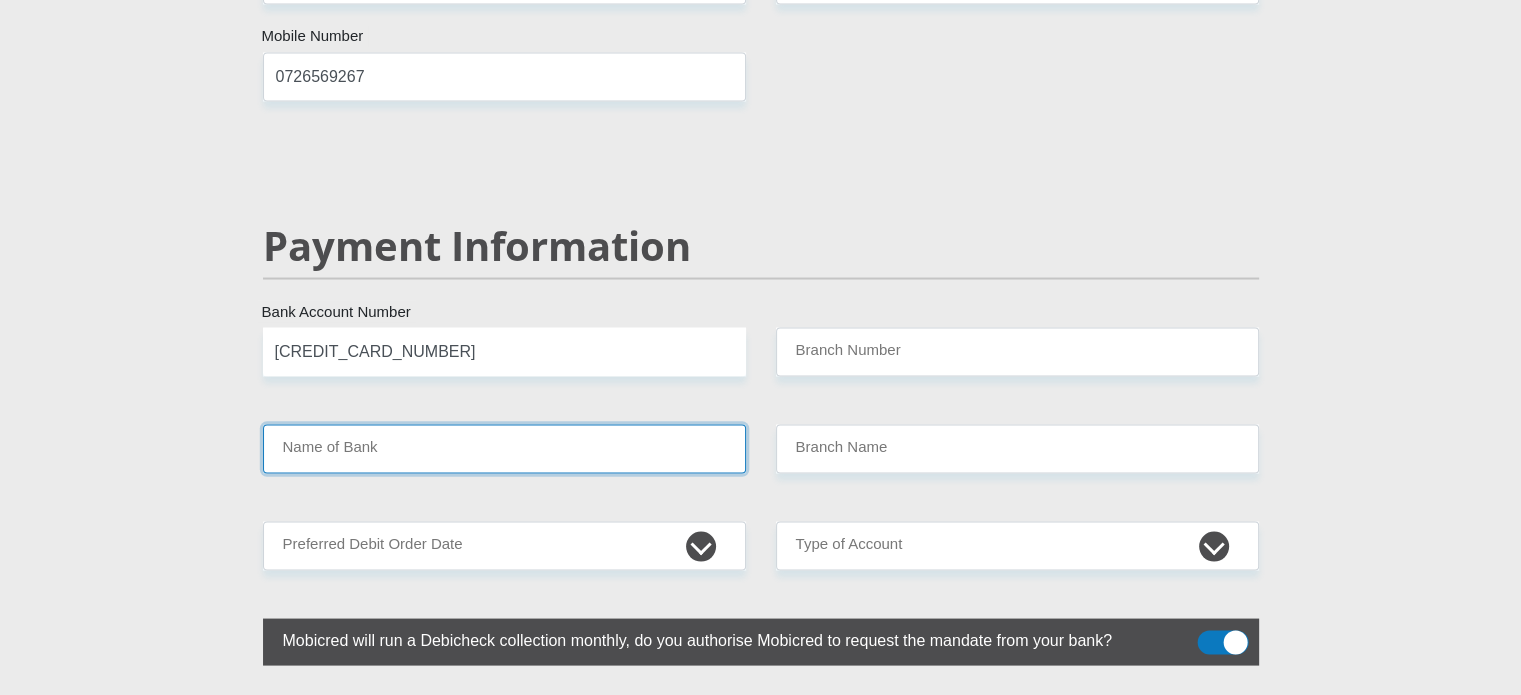 click on "Name of Bank" at bounding box center (504, 448) 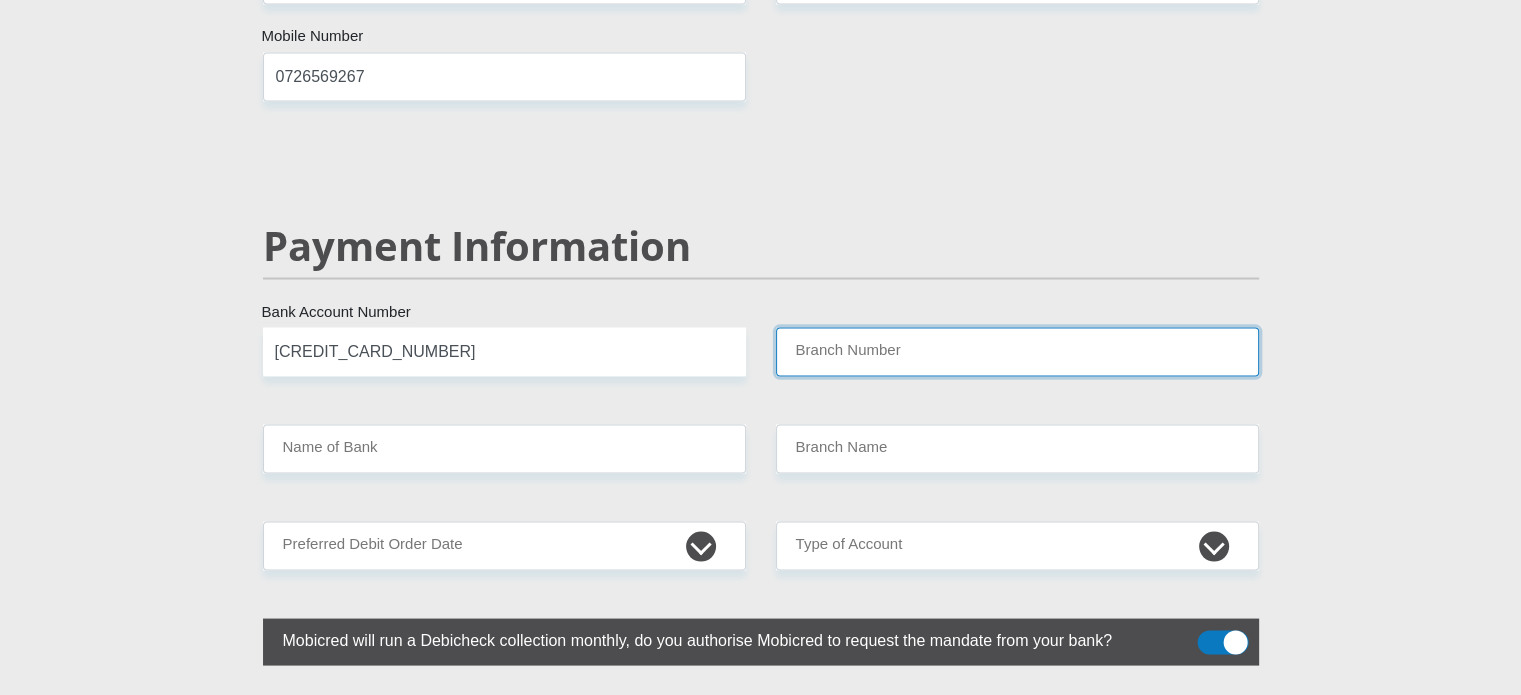 click on "Branch Number" at bounding box center (1017, 351) 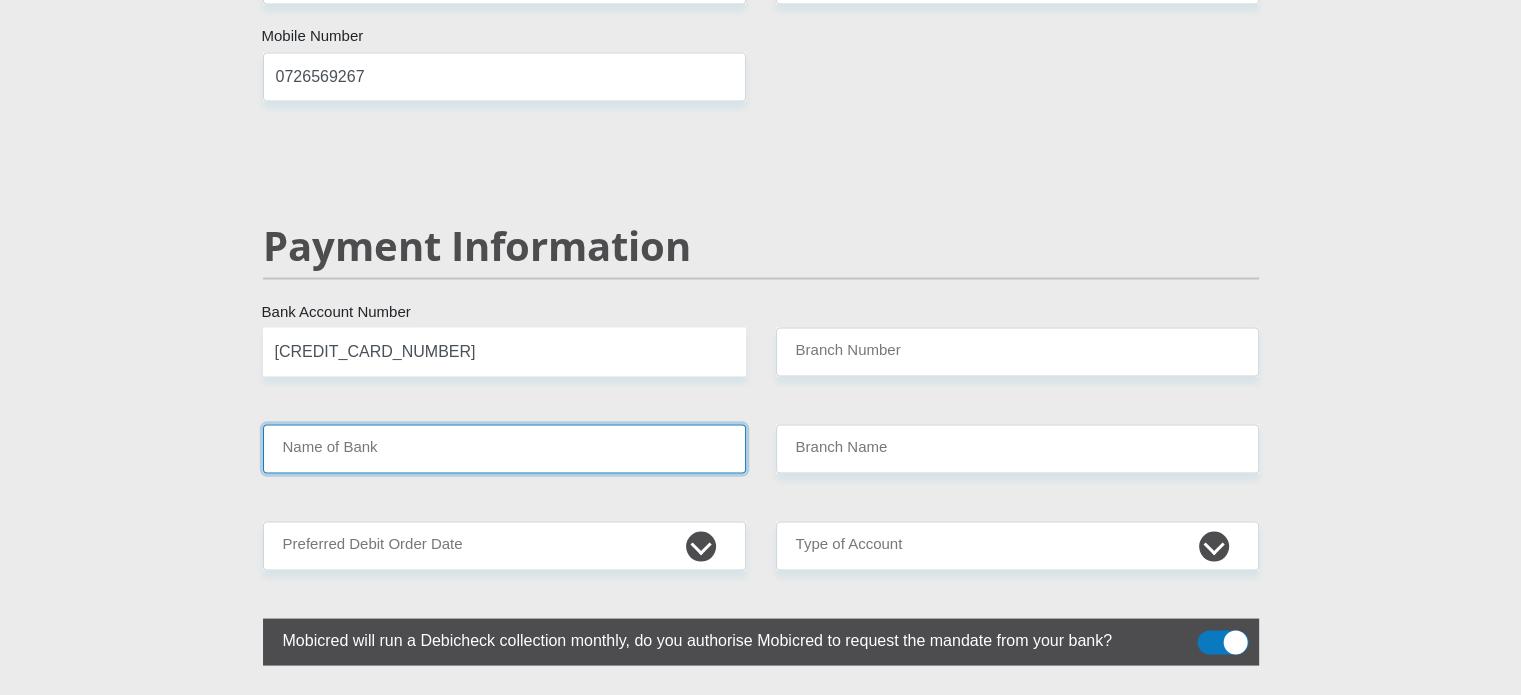 click on "Name of Bank" at bounding box center [504, 448] 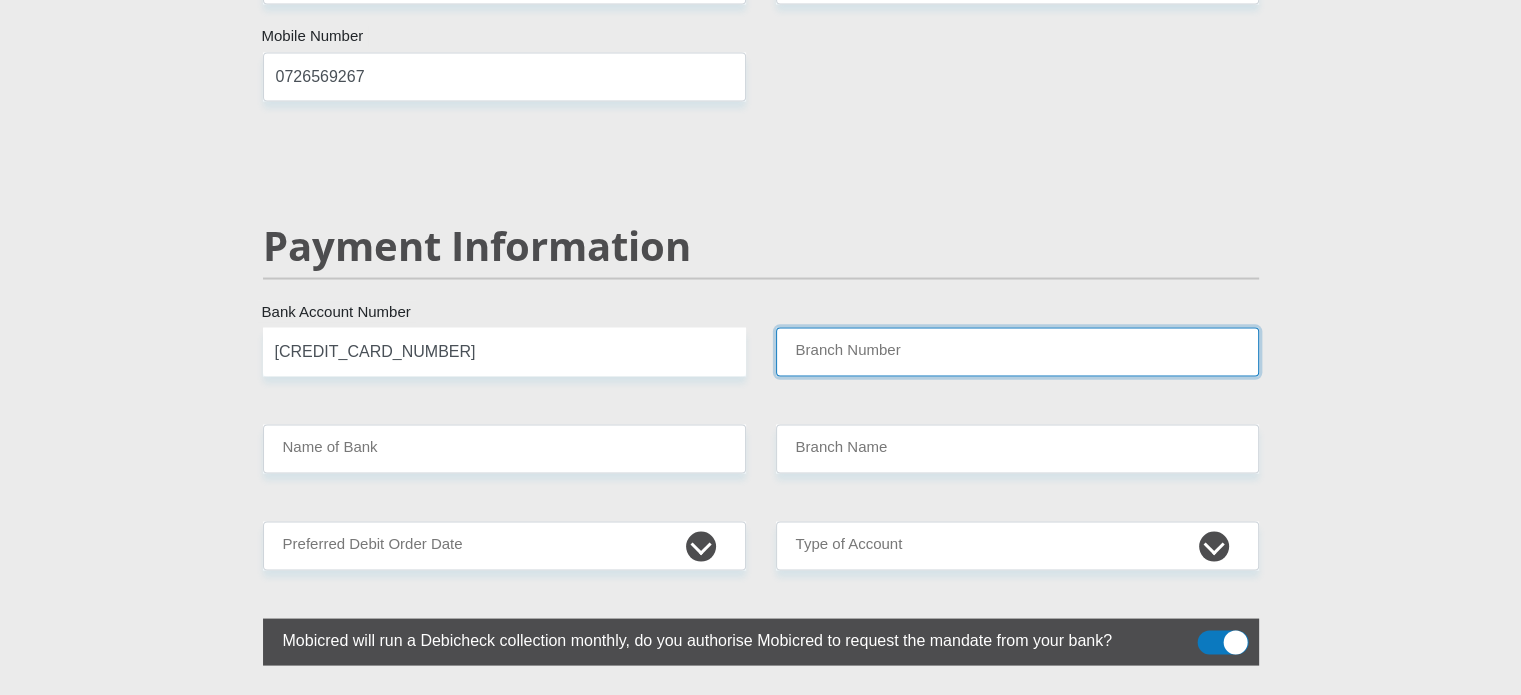 click on "Branch Number" at bounding box center [1017, 351] 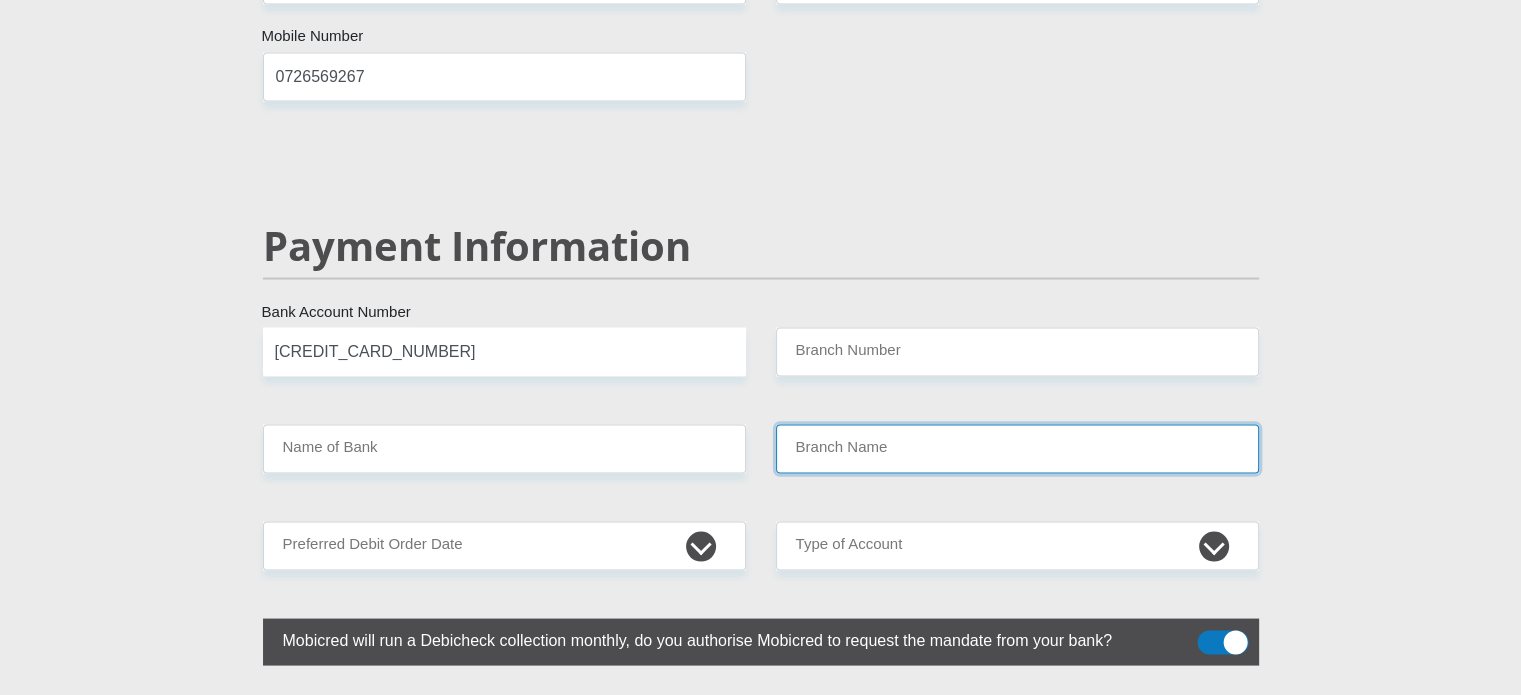 click on "Branch Name" at bounding box center (1017, 448) 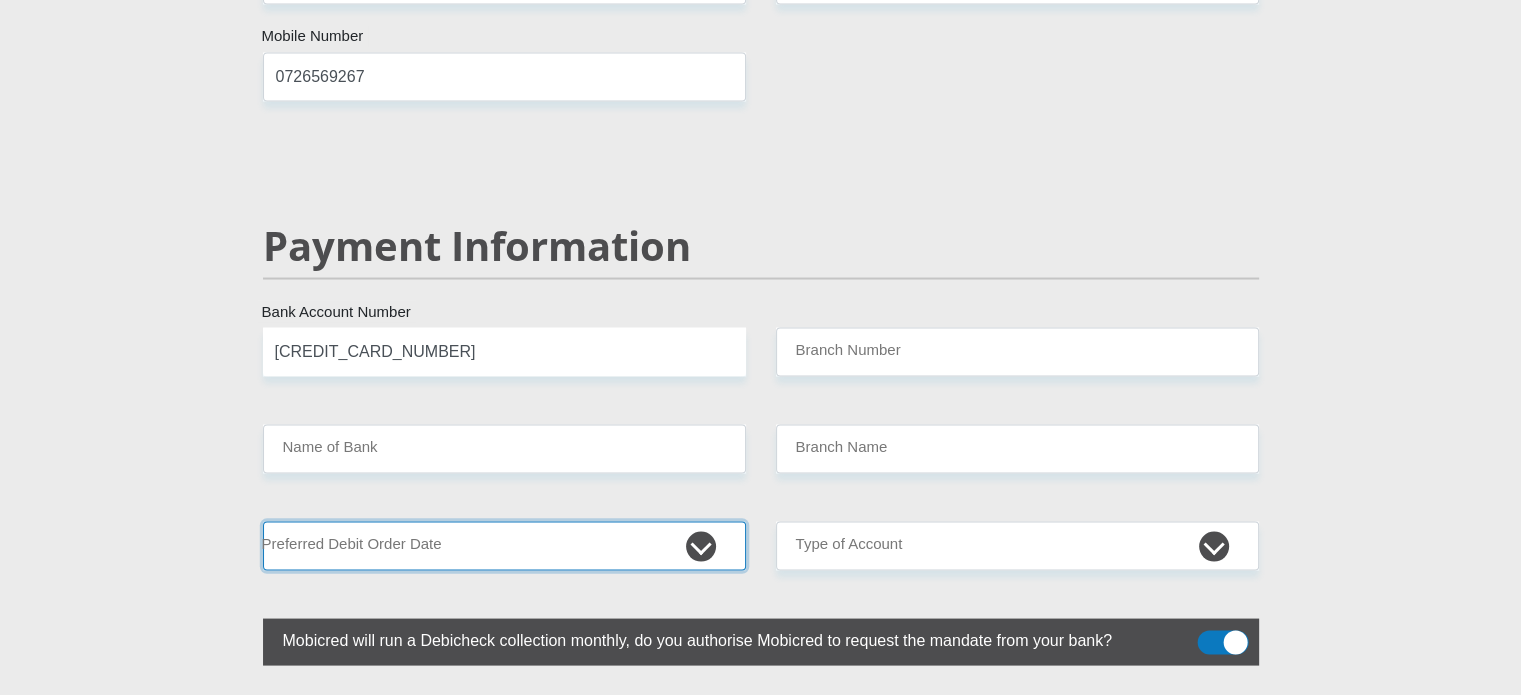 click on "1st
2nd
3rd
4th
5th
7th
18th
19th
20th
21st
22nd
23rd
24th
25th
26th
27th
28th
29th
30th" at bounding box center [504, 545] 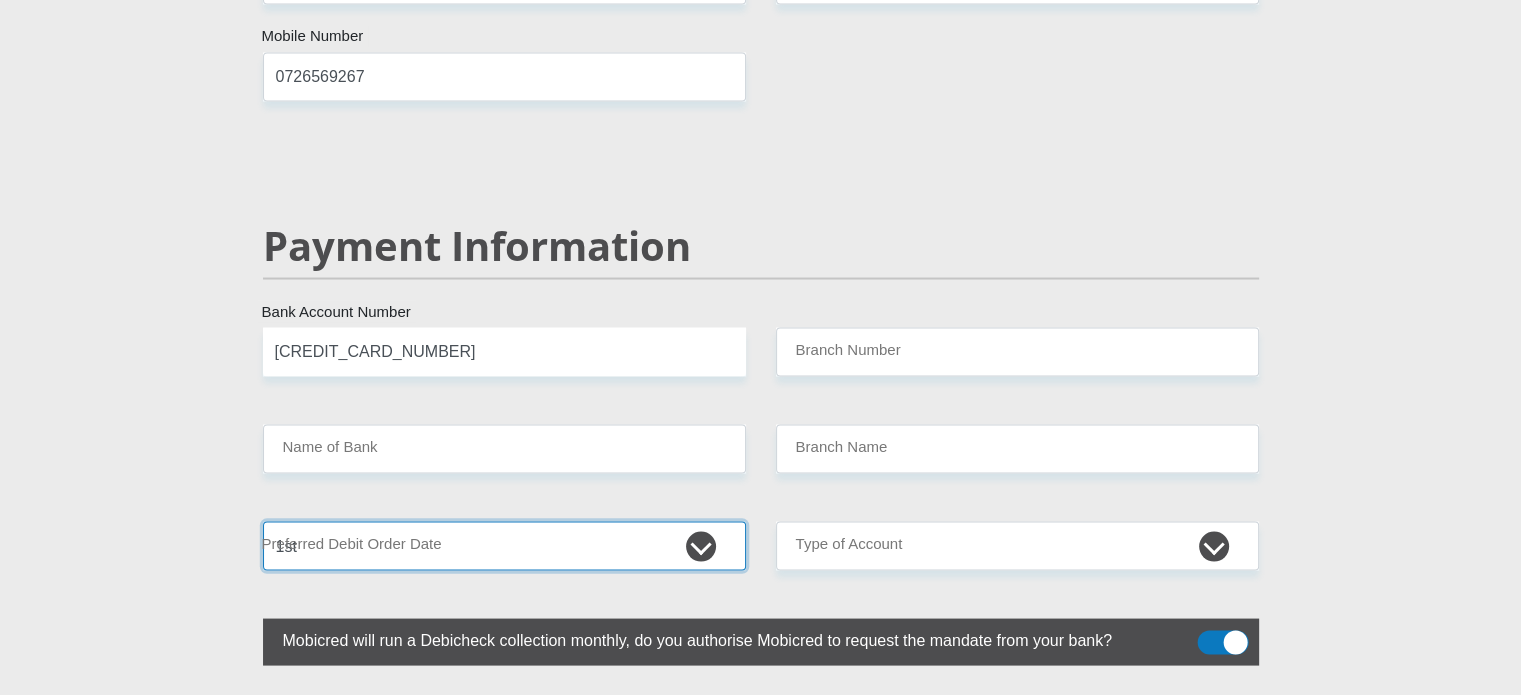 click on "1st
2nd
3rd
4th
5th
7th
18th
19th
20th
21st
22nd
23rd
24th
25th
26th
27th
28th
29th
30th" at bounding box center (504, 545) 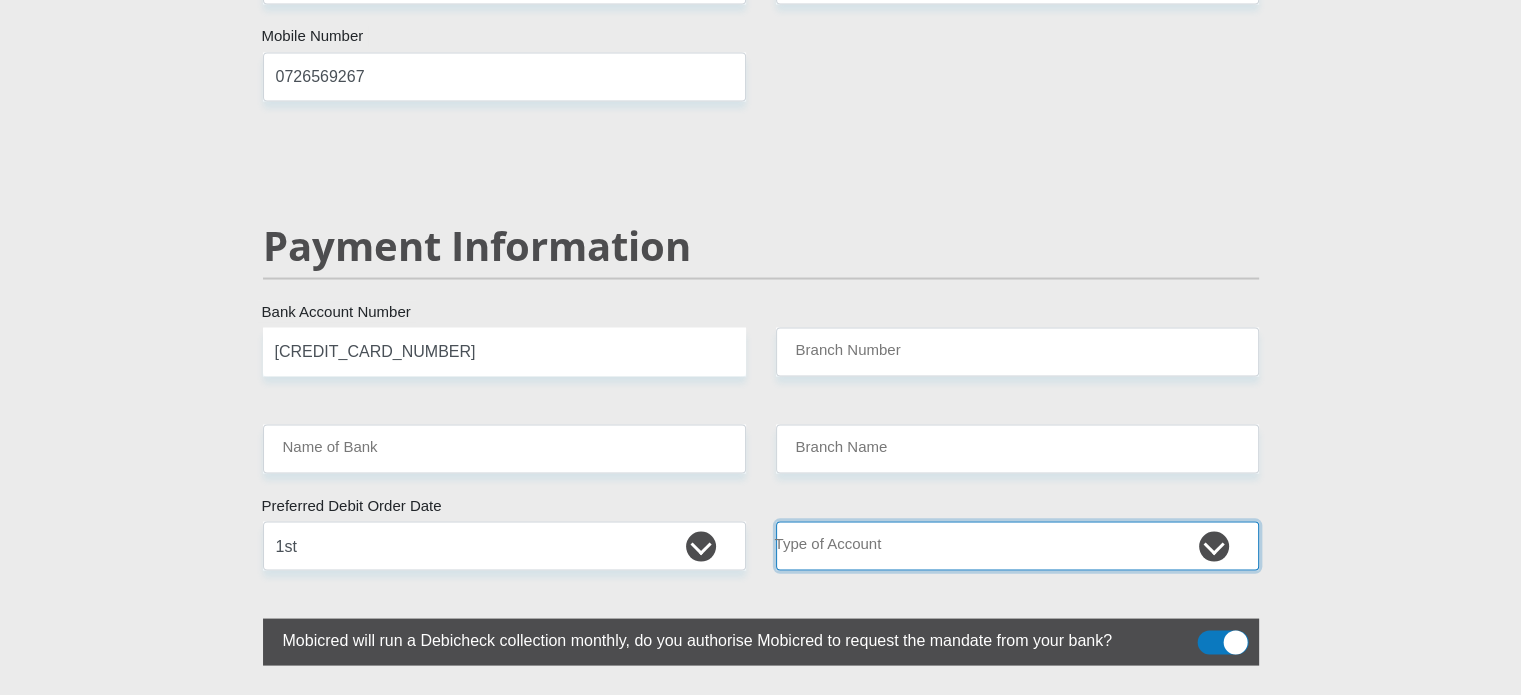 click on "Cheque
Savings" at bounding box center [1017, 545] 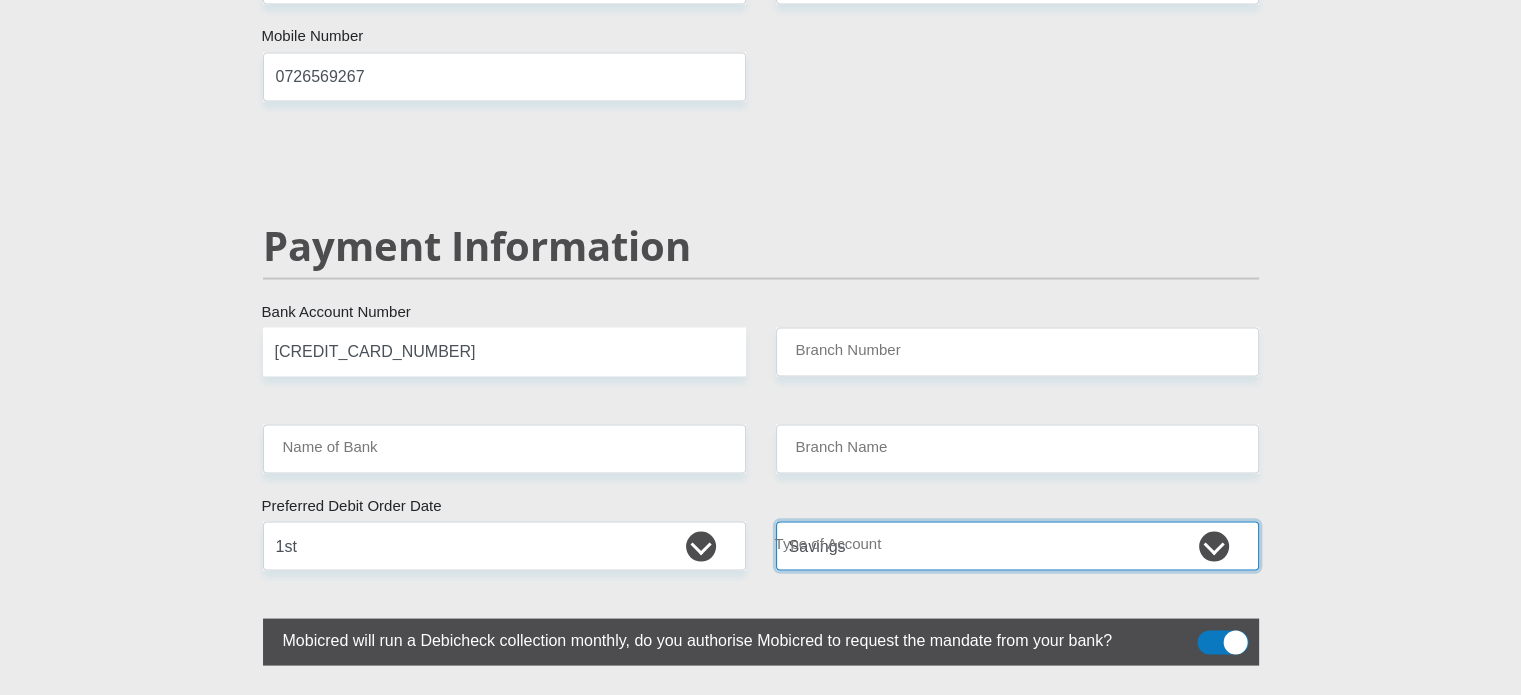 click on "Cheque
Savings" at bounding box center [1017, 545] 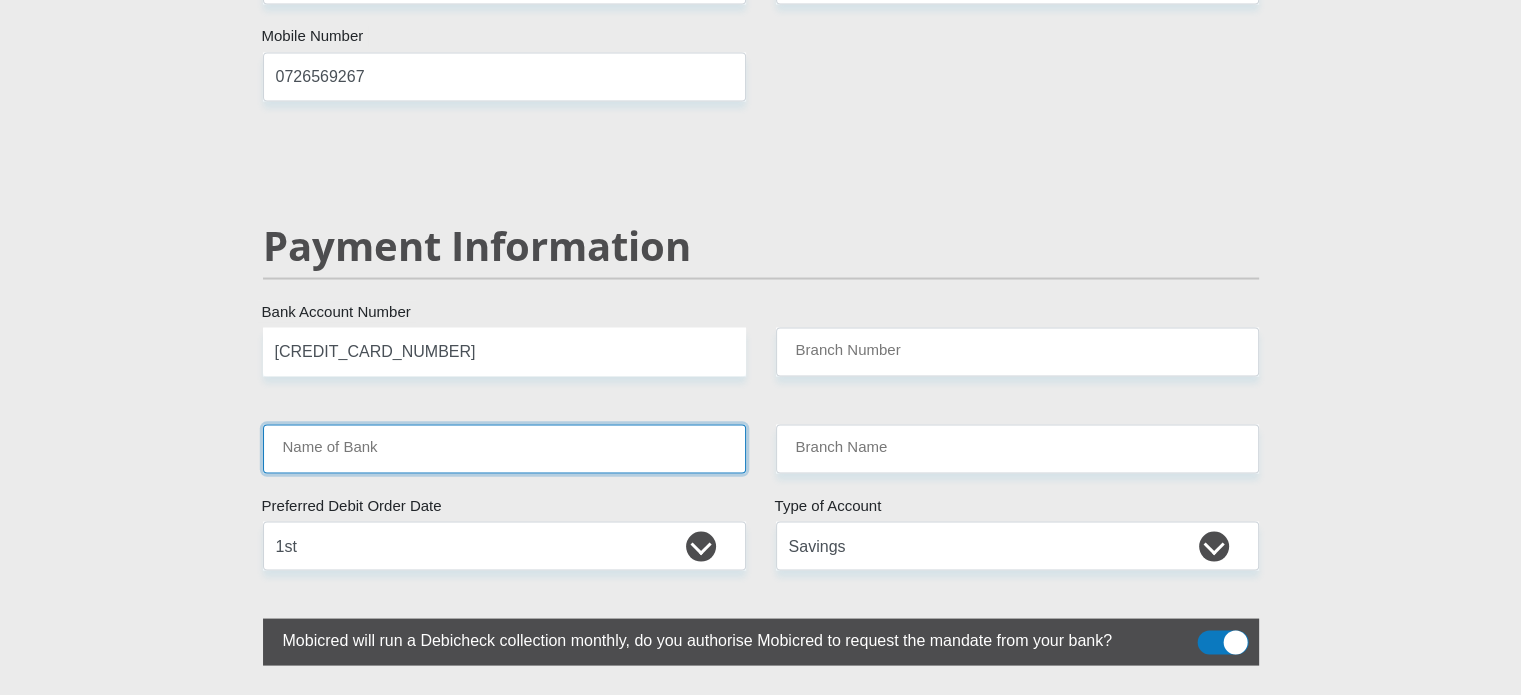 click on "Name of Bank" at bounding box center [504, 448] 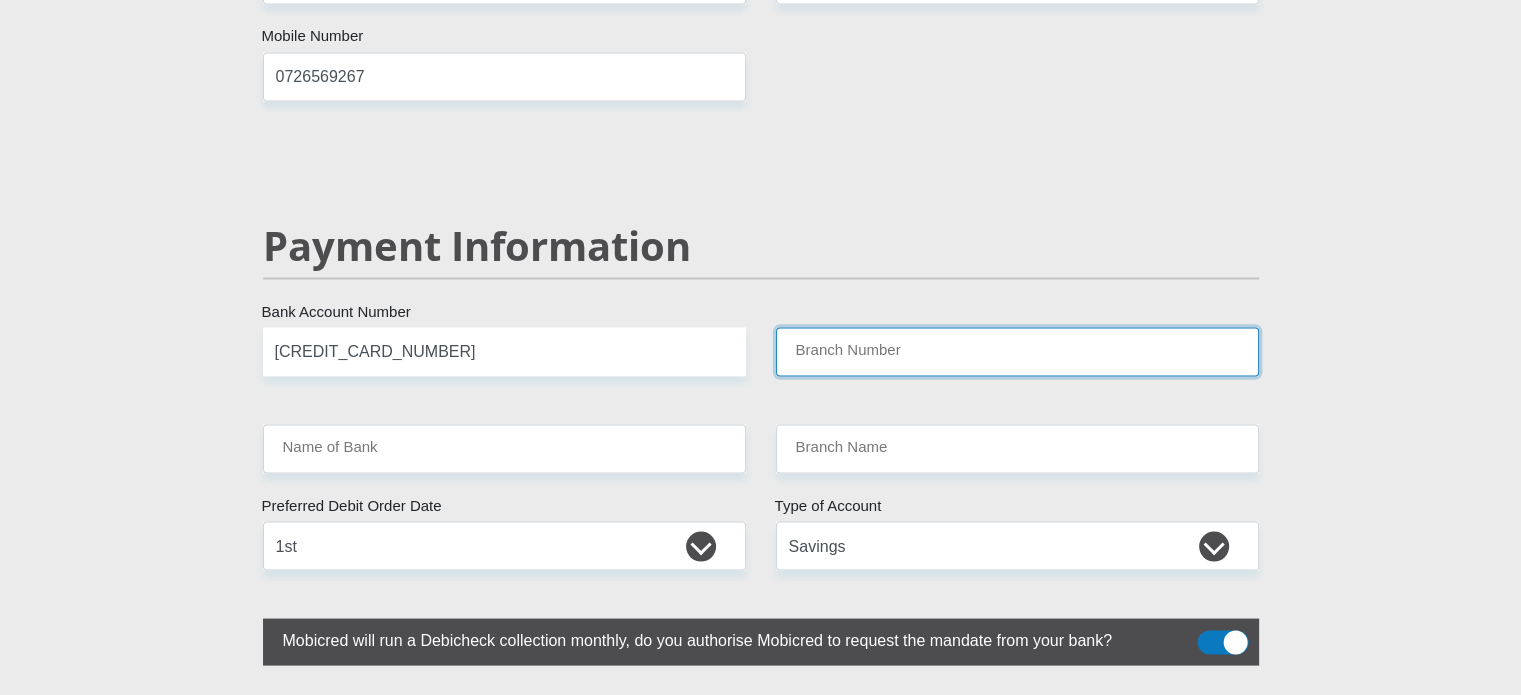 click on "Branch Number" at bounding box center [1017, 351] 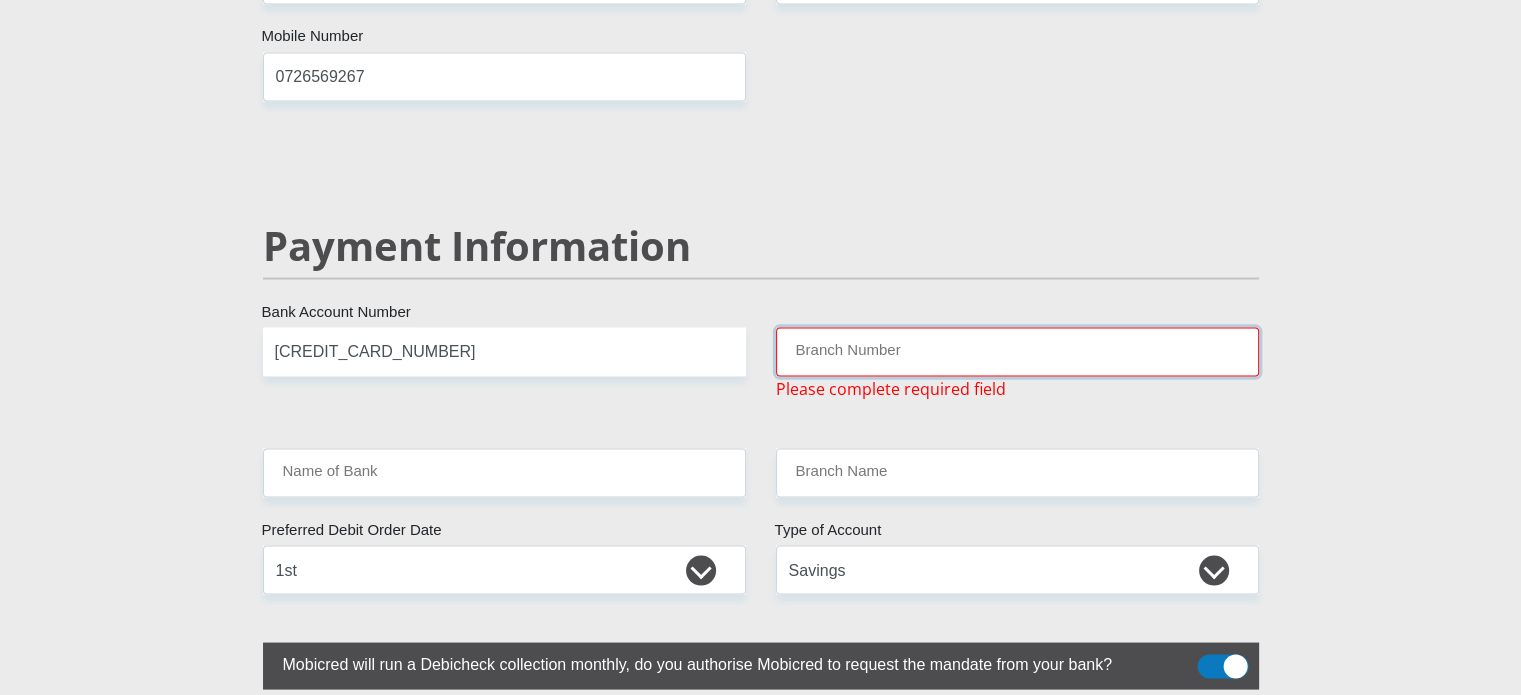 click on "Branch Number" at bounding box center [1017, 351] 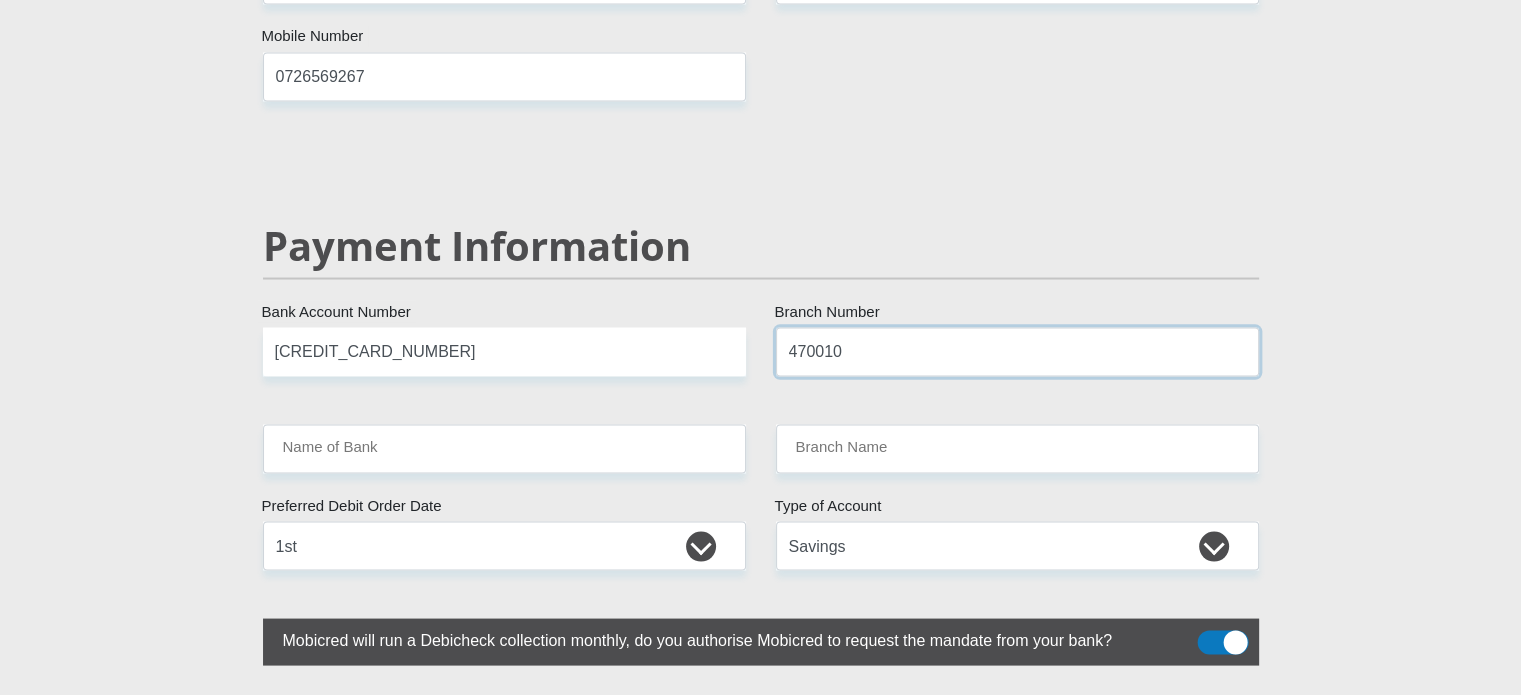 type on "470010" 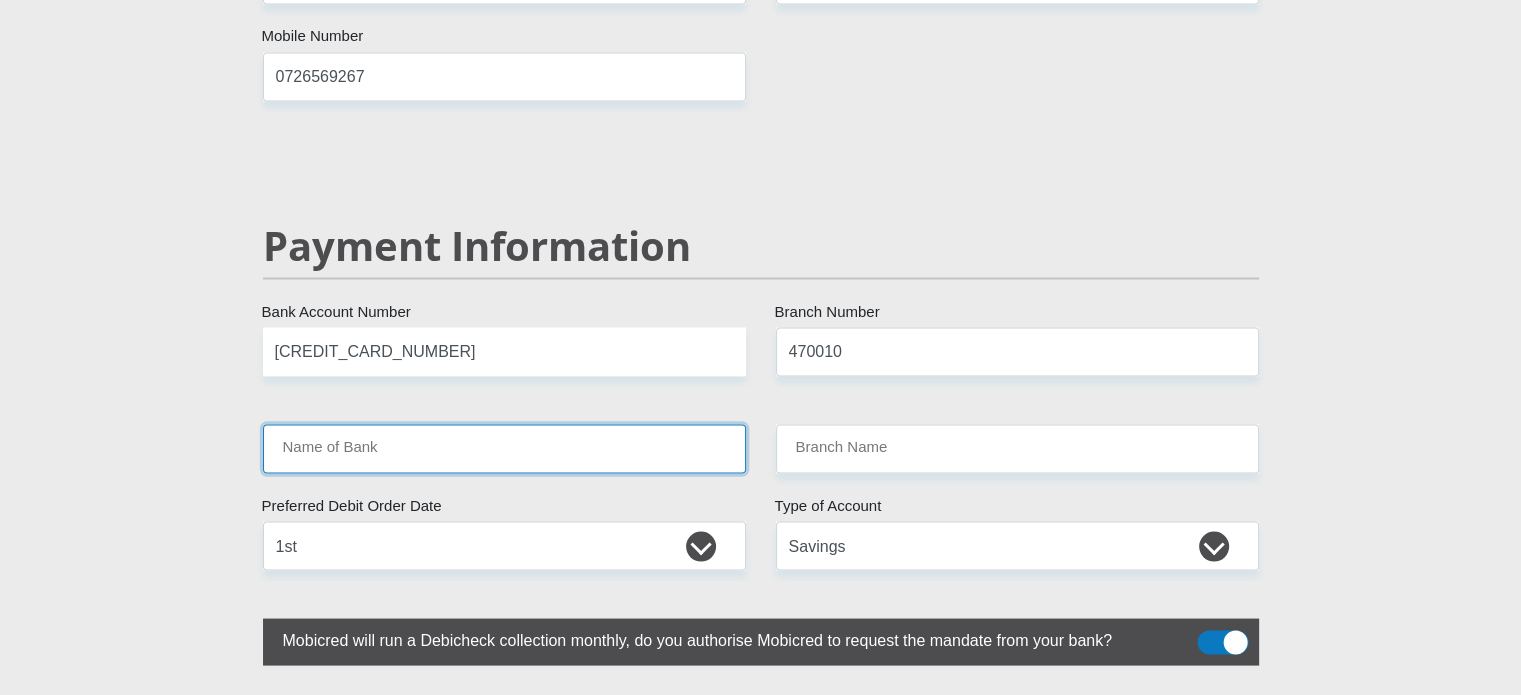 click on "Name of Bank" at bounding box center (504, 448) 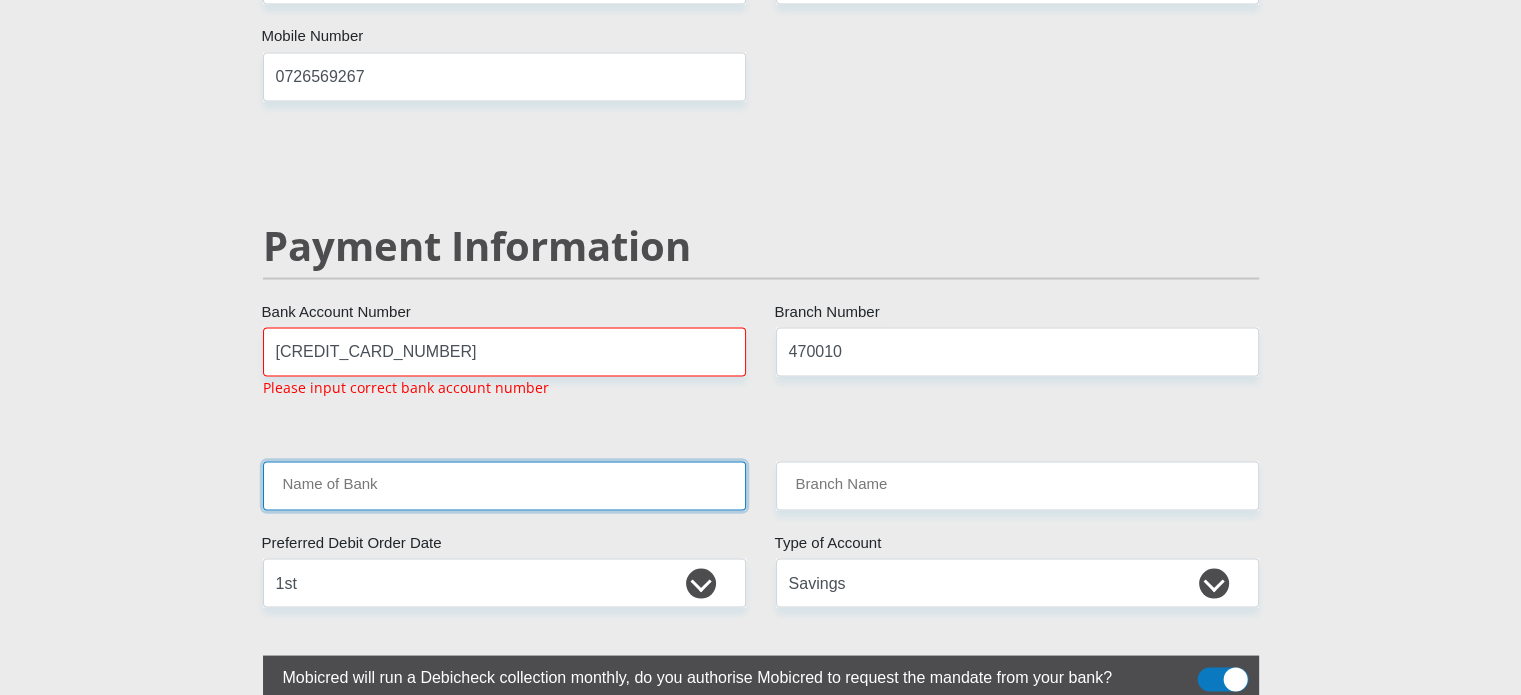 type on "CAPITEC BANK LIMITED" 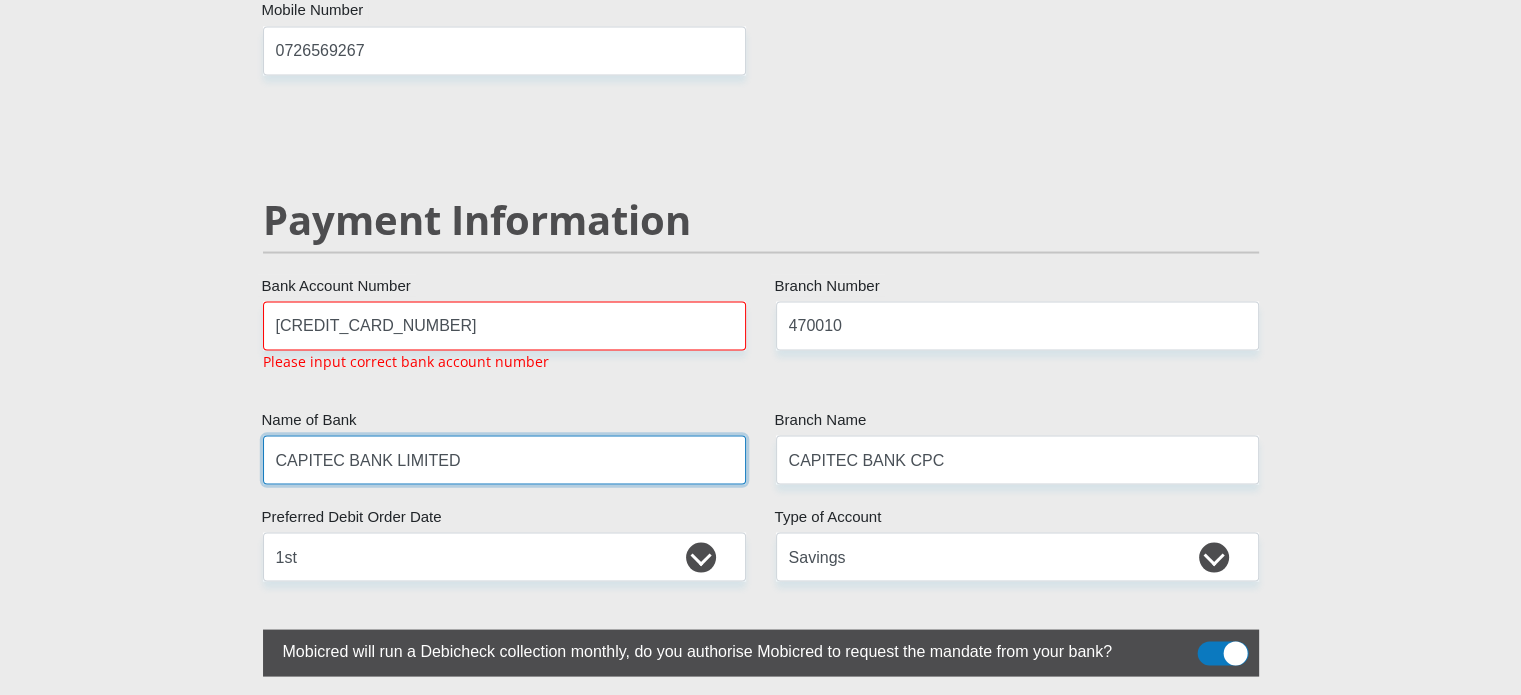scroll, scrollTop: 3774, scrollLeft: 0, axis: vertical 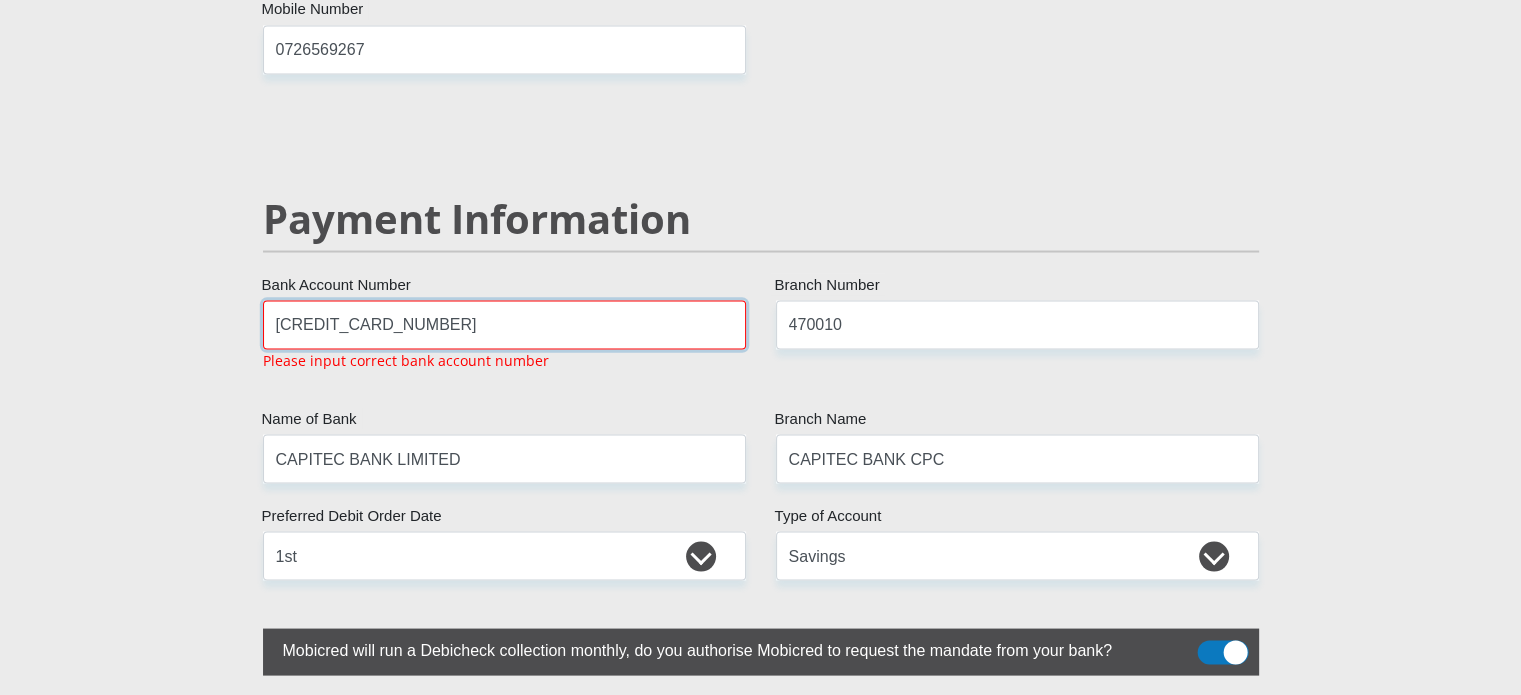 drag, startPoint x: 465, startPoint y: 280, endPoint x: 127, endPoint y: 243, distance: 340.0191 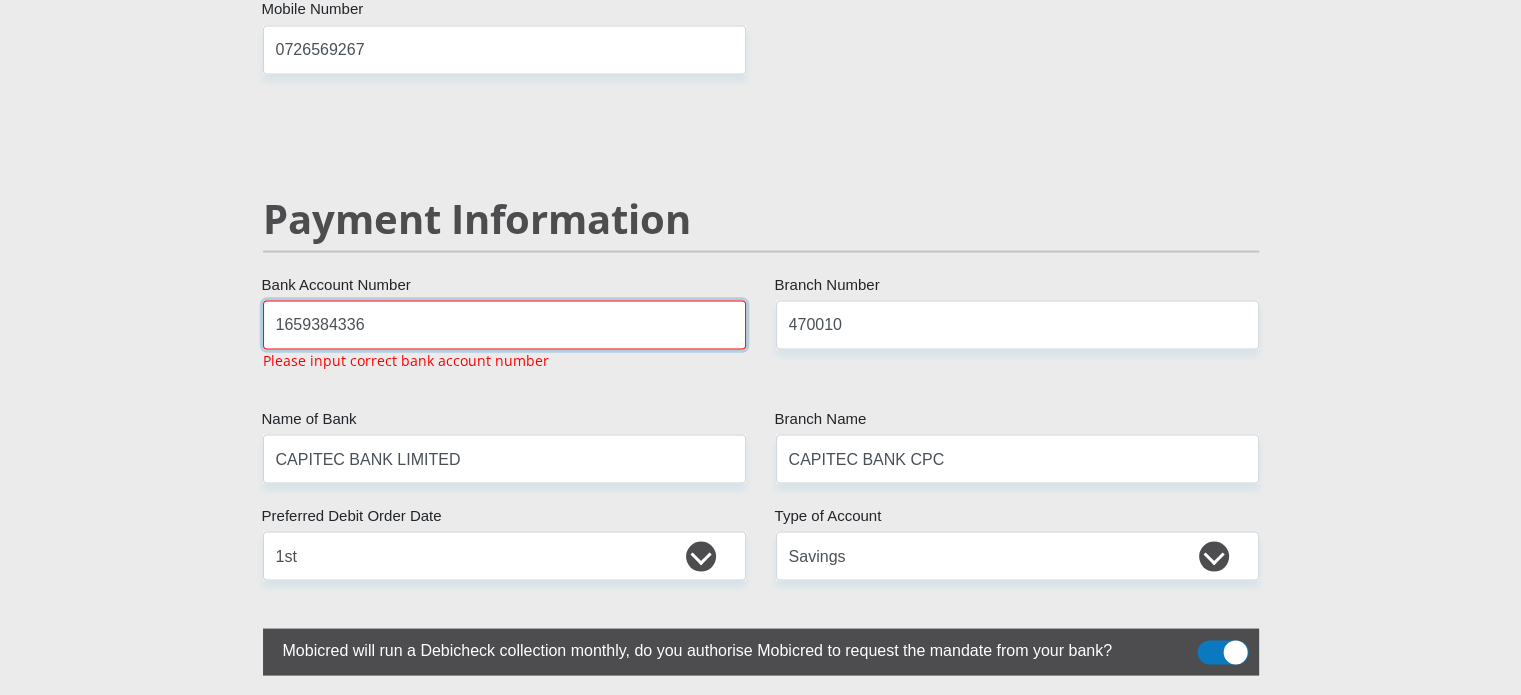 type on "1659384336" 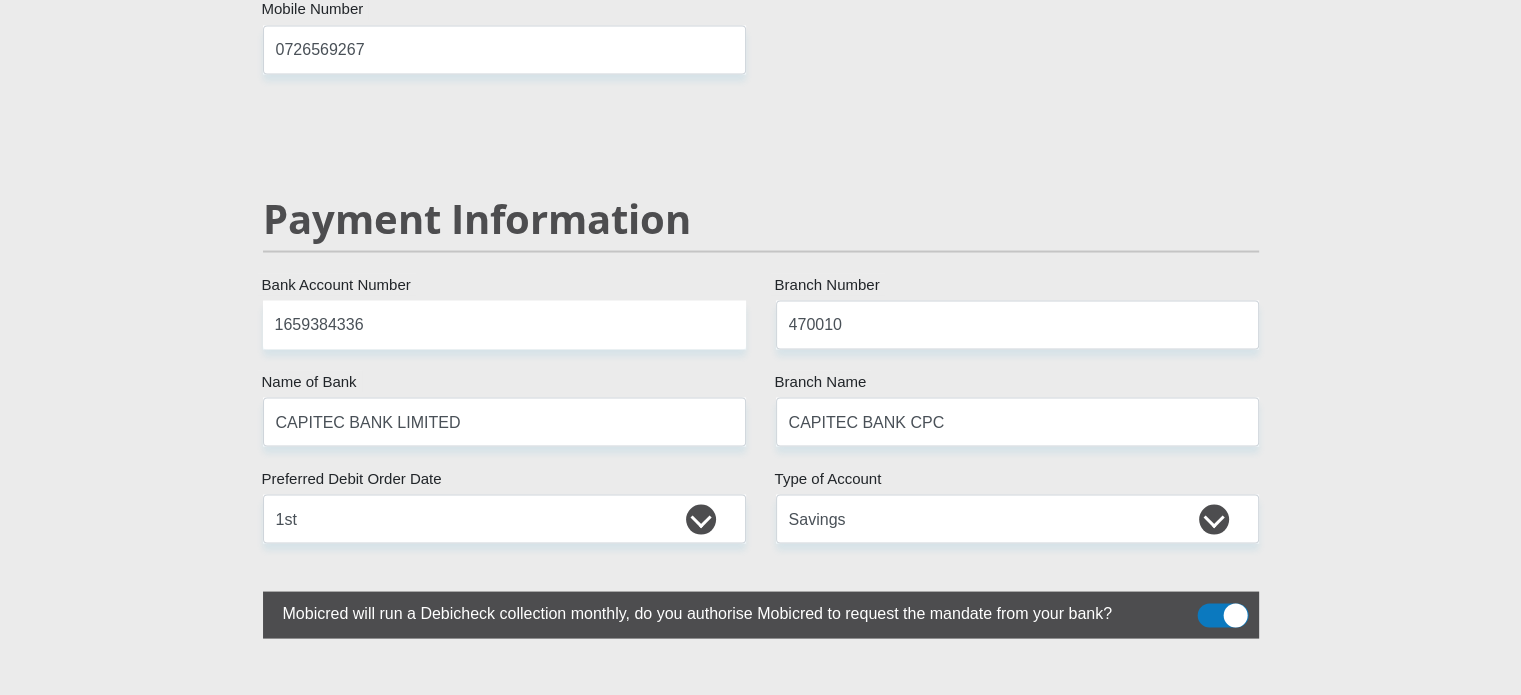 click on "Personal Details
Mr
Ms
Mrs
Dr
[PERSON_NAME]
Title
[PERSON_NAME]
First Name
[PERSON_NAME]
Surname
9407230096082
South African ID Number
Please input valid ID number
[GEOGRAPHIC_DATA]
[GEOGRAPHIC_DATA]
[GEOGRAPHIC_DATA]
[GEOGRAPHIC_DATA]
[GEOGRAPHIC_DATA]
[GEOGRAPHIC_DATA] [GEOGRAPHIC_DATA]
[GEOGRAPHIC_DATA]
[GEOGRAPHIC_DATA]
[GEOGRAPHIC_DATA]
[GEOGRAPHIC_DATA]  [GEOGRAPHIC_DATA]" at bounding box center [761, -570] 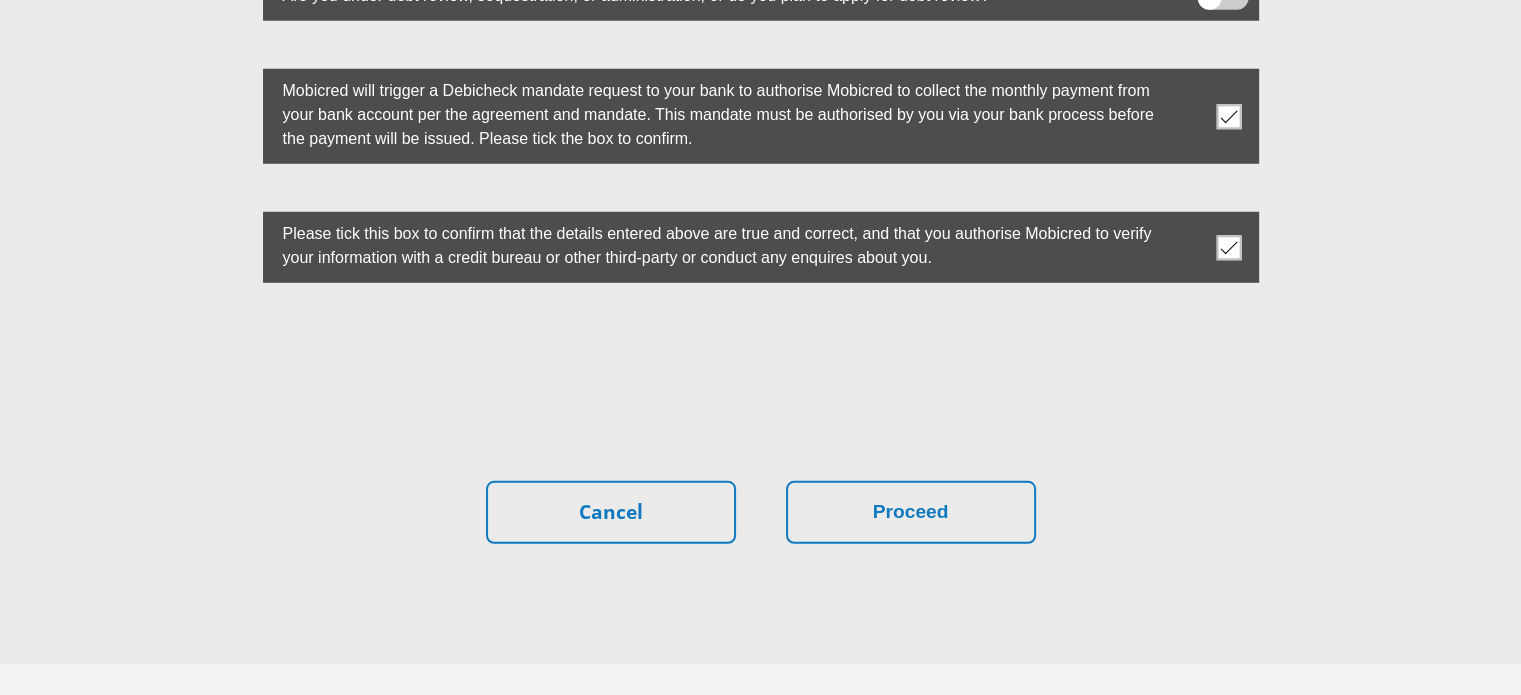 scroll, scrollTop: 5666, scrollLeft: 0, axis: vertical 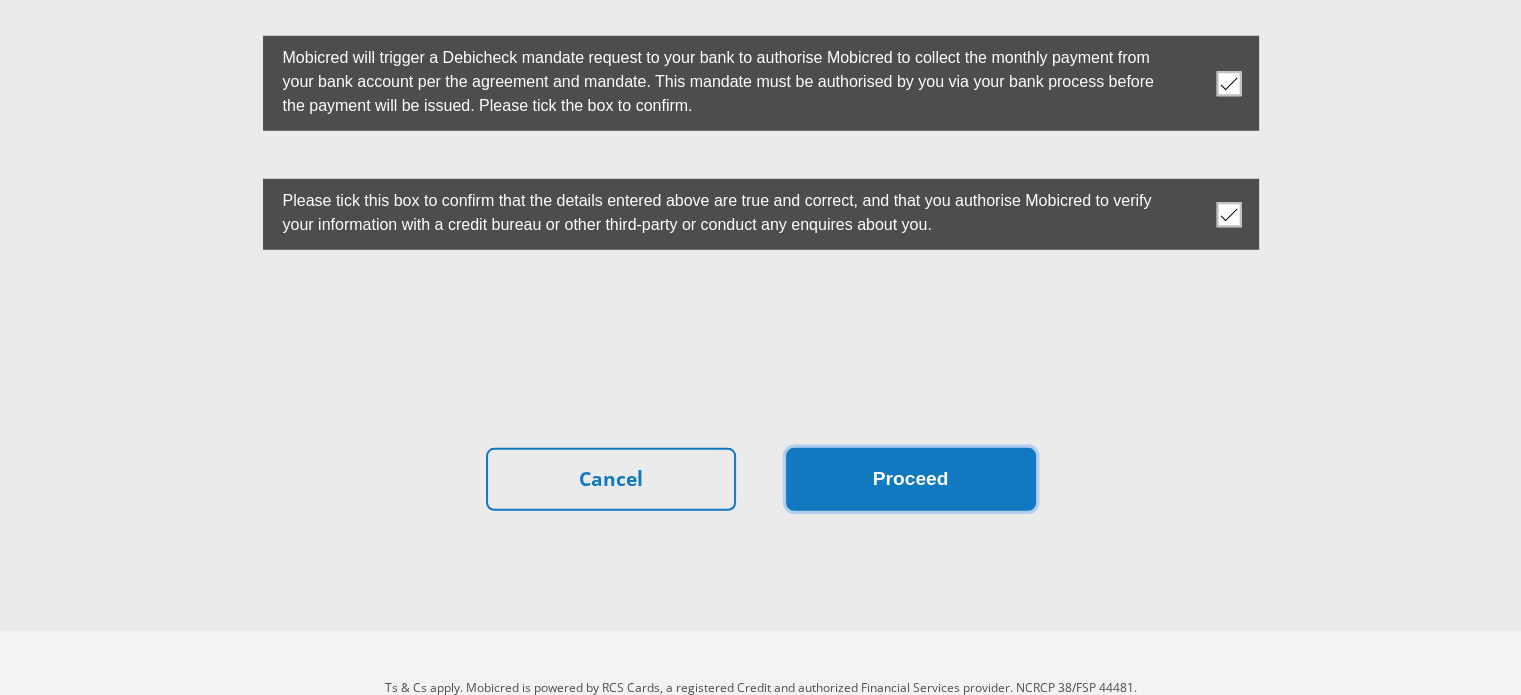 click on "Proceed" at bounding box center (911, 479) 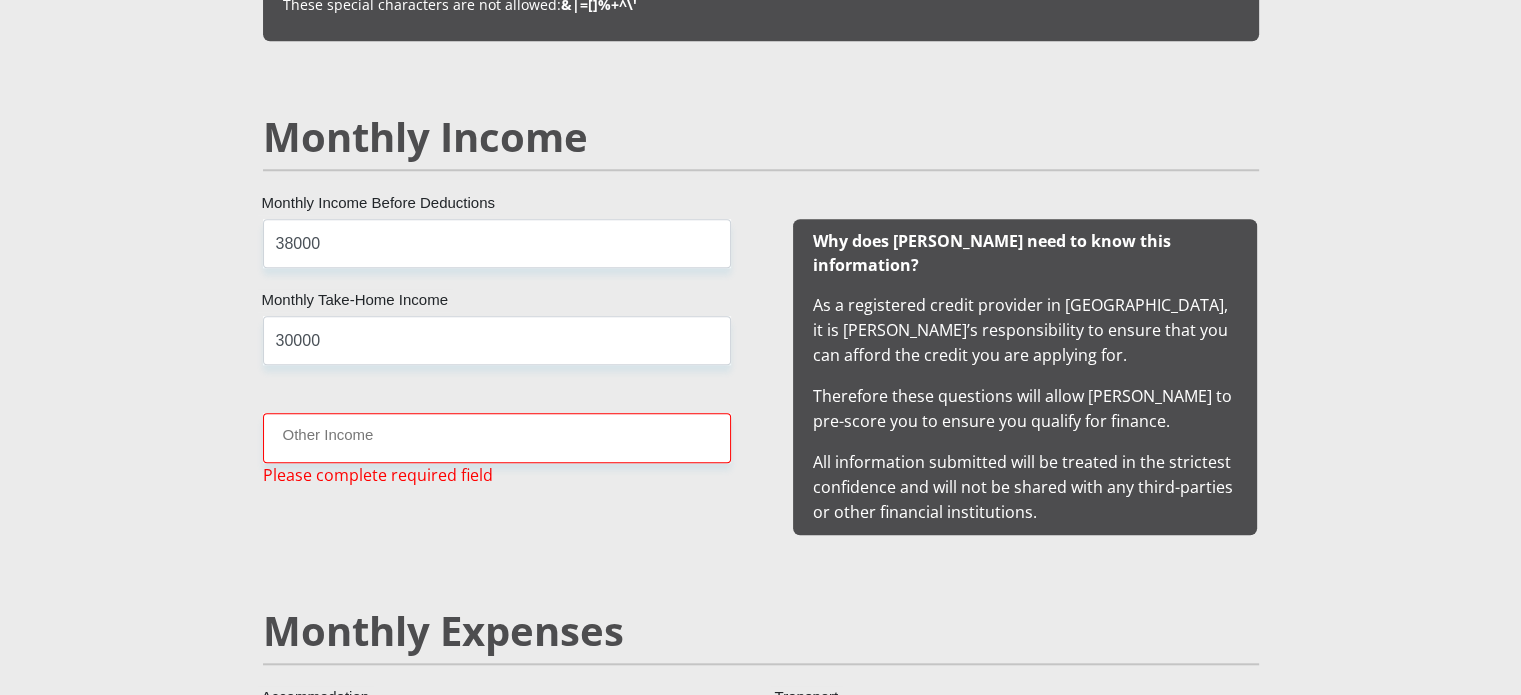 scroll, scrollTop: 1716, scrollLeft: 0, axis: vertical 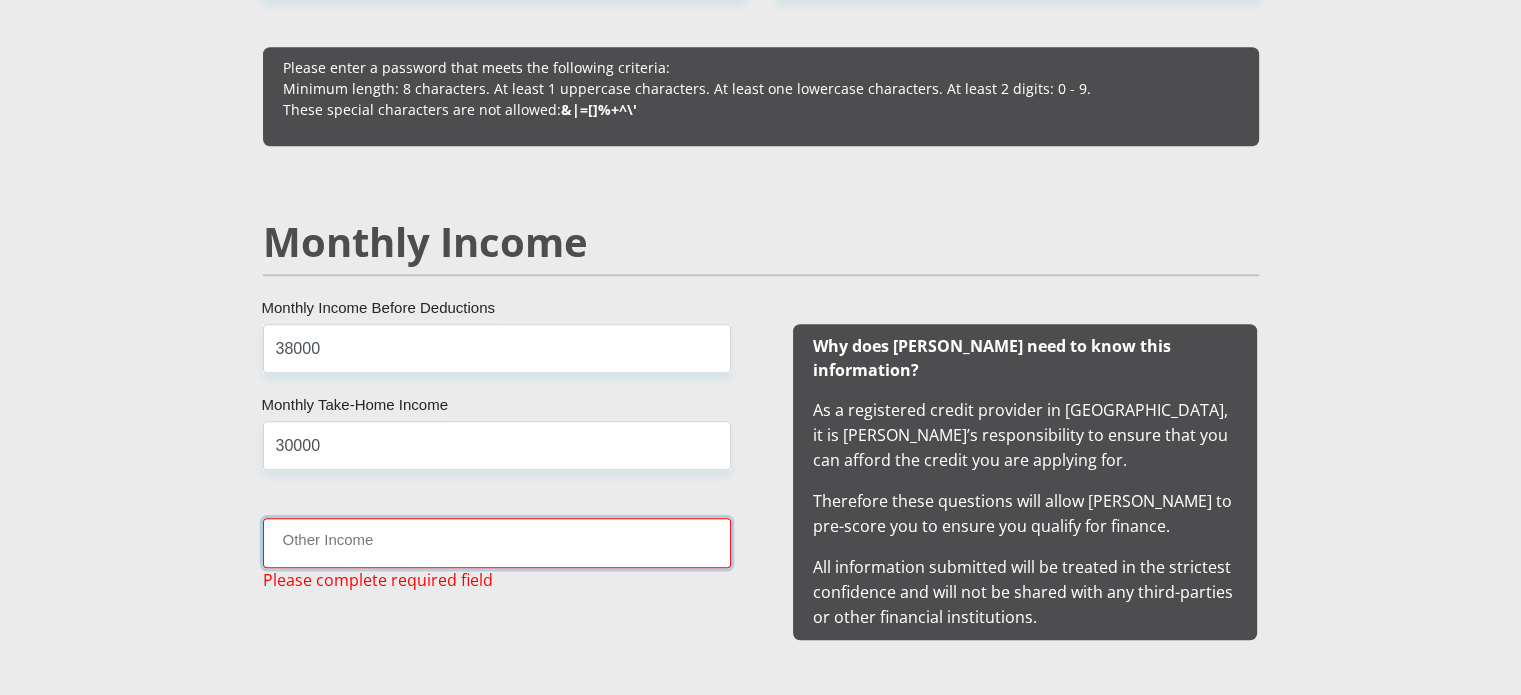click on "Other Income" at bounding box center [497, 542] 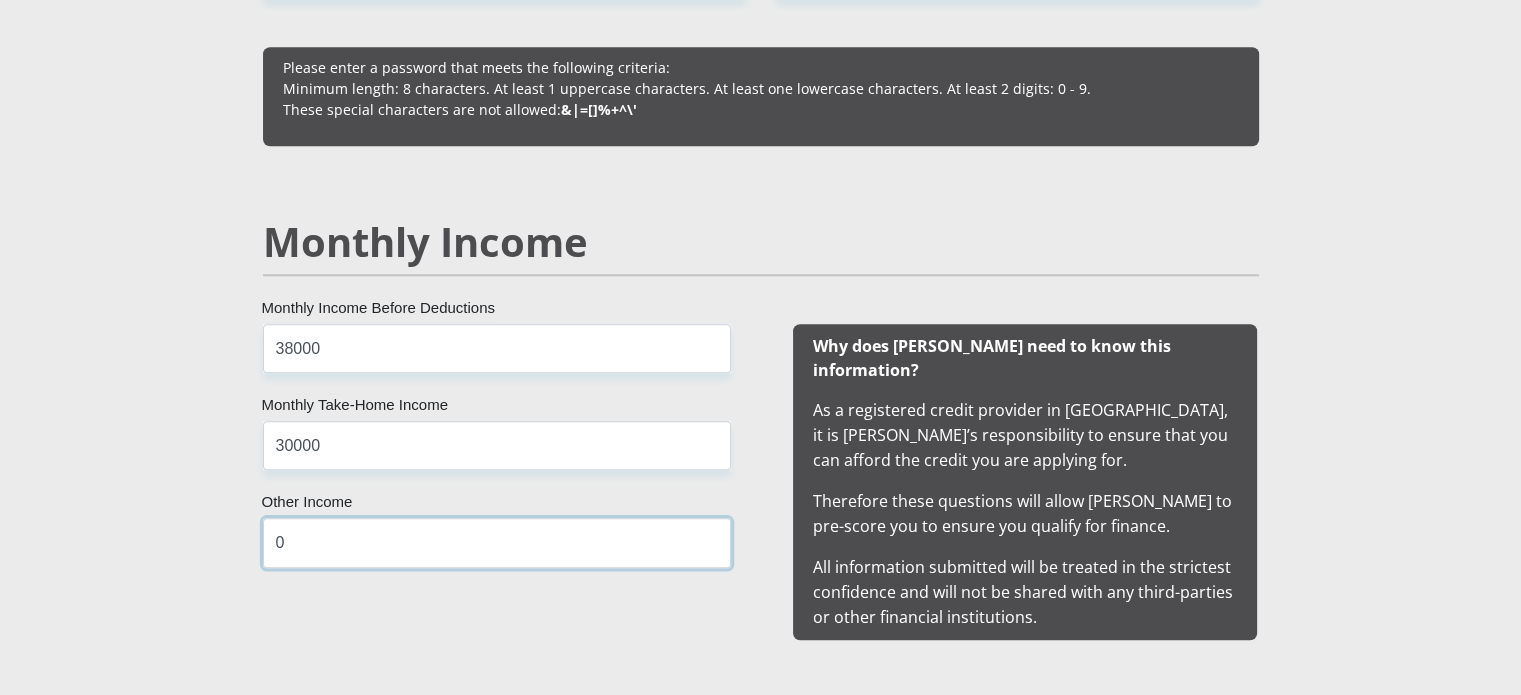type on "0" 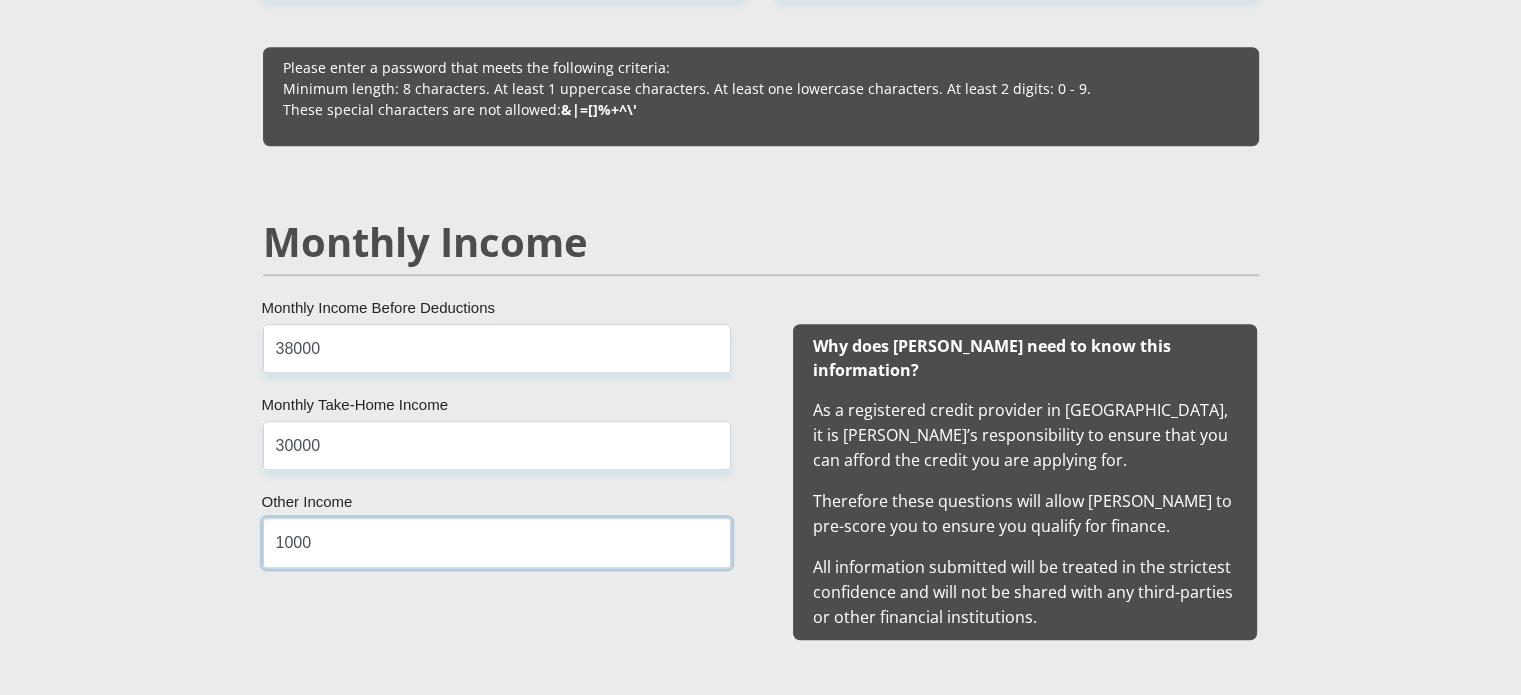 type on "1000" 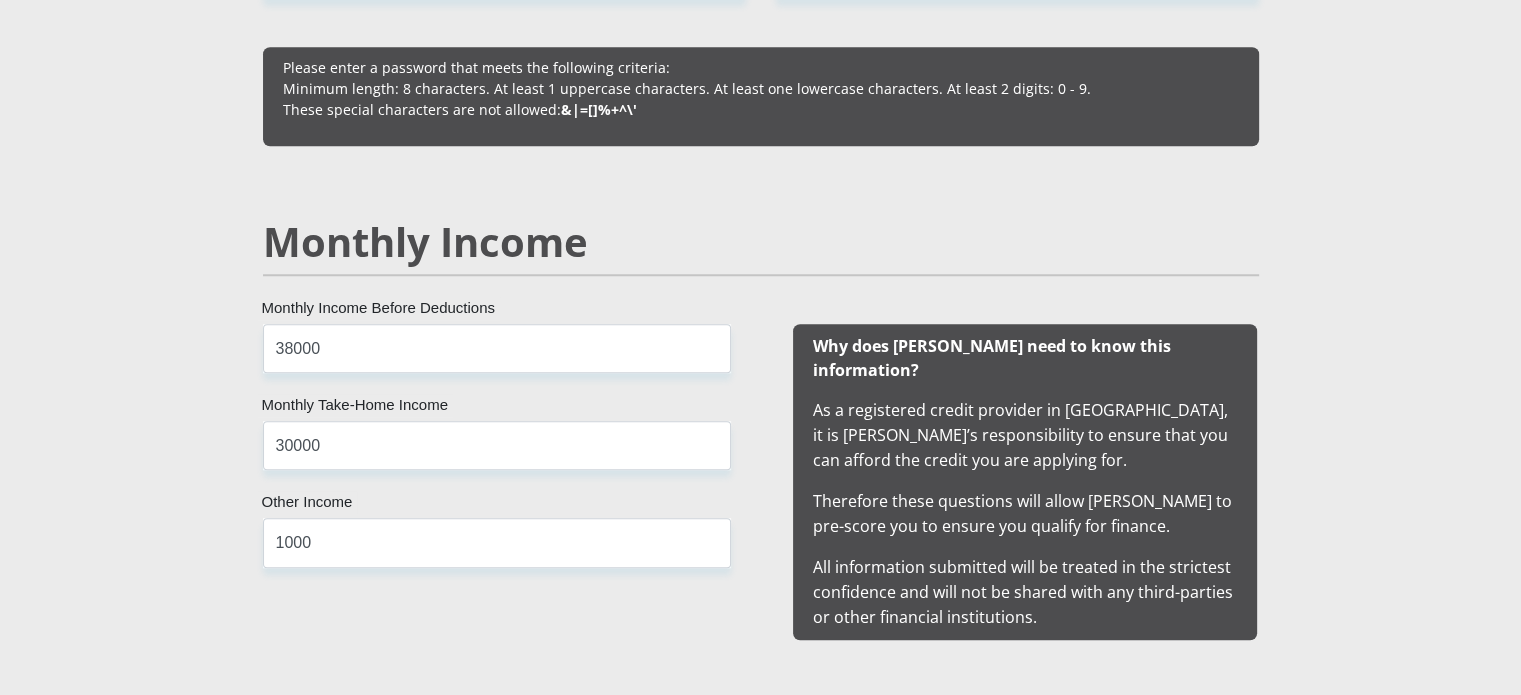 click on "Personal Details
Mr
Ms
Mrs
Dr
[PERSON_NAME]
Title
[PERSON_NAME]
First Name
[PERSON_NAME]
Surname
9407230096082
South African ID Number
Please input valid ID number
[GEOGRAPHIC_DATA]
[GEOGRAPHIC_DATA]
[GEOGRAPHIC_DATA]
[GEOGRAPHIC_DATA]
[GEOGRAPHIC_DATA]
[GEOGRAPHIC_DATA] [GEOGRAPHIC_DATA]
[GEOGRAPHIC_DATA]
[GEOGRAPHIC_DATA]
[GEOGRAPHIC_DATA]
[GEOGRAPHIC_DATA]  [GEOGRAPHIC_DATA]" at bounding box center [761, 1500] 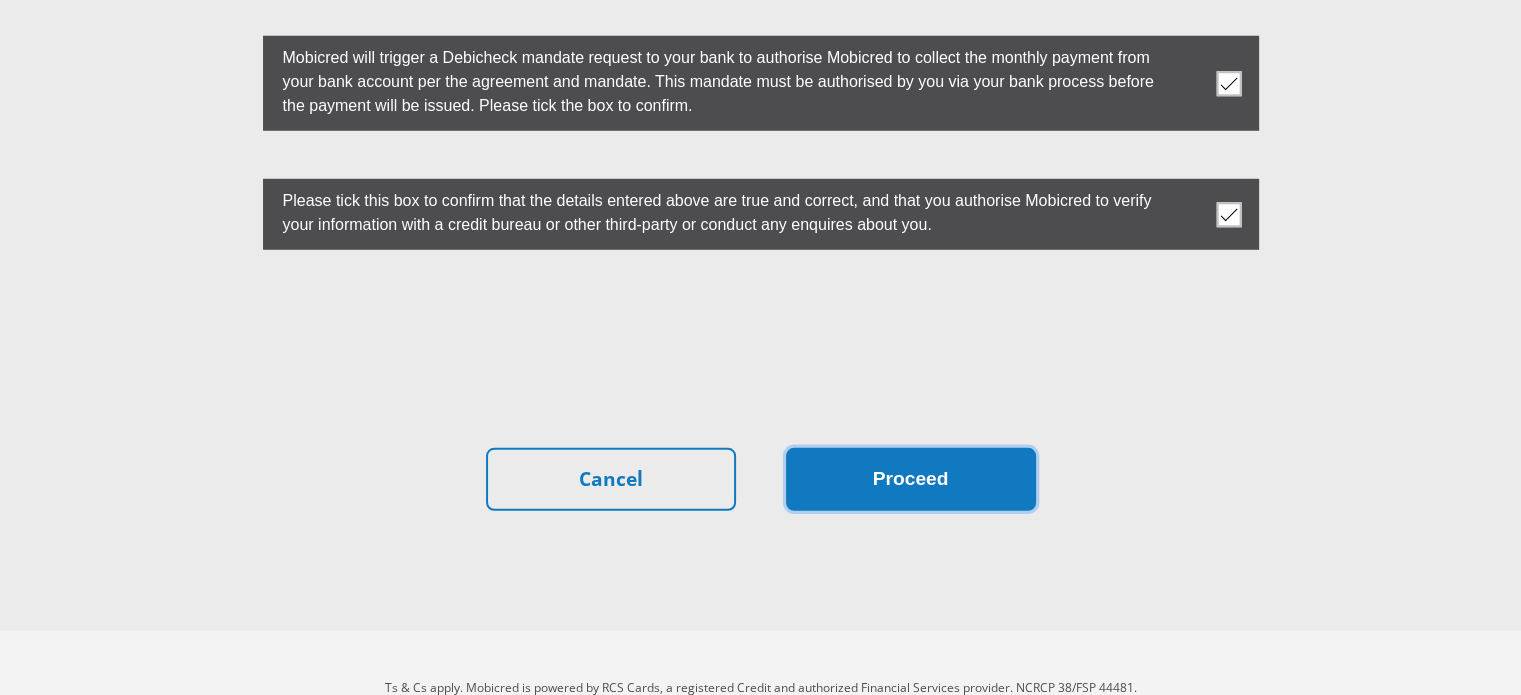 click on "Proceed" at bounding box center (911, 479) 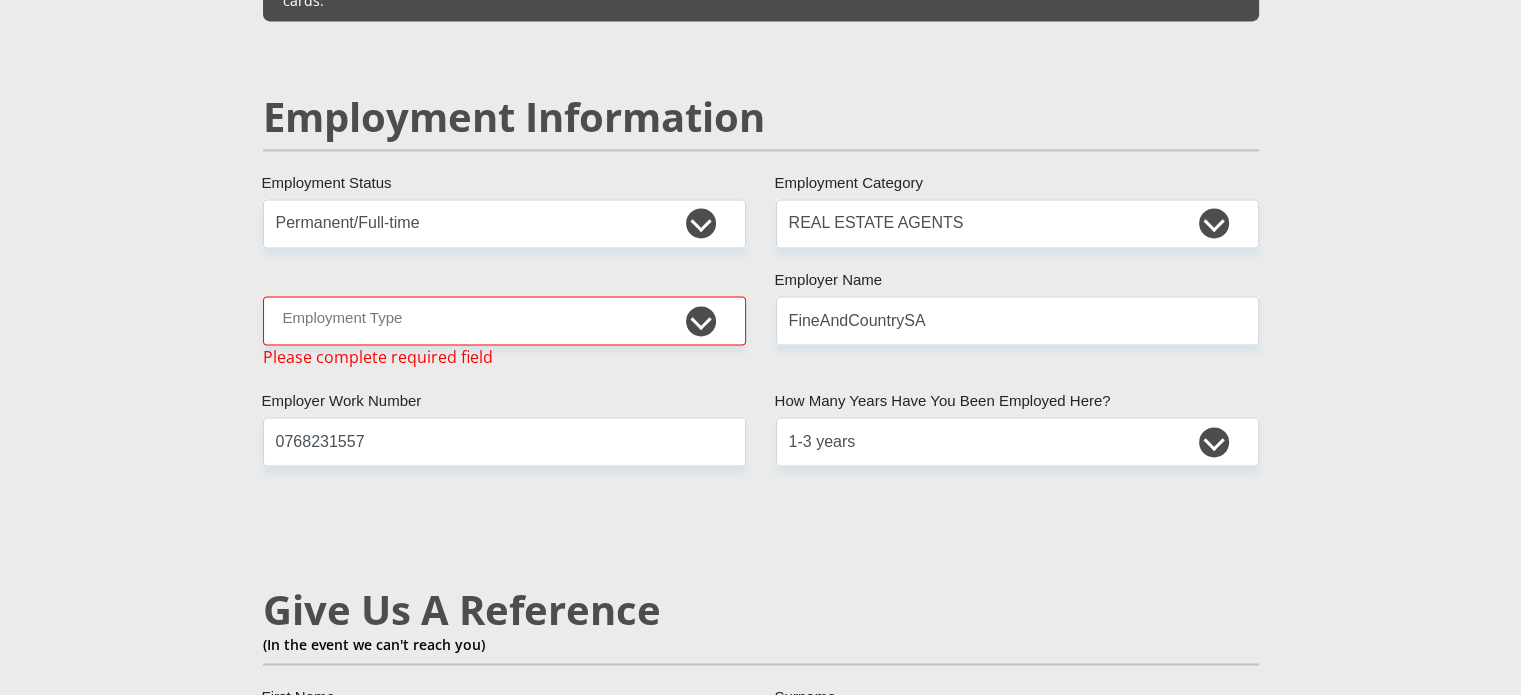 scroll, scrollTop: 3009, scrollLeft: 0, axis: vertical 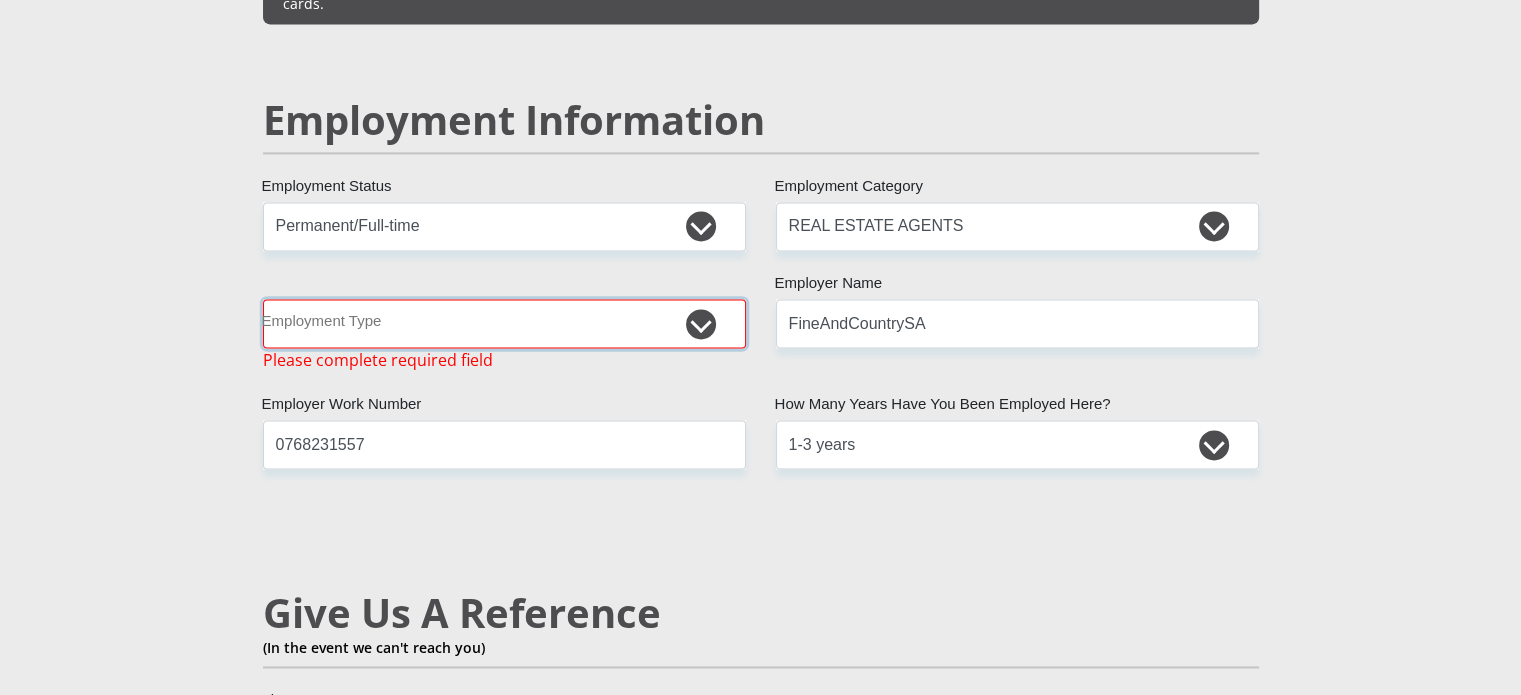 click on "College/Lecturer
Craft Seller
Creative
Driver
Executive
Farmer
Forces - Non Commissioned
Forces - Officer
Hawker
Housewife
Labourer
Licenced Professional
Manager
Miner
Non Licenced Professional
Office Staff/Clerk
Outside Worker
Pensioner
Permanent Teacher
Production/Manufacturing
Sales
Self-Employed
Semi-Professional Worker
Service Industry  Social Worker  Student" at bounding box center [504, 323] 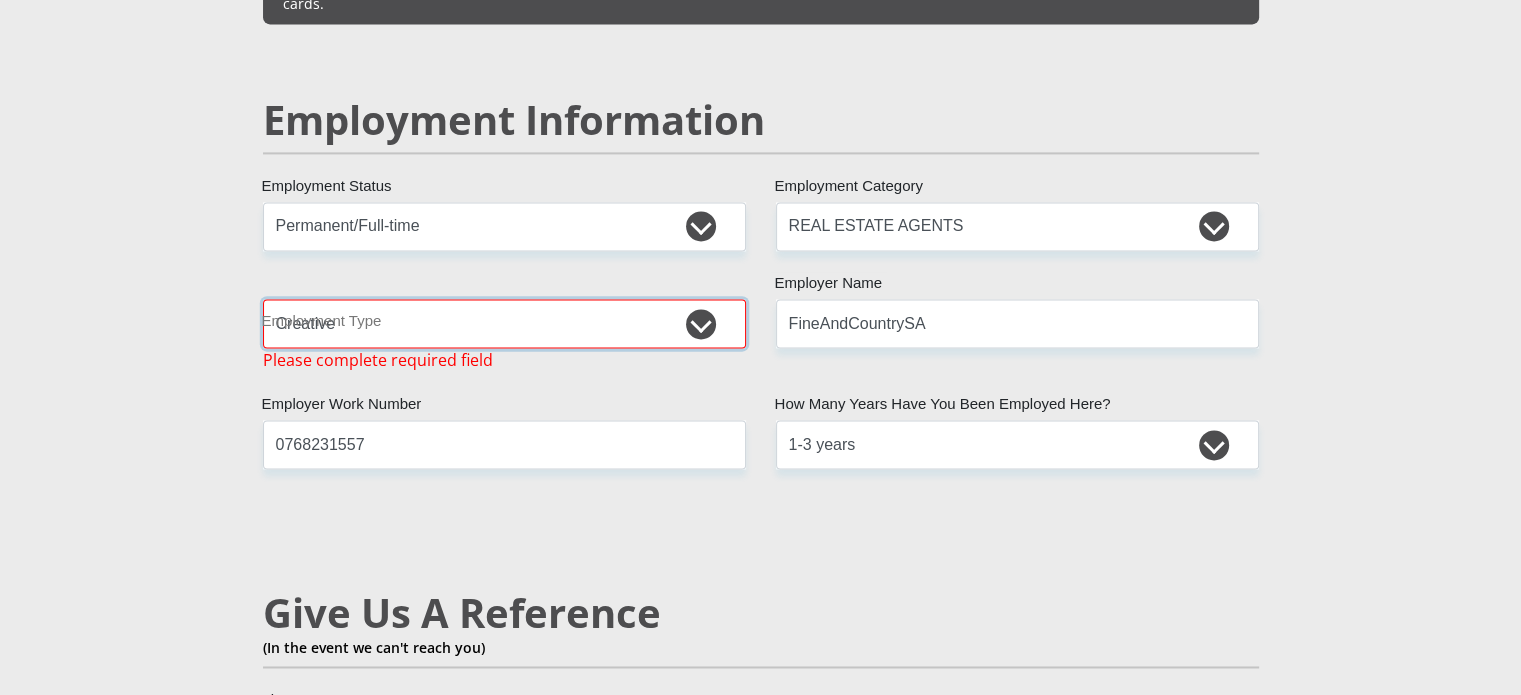 click on "College/Lecturer
Craft Seller
Creative
Driver
Executive
Farmer
Forces - Non Commissioned
Forces - Officer
Hawker
Housewife
Labourer
Licenced Professional
Manager
Miner
Non Licenced Professional
Office Staff/Clerk
Outside Worker
Pensioner
Permanent Teacher
Production/Manufacturing
Sales
Self-Employed
Semi-Professional Worker
Service Industry  Social Worker  Student" at bounding box center [504, 323] 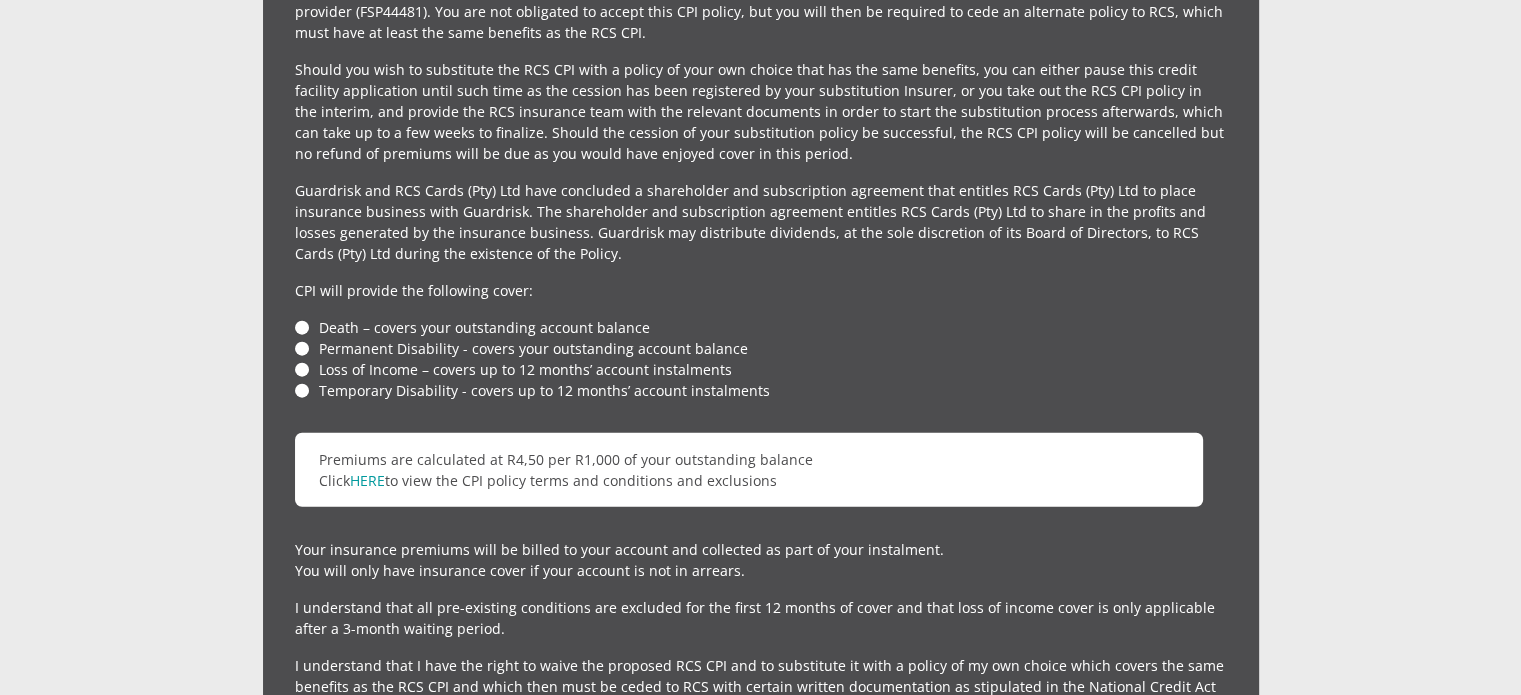 scroll, scrollTop: 5666, scrollLeft: 0, axis: vertical 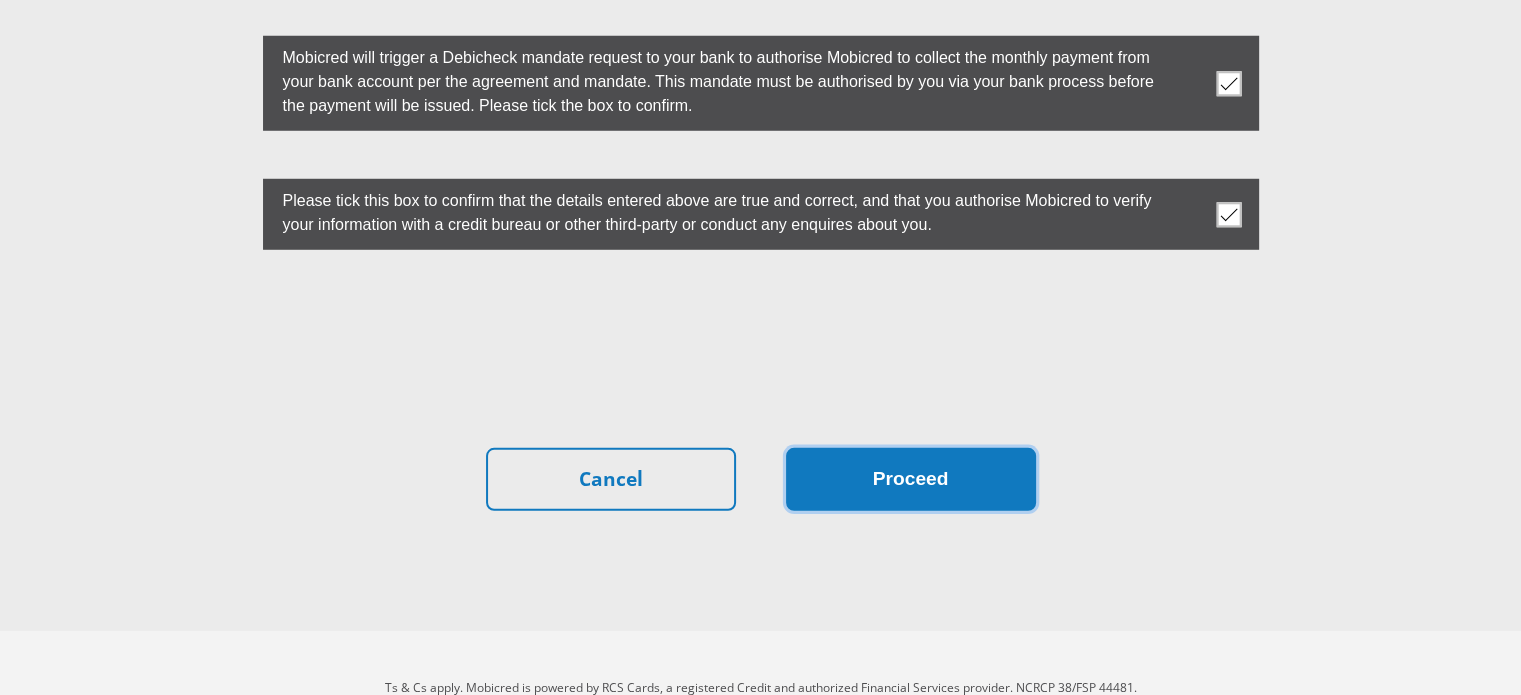 click on "Proceed" at bounding box center (911, 479) 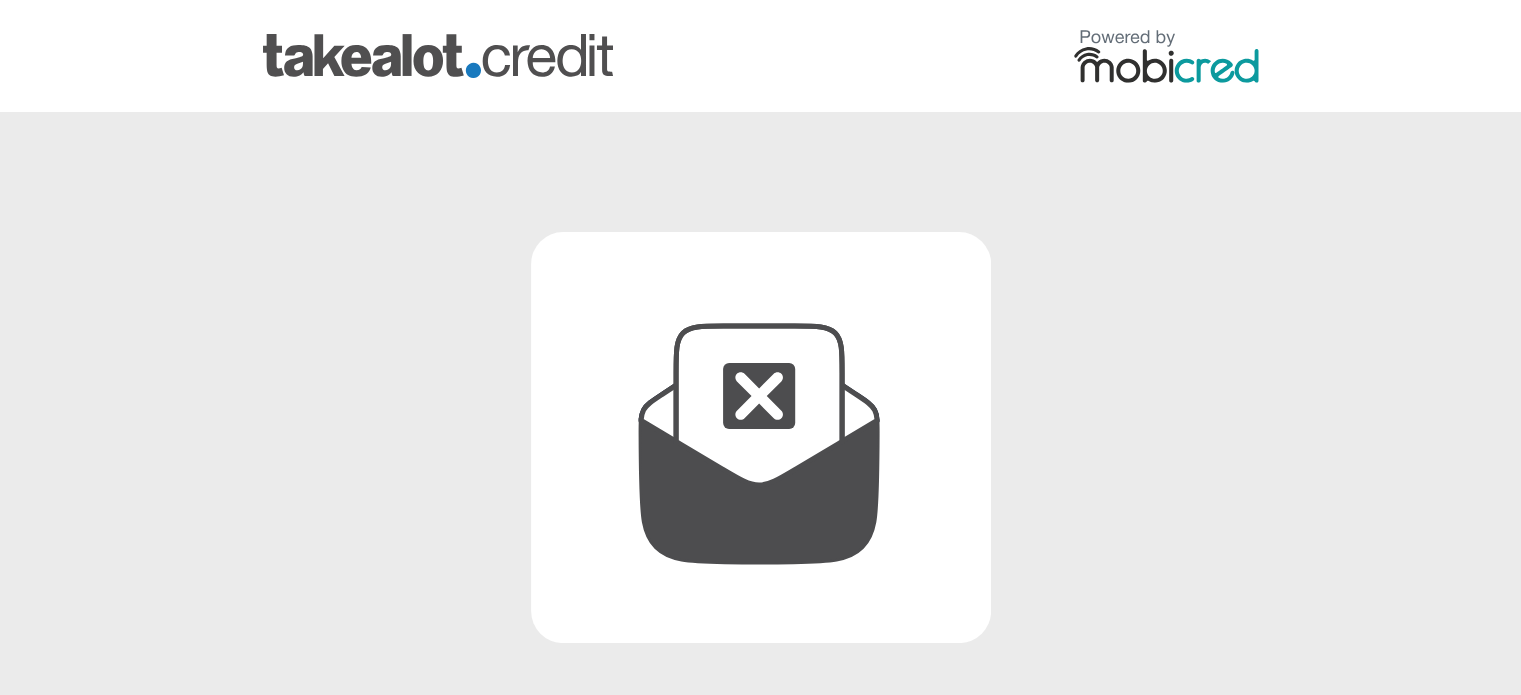 scroll, scrollTop: 266, scrollLeft: 0, axis: vertical 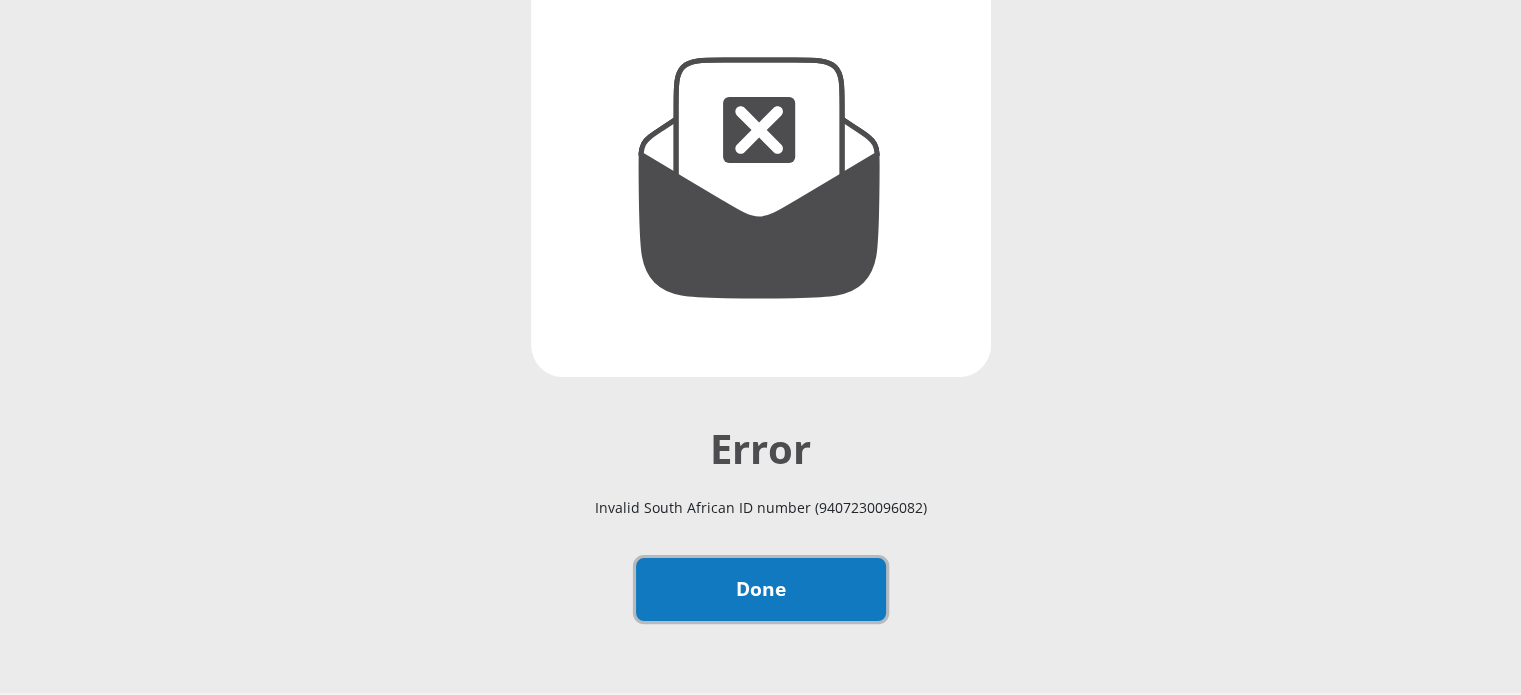 click on "Done" at bounding box center (761, 589) 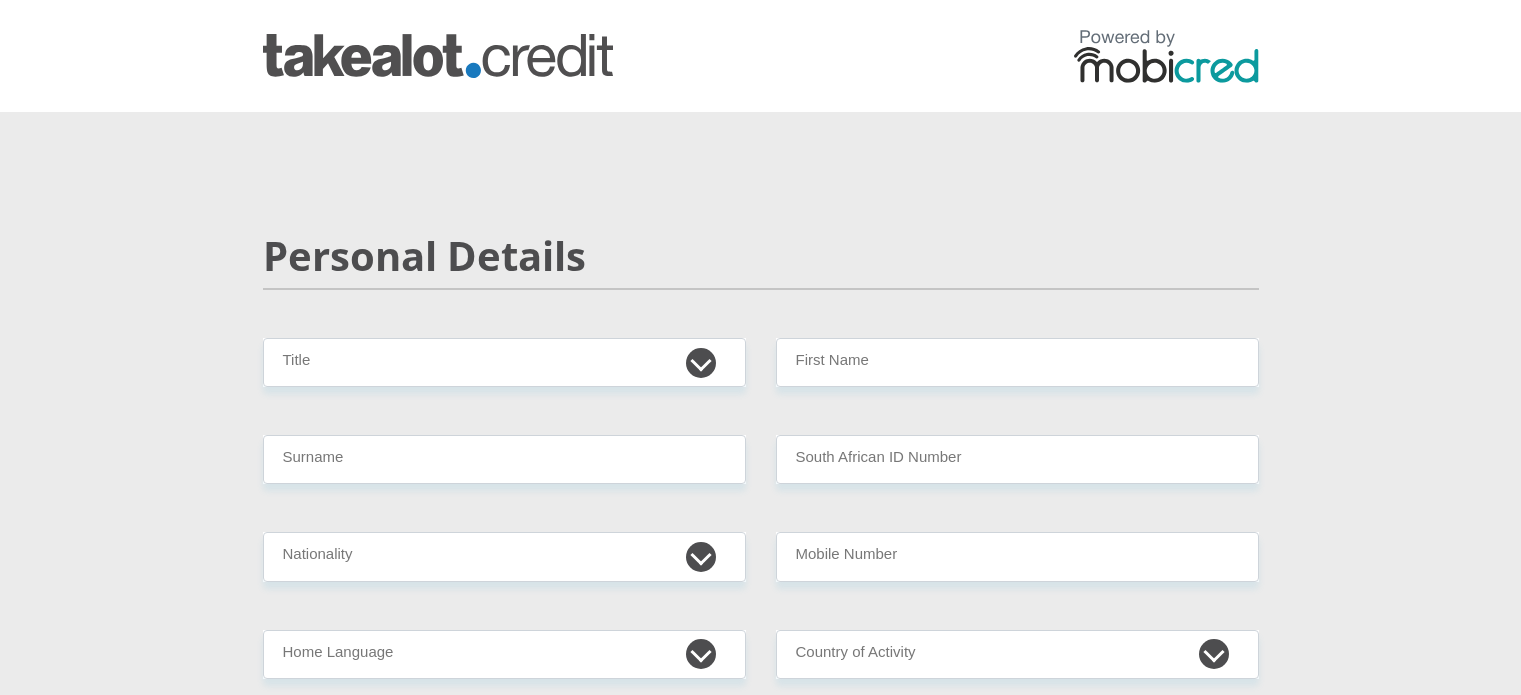 scroll, scrollTop: 0, scrollLeft: 0, axis: both 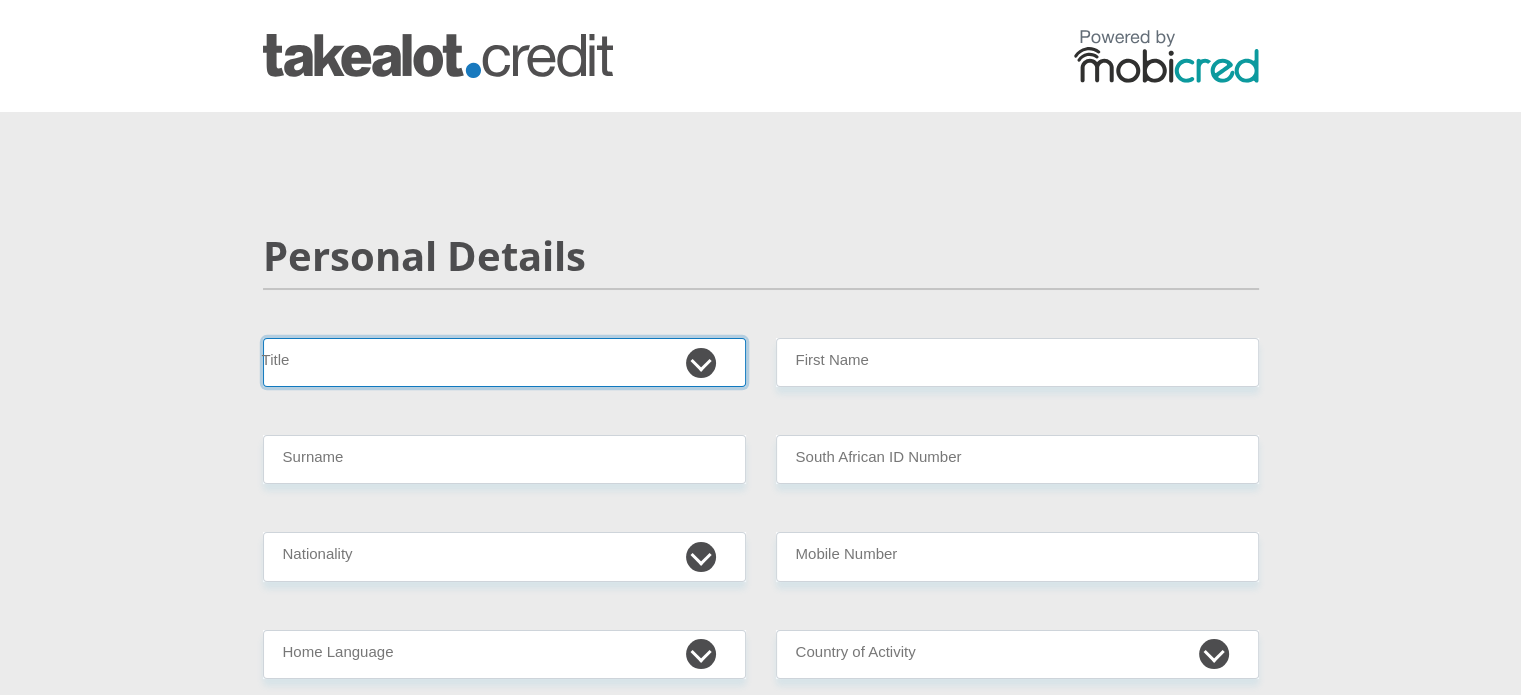 click on "Mr
Ms
Mrs
Dr
[PERSON_NAME]" at bounding box center (504, 362) 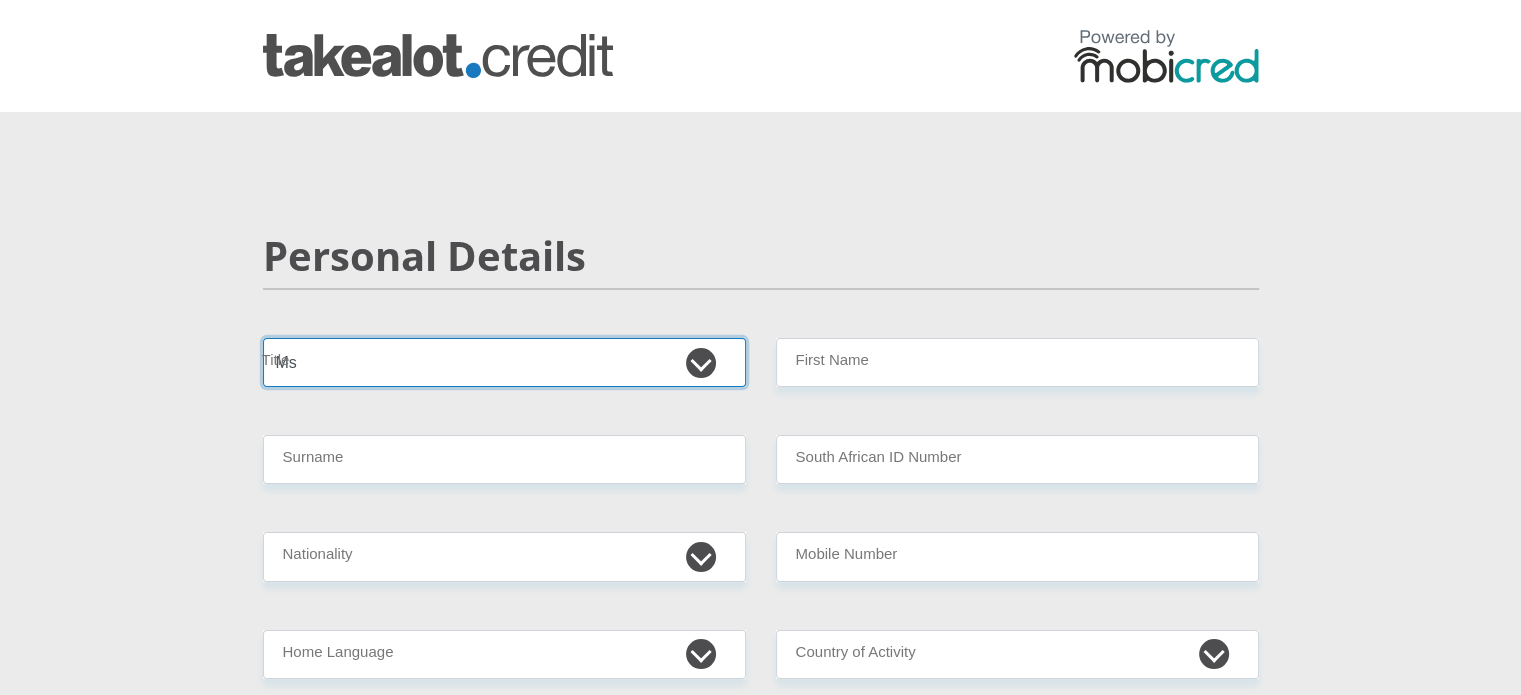click on "Mr
Ms
Mrs
Dr
[PERSON_NAME]" at bounding box center (504, 362) 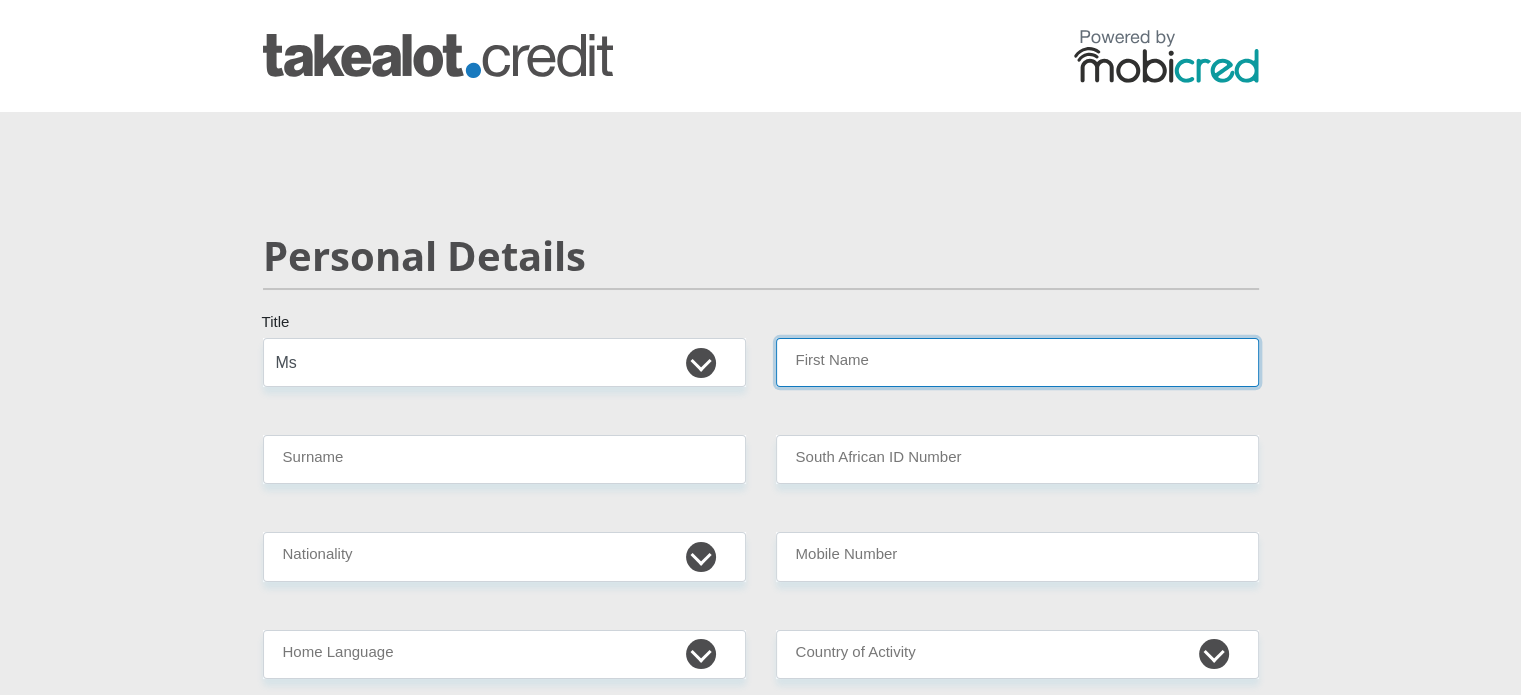 click on "First Name" at bounding box center (1017, 362) 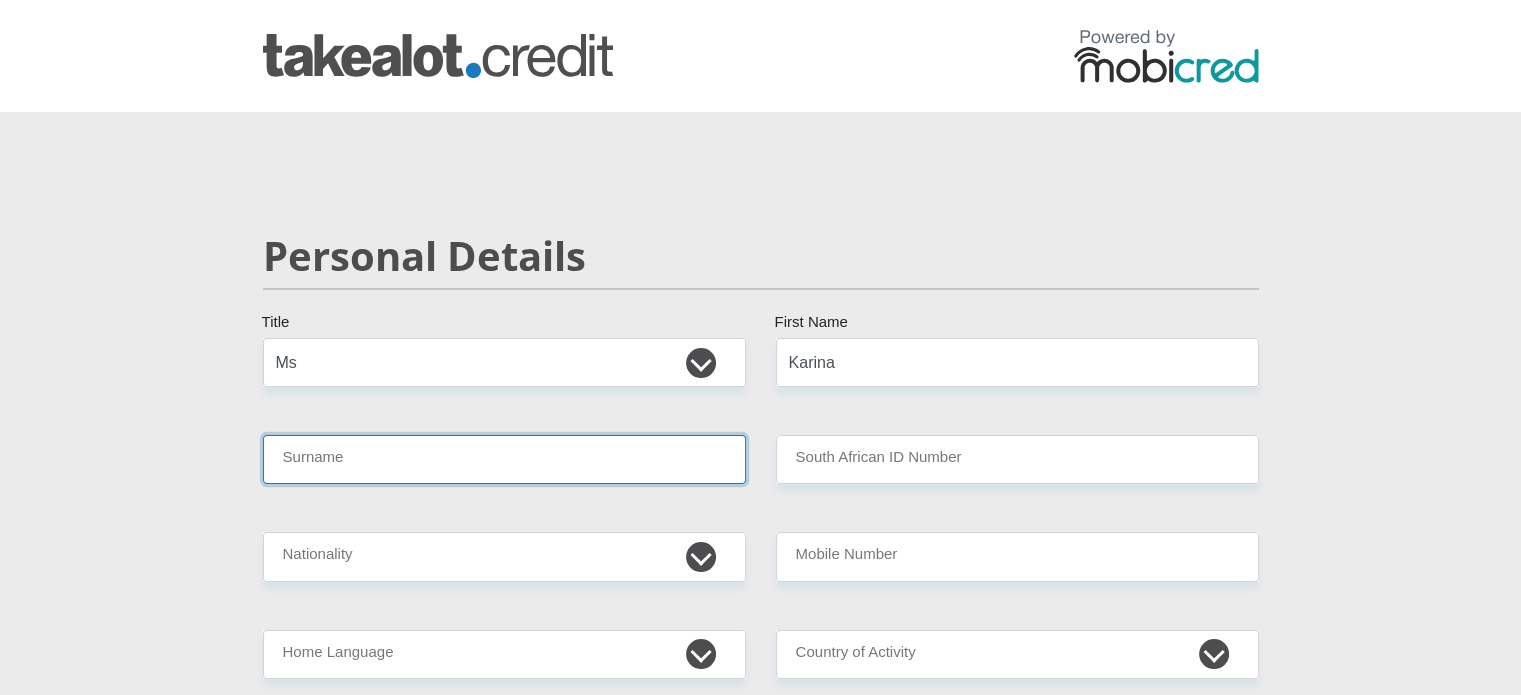 type on "[PERSON_NAME]" 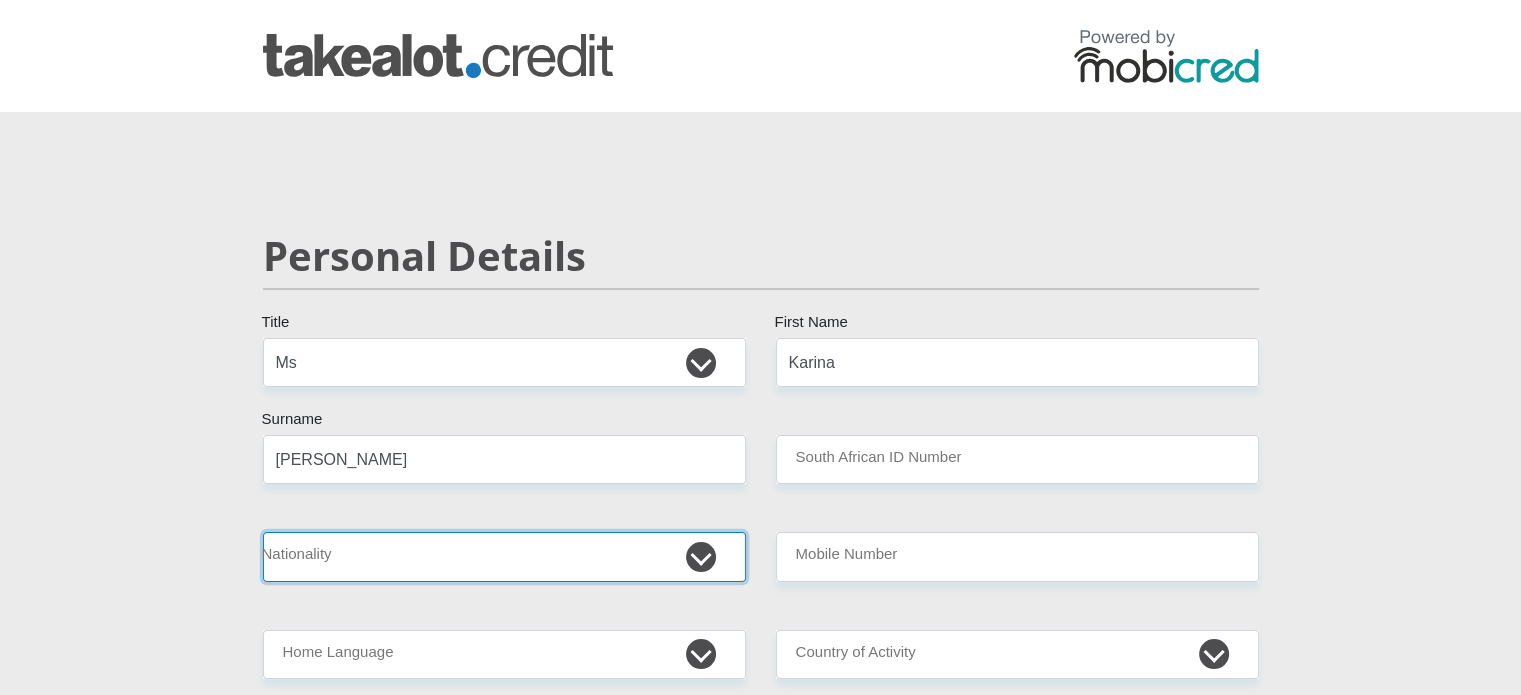 select on "ZAF" 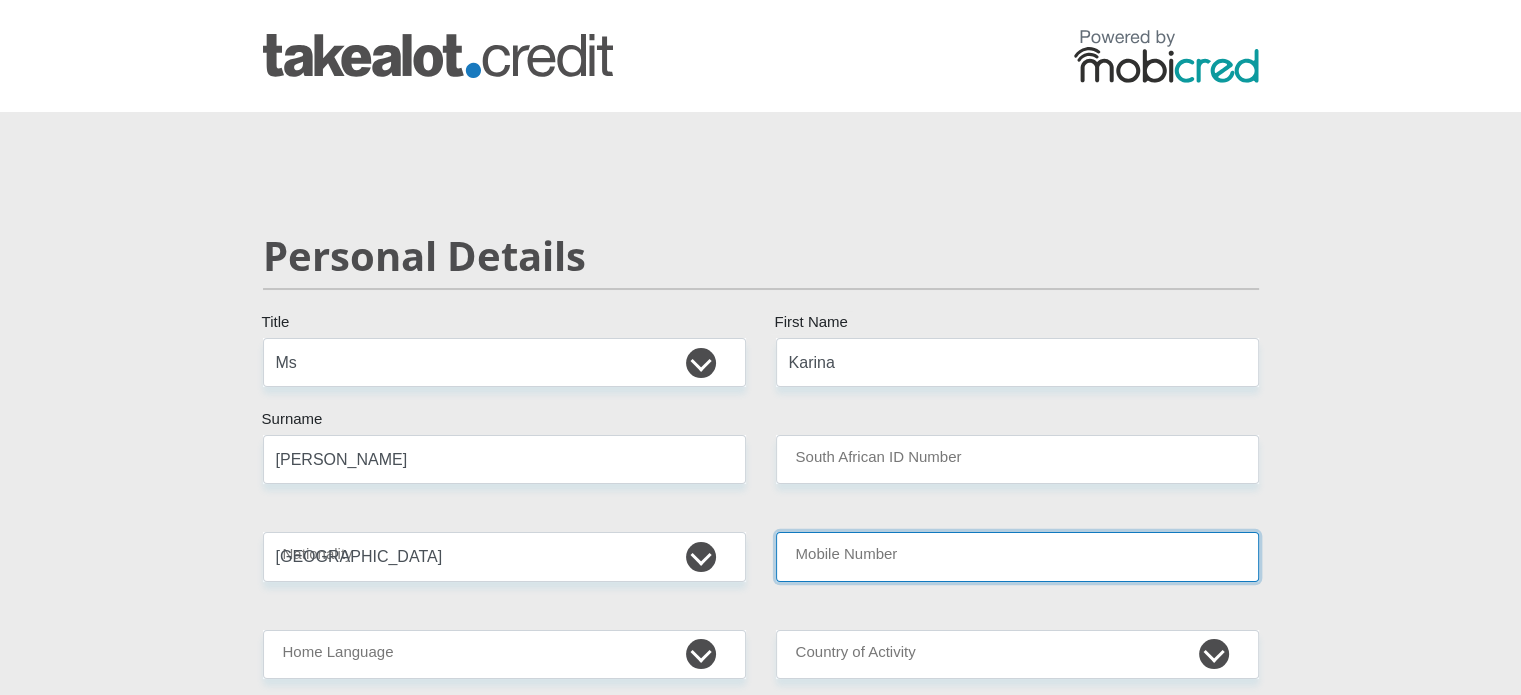 type on "0768231557" 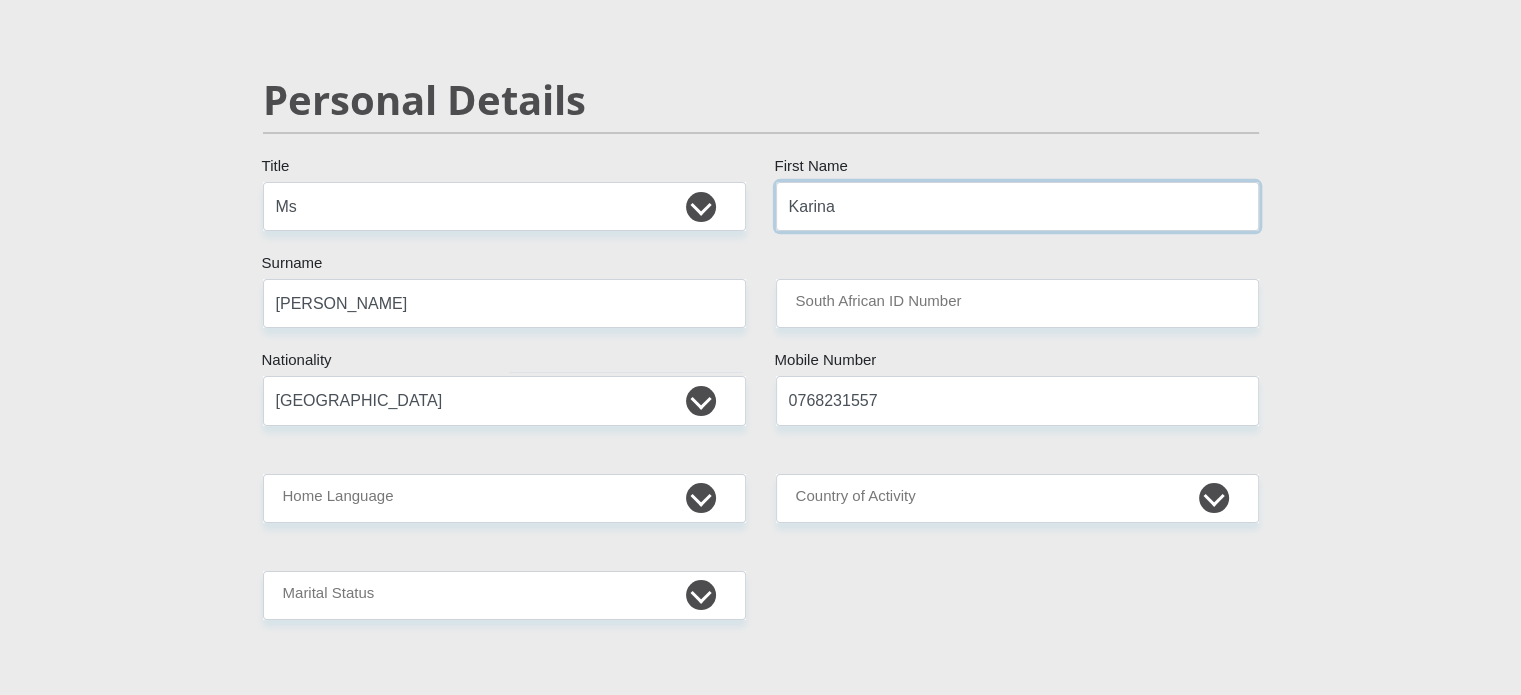 scroll, scrollTop: 266, scrollLeft: 0, axis: vertical 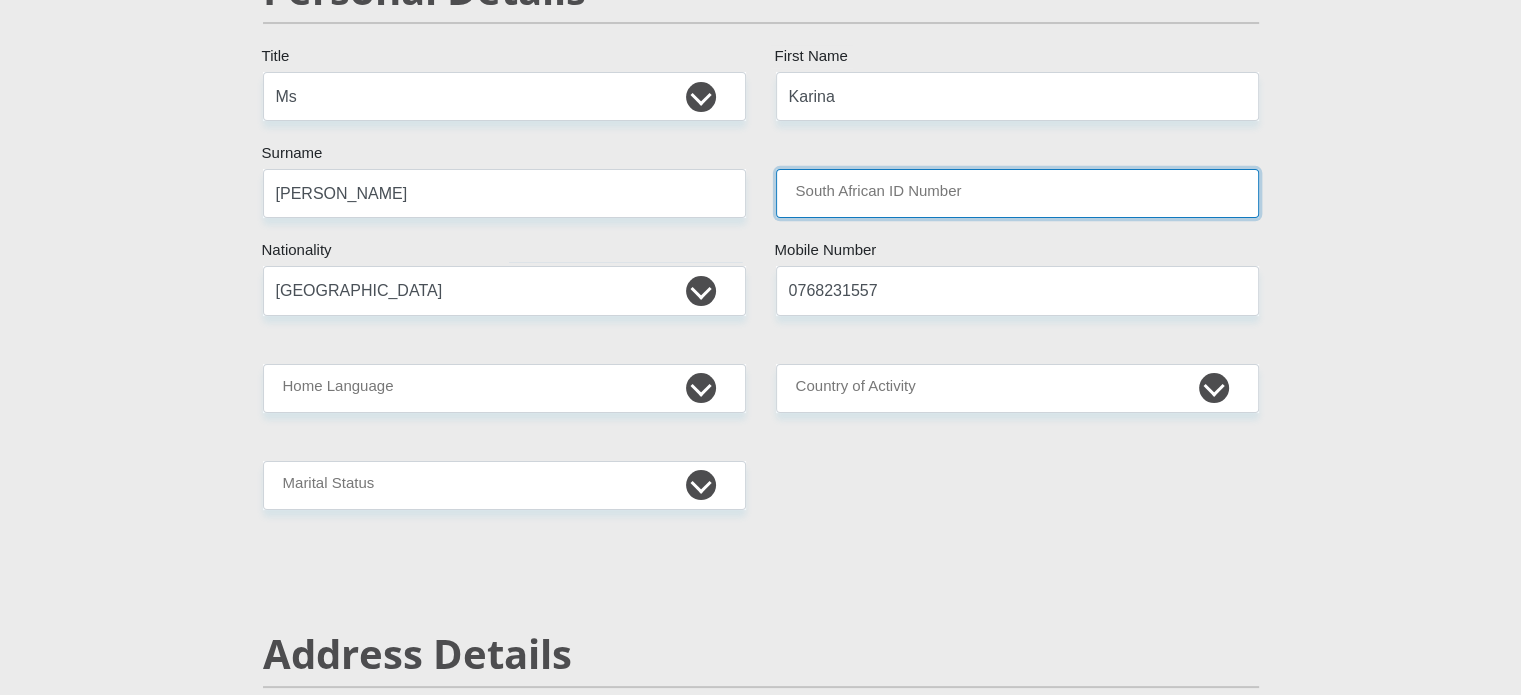 click on "South African ID Number" at bounding box center (1017, 193) 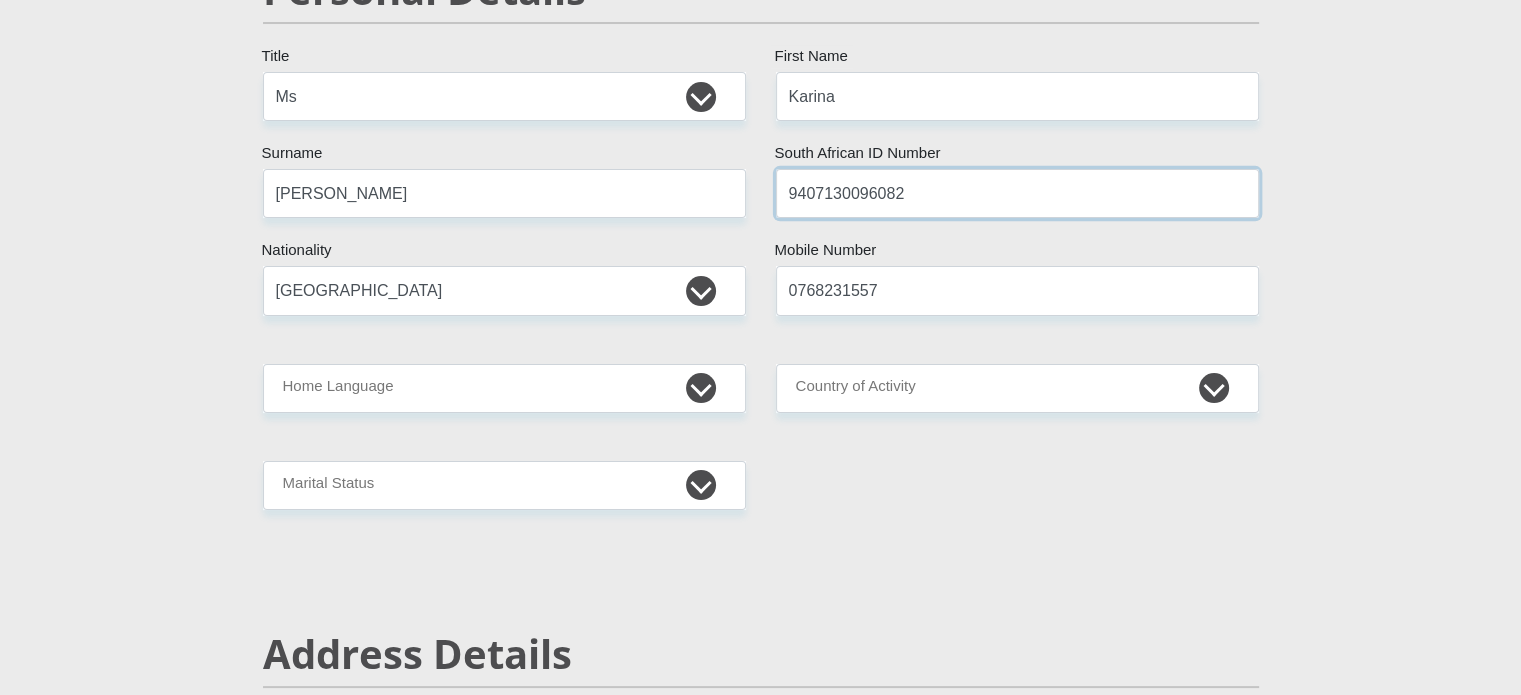 type on "9407130096082" 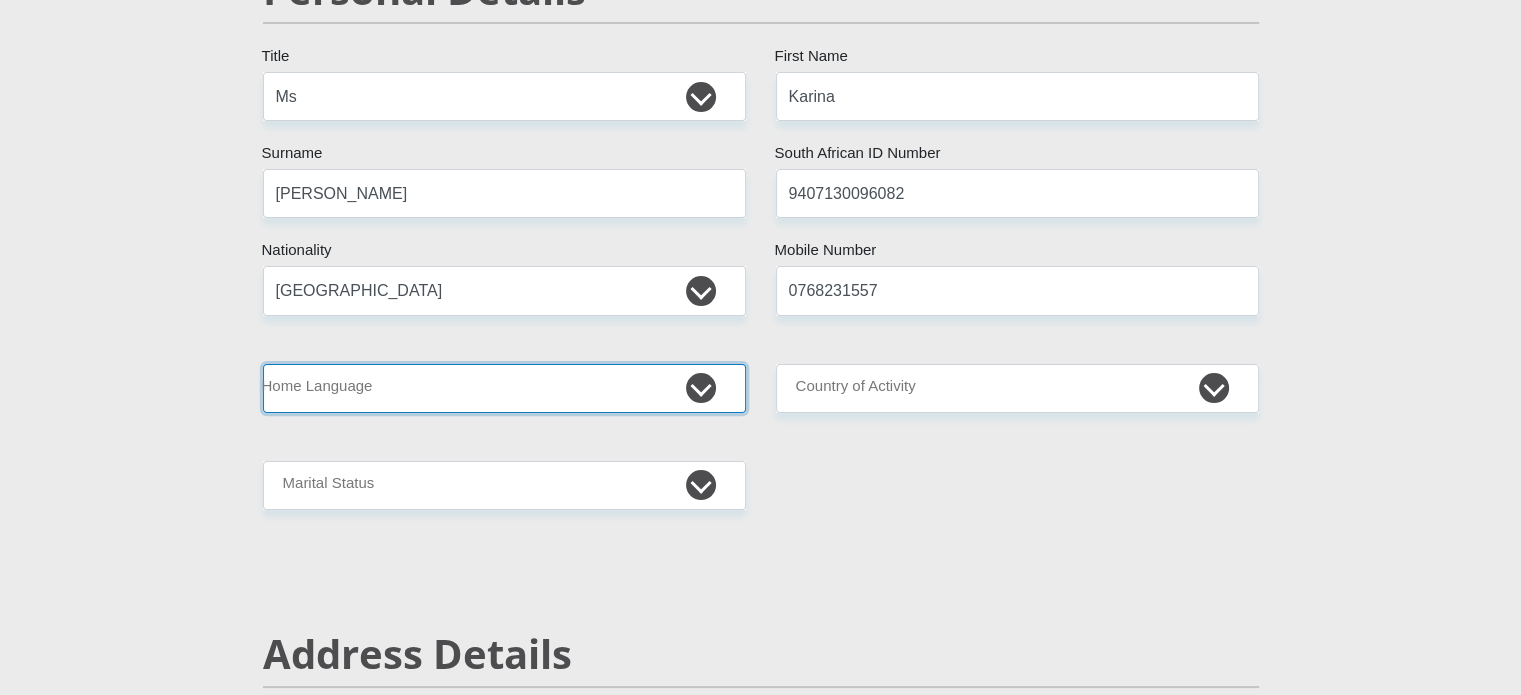 click on "Afrikaans
English
Sepedi
South Ndebele
Southern Sotho
Swati
Tsonga
Tswana
Venda
Xhosa
Zulu
Other" at bounding box center [504, 388] 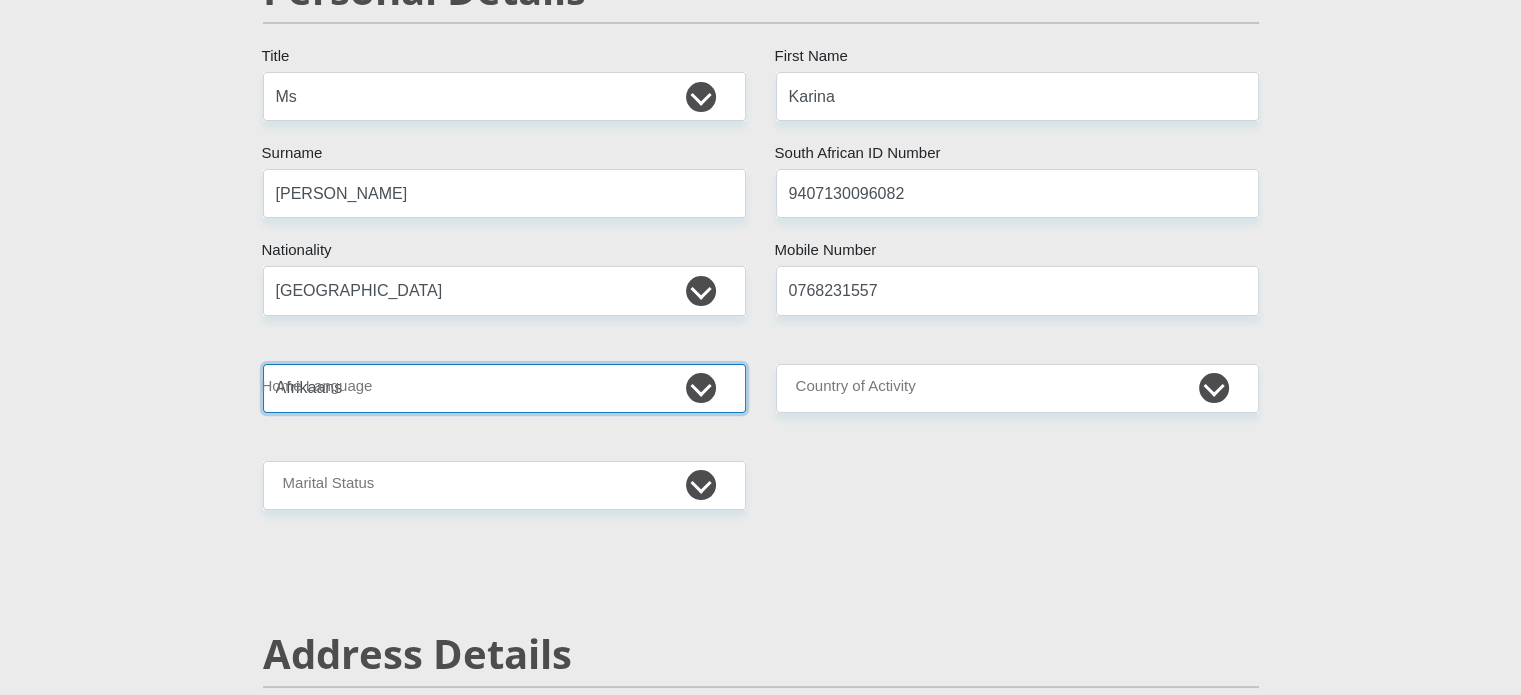 click on "Afrikaans
English
Sepedi
South Ndebele
Southern Sotho
Swati
Tsonga
Tswana
Venda
Xhosa
Zulu
Other" at bounding box center (504, 388) 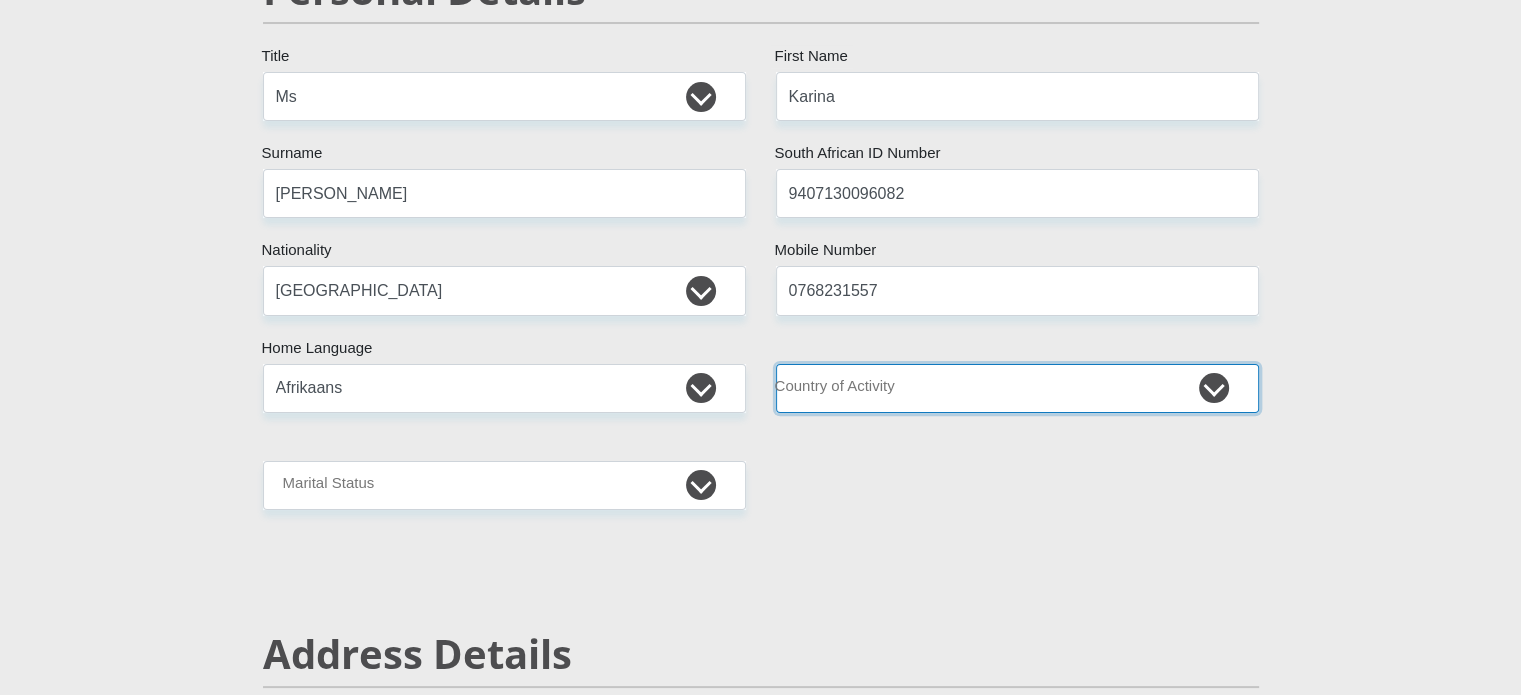 click on "[GEOGRAPHIC_DATA]
[GEOGRAPHIC_DATA]
[GEOGRAPHIC_DATA]
[GEOGRAPHIC_DATA]
[GEOGRAPHIC_DATA]
[GEOGRAPHIC_DATA] [GEOGRAPHIC_DATA]
[GEOGRAPHIC_DATA]
[GEOGRAPHIC_DATA]
[GEOGRAPHIC_DATA]
[GEOGRAPHIC_DATA]
[GEOGRAPHIC_DATA]
[GEOGRAPHIC_DATA]
[GEOGRAPHIC_DATA]
[GEOGRAPHIC_DATA]
[GEOGRAPHIC_DATA]
[DATE][GEOGRAPHIC_DATA]
[GEOGRAPHIC_DATA]
[GEOGRAPHIC_DATA]
[GEOGRAPHIC_DATA]
[GEOGRAPHIC_DATA]" at bounding box center (1017, 388) 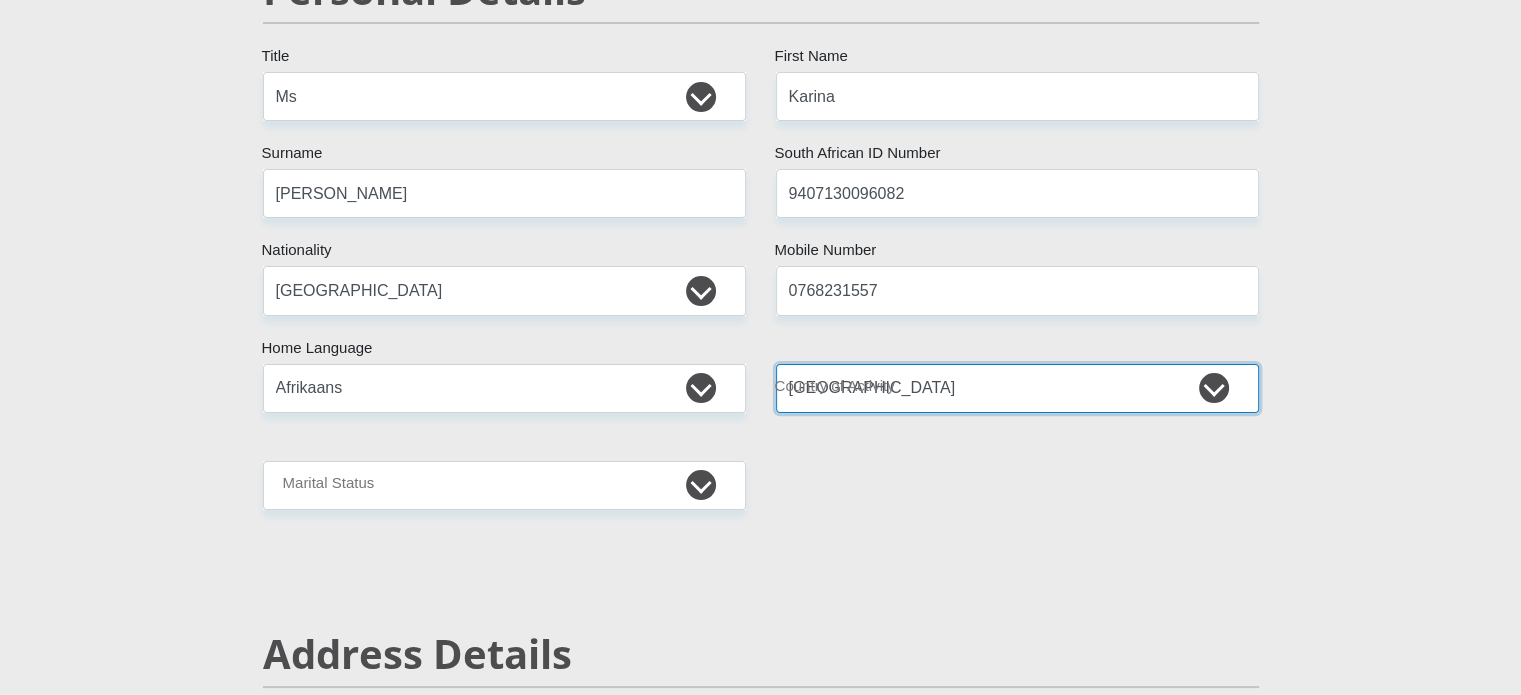 click on "[GEOGRAPHIC_DATA]
[GEOGRAPHIC_DATA]
[GEOGRAPHIC_DATA]
[GEOGRAPHIC_DATA]
[GEOGRAPHIC_DATA]
[GEOGRAPHIC_DATA] [GEOGRAPHIC_DATA]
[GEOGRAPHIC_DATA]
[GEOGRAPHIC_DATA]
[GEOGRAPHIC_DATA]
[GEOGRAPHIC_DATA]
[GEOGRAPHIC_DATA]
[GEOGRAPHIC_DATA]
[GEOGRAPHIC_DATA]
[GEOGRAPHIC_DATA]
[GEOGRAPHIC_DATA]
[DATE][GEOGRAPHIC_DATA]
[GEOGRAPHIC_DATA]
[GEOGRAPHIC_DATA]
[GEOGRAPHIC_DATA]
[GEOGRAPHIC_DATA]" at bounding box center (1017, 388) 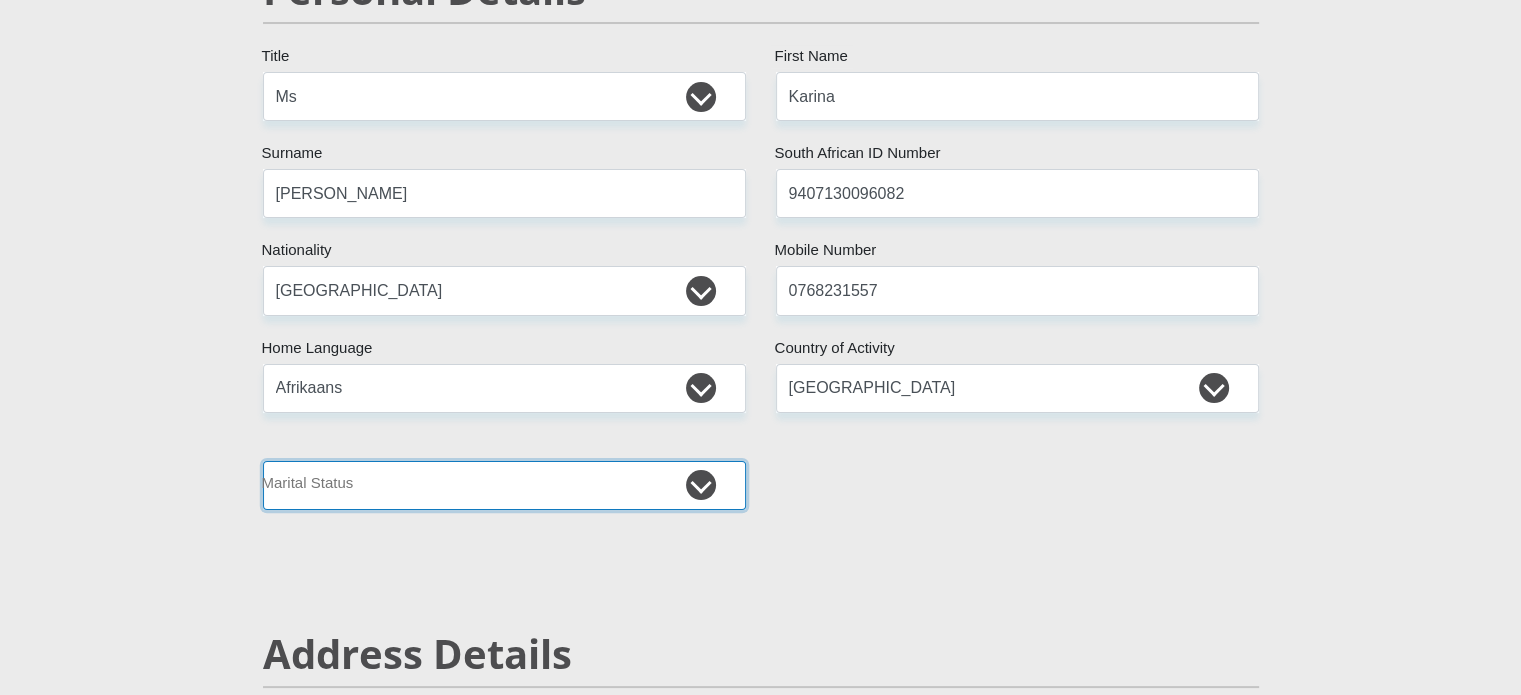 click on "Married ANC
Single
Divorced
Widowed
Married COP or Customary Law" at bounding box center (504, 485) 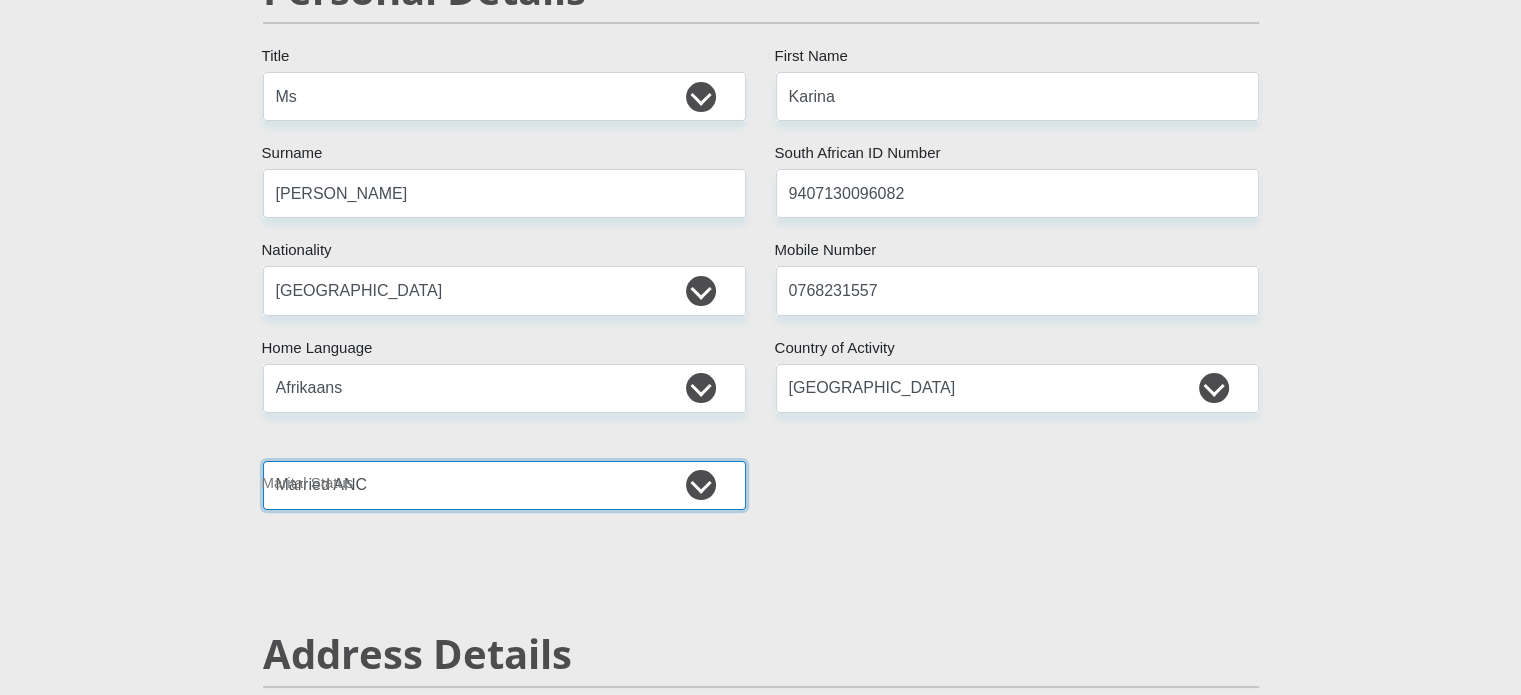 click on "Married ANC
Single
Divorced
Widowed
Married COP or Customary Law" at bounding box center [504, 485] 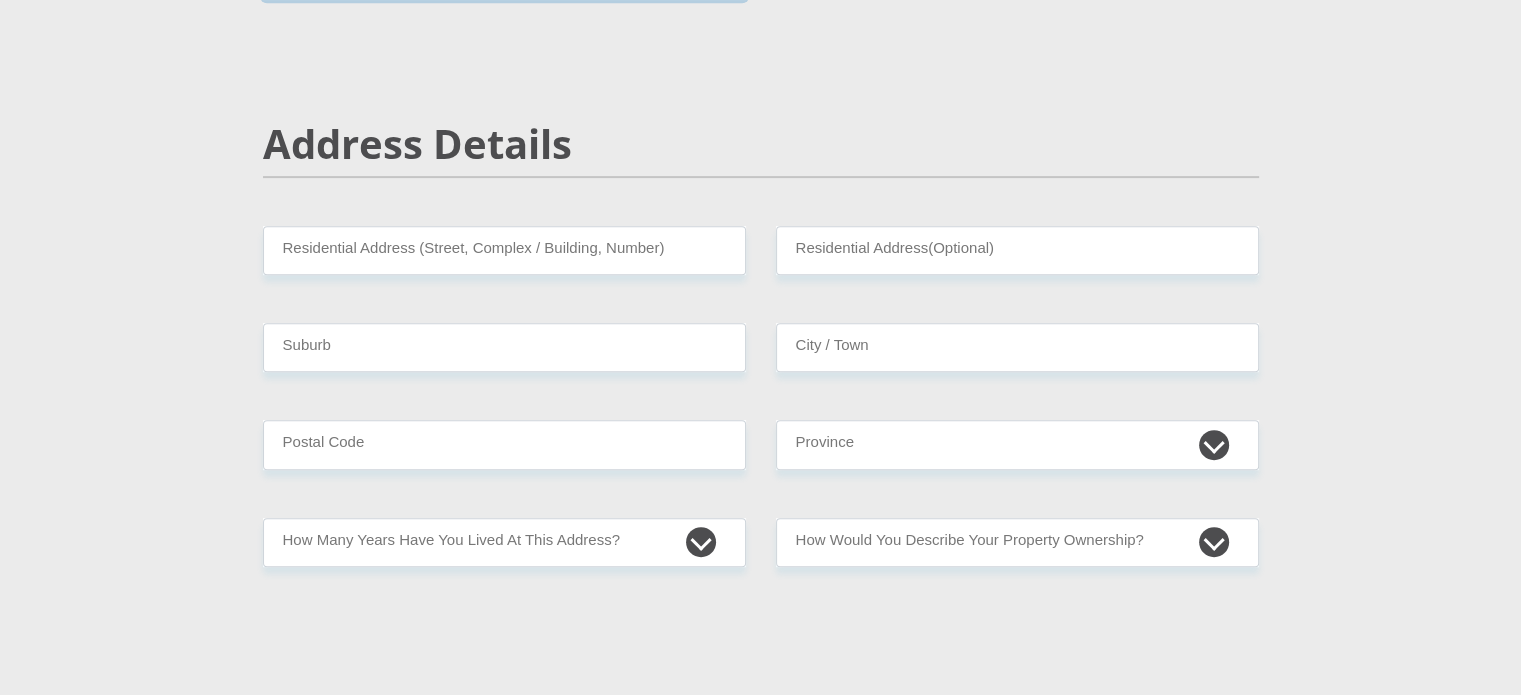 scroll, scrollTop: 800, scrollLeft: 0, axis: vertical 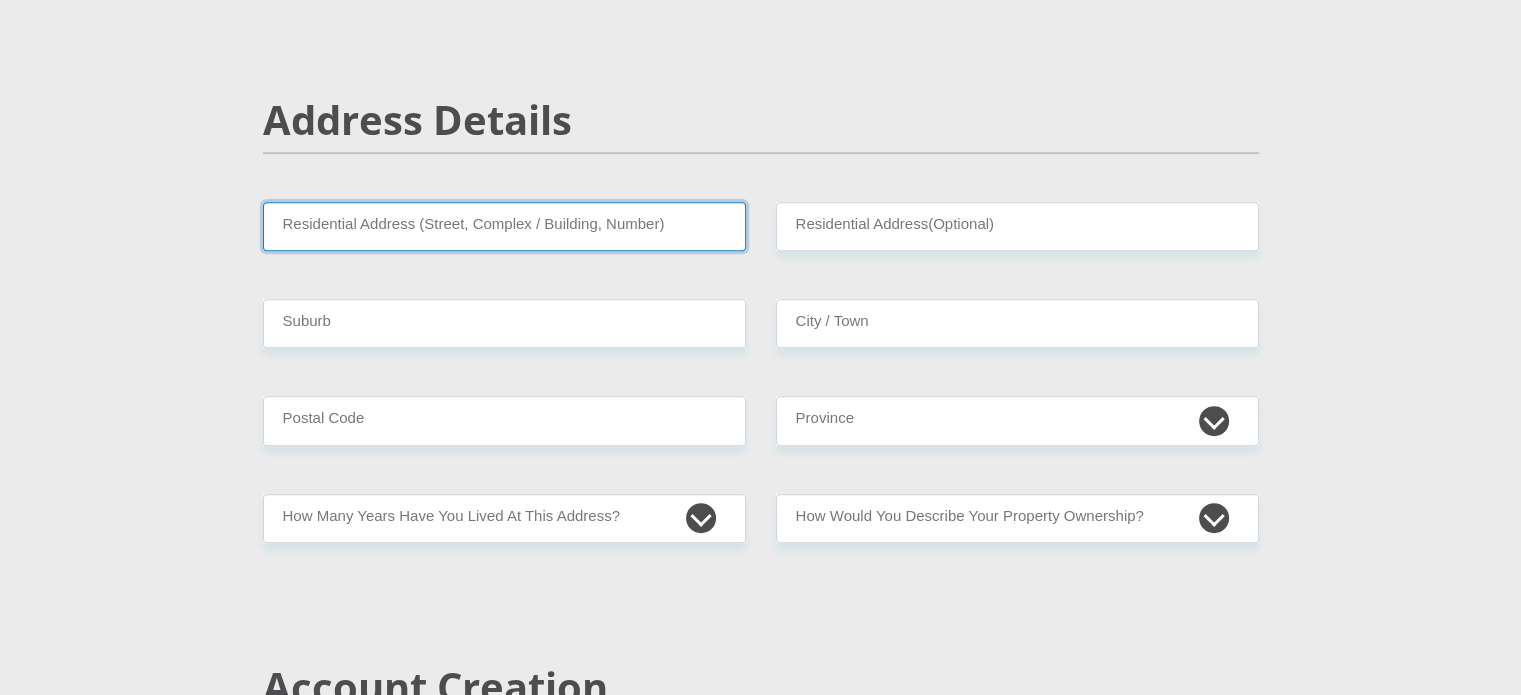click on "Residential Address (Street, Complex / Building, Number)" at bounding box center [504, 226] 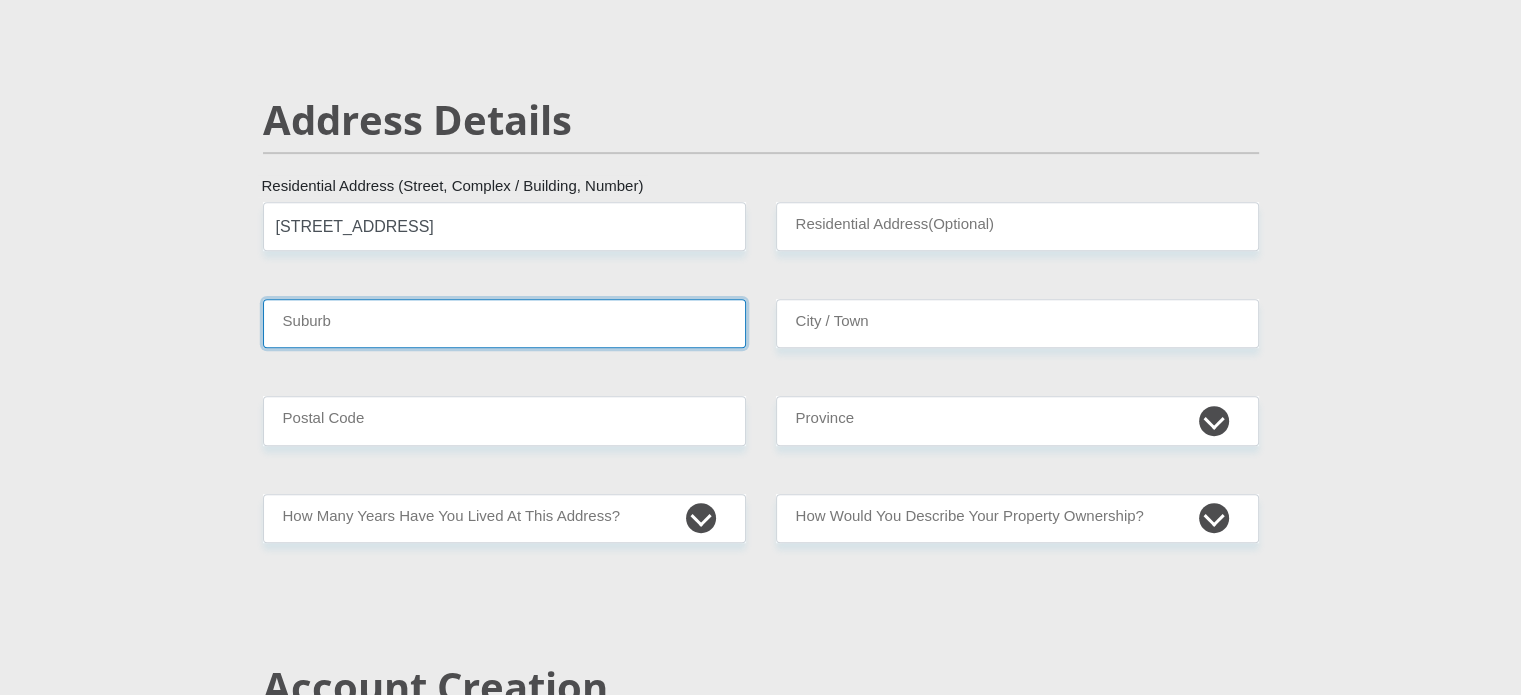 type on "Centurion" 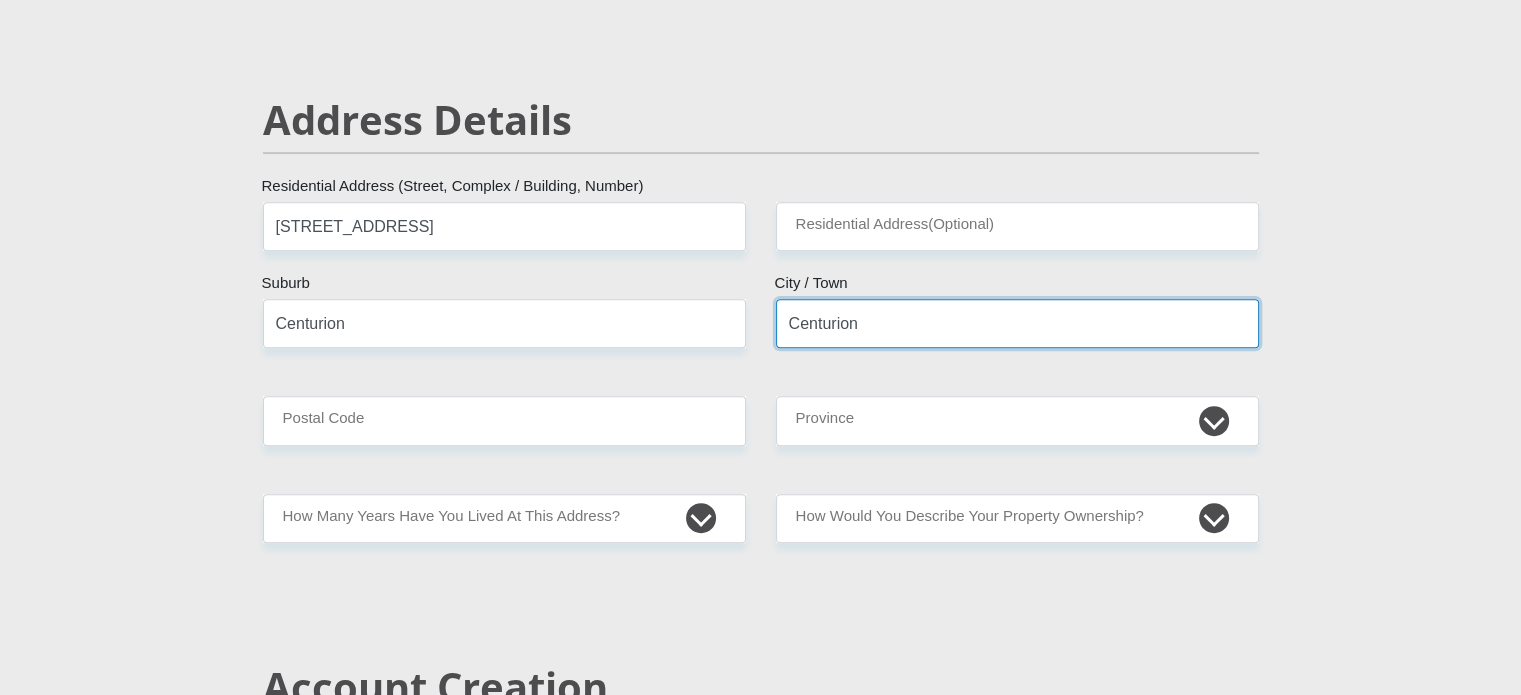 type on "0157" 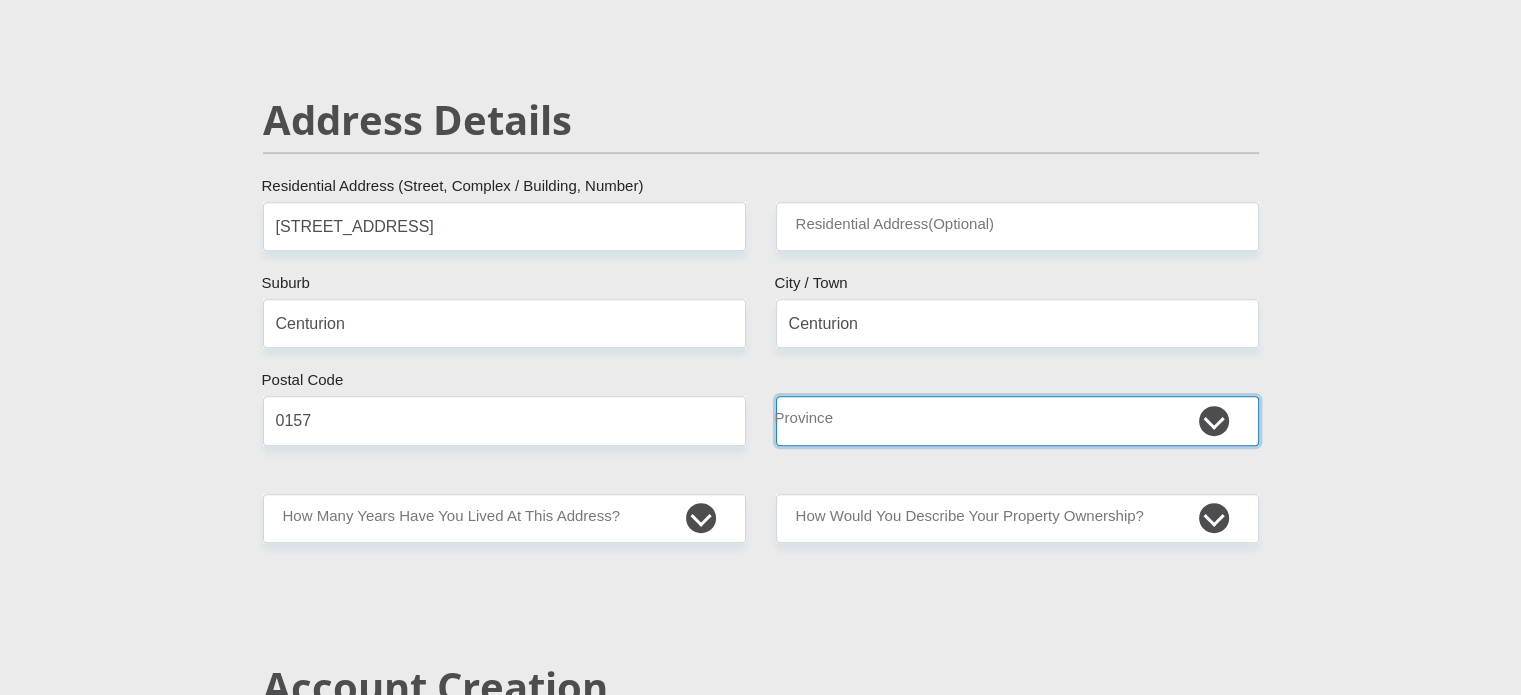 click on "Eastern Cape
Free State
[GEOGRAPHIC_DATA]
[GEOGRAPHIC_DATA][DATE]
[GEOGRAPHIC_DATA]
[GEOGRAPHIC_DATA]
[GEOGRAPHIC_DATA]
[GEOGRAPHIC_DATA]" at bounding box center (1017, 420) 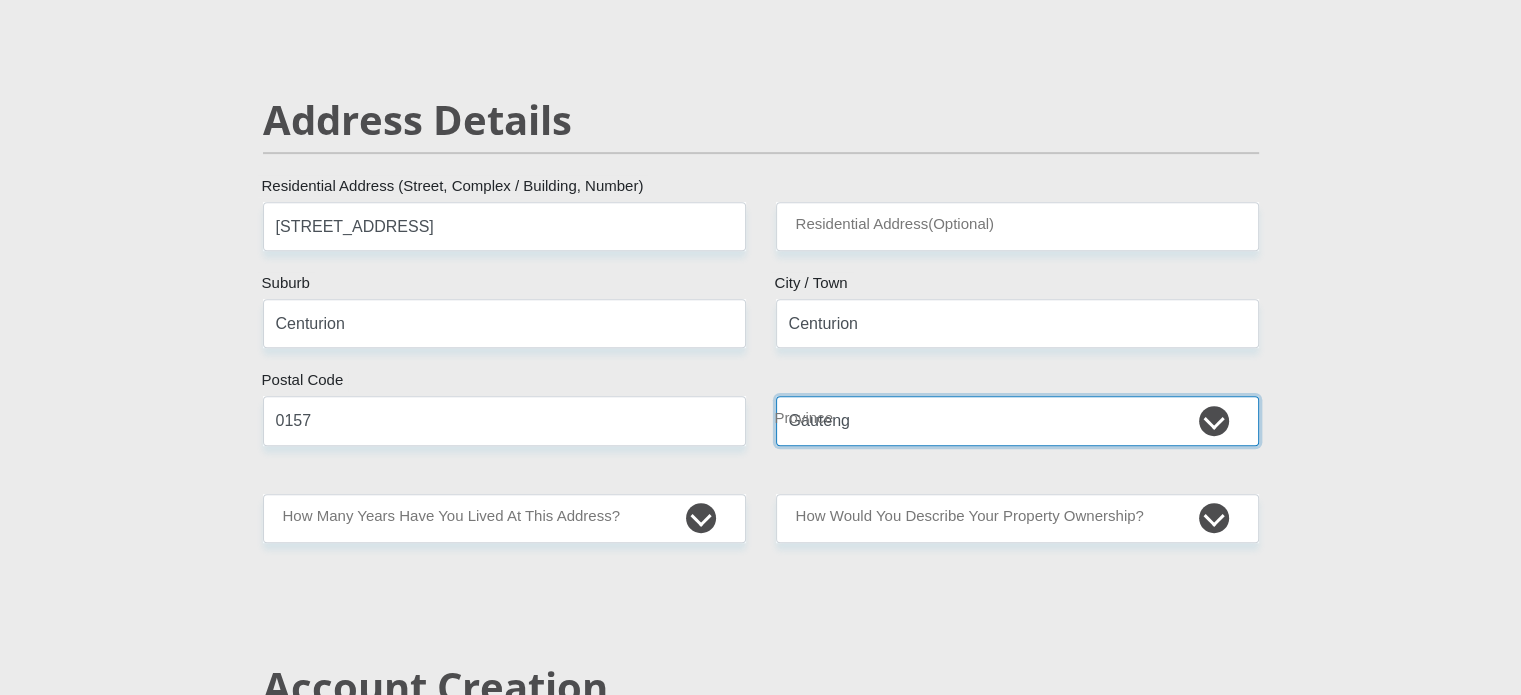 click on "Eastern Cape
Free State
[GEOGRAPHIC_DATA]
[GEOGRAPHIC_DATA][DATE]
[GEOGRAPHIC_DATA]
[GEOGRAPHIC_DATA]
[GEOGRAPHIC_DATA]
[GEOGRAPHIC_DATA]" at bounding box center (1017, 420) 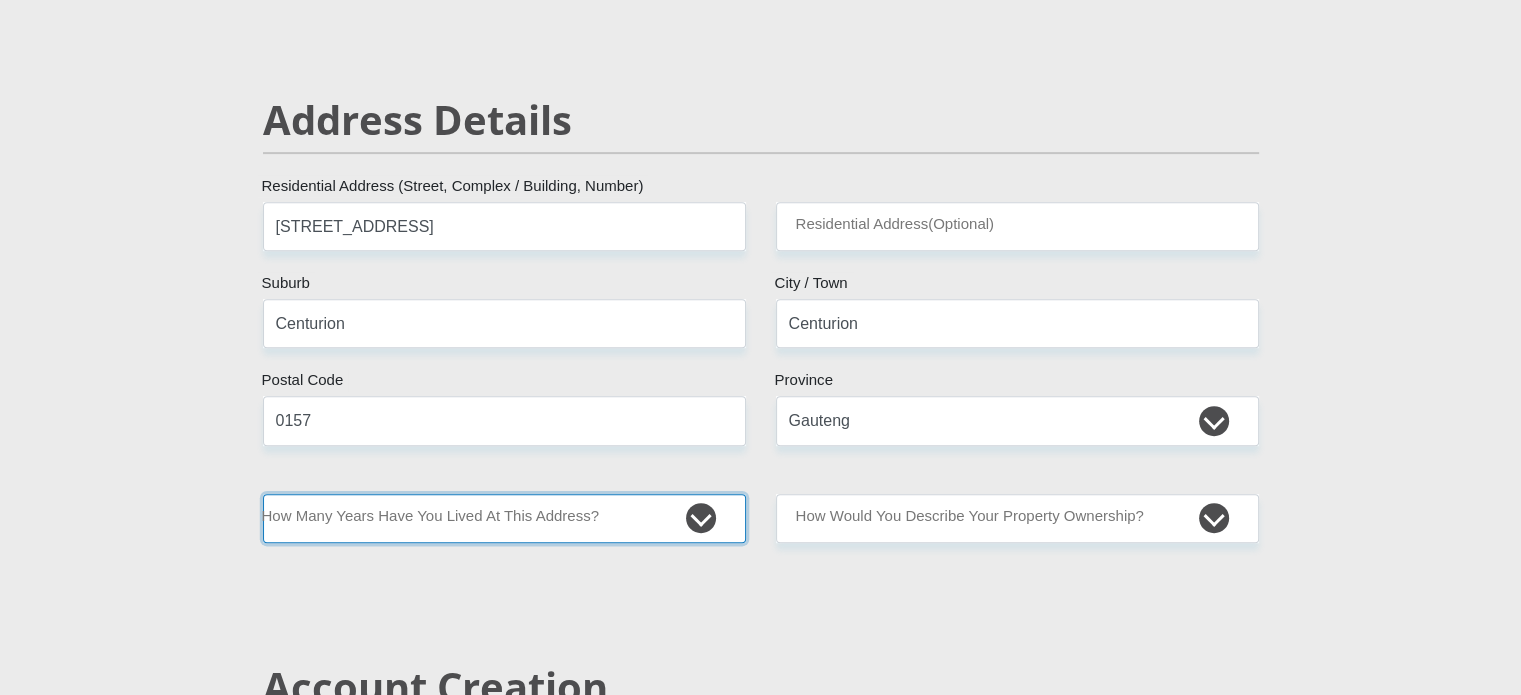 click on "less than 1 year
1-3 years
3-5 years
5+ years" at bounding box center [504, 518] 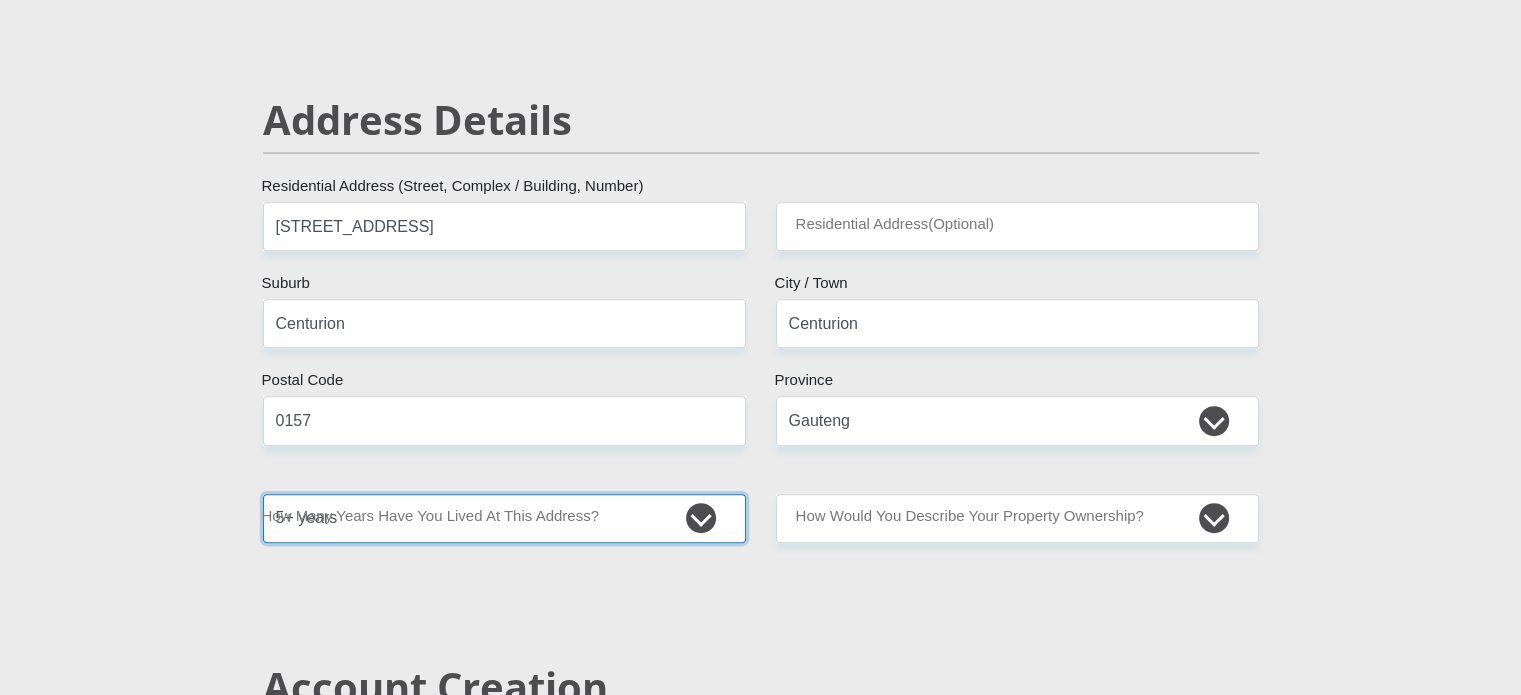 click on "less than 1 year
1-3 years
3-5 years
5+ years" at bounding box center [504, 518] 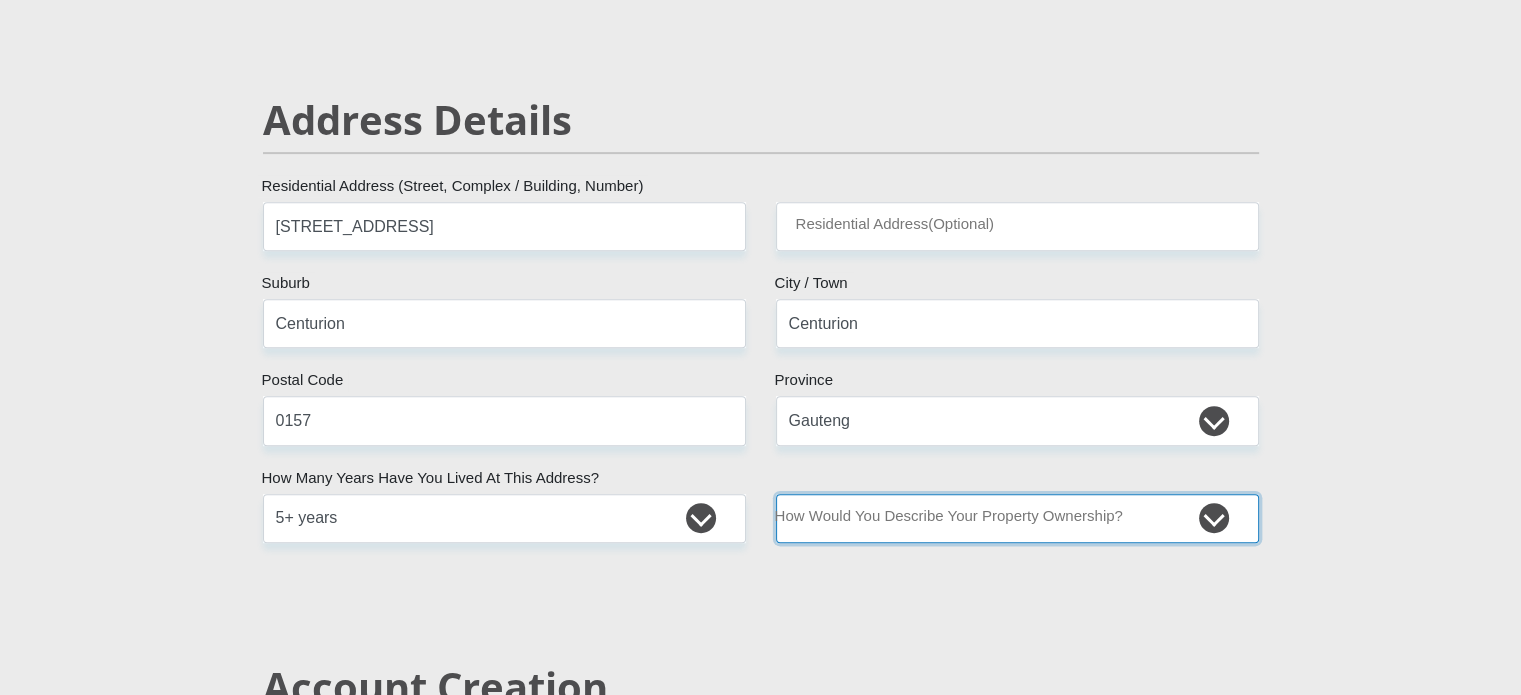 click on "Owned
Rented
Family Owned
Company Dwelling" at bounding box center [1017, 518] 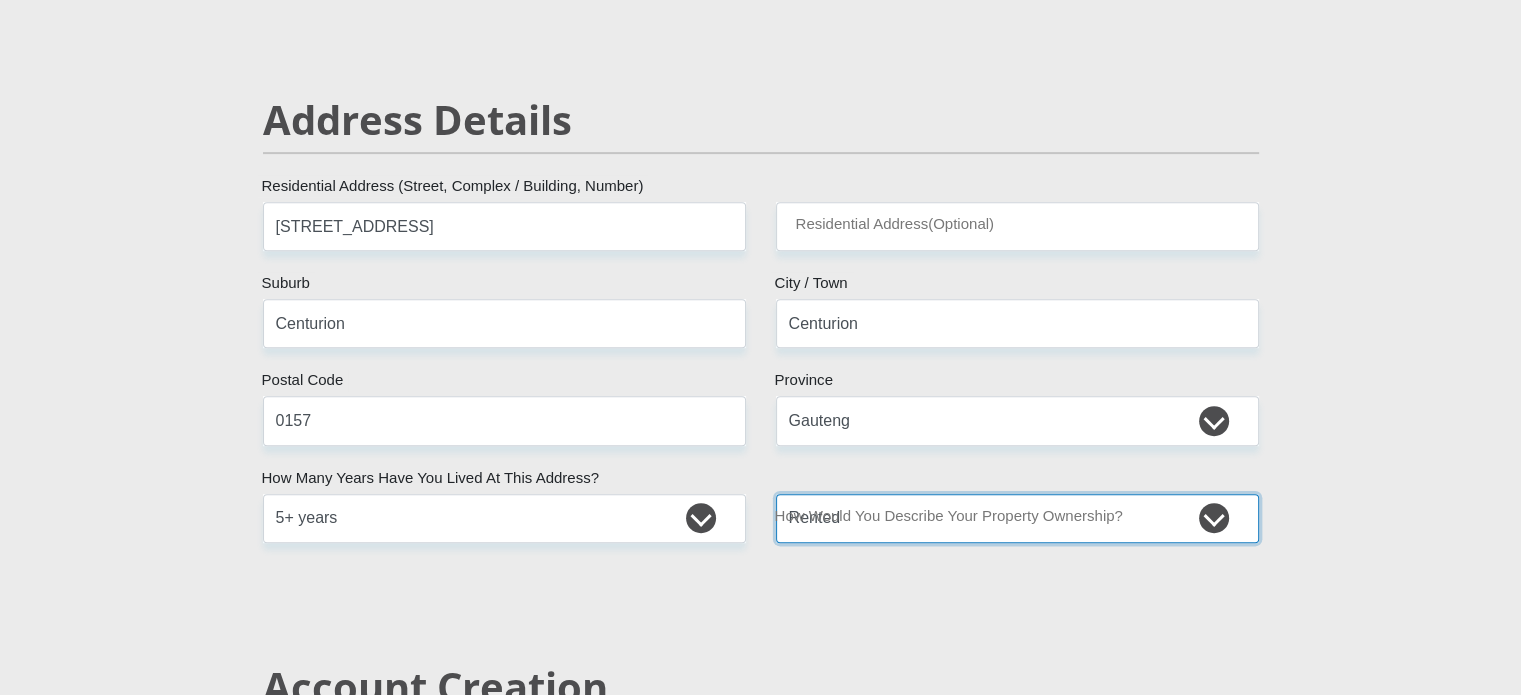 click on "Owned
Rented
Family Owned
Company Dwelling" at bounding box center [1017, 518] 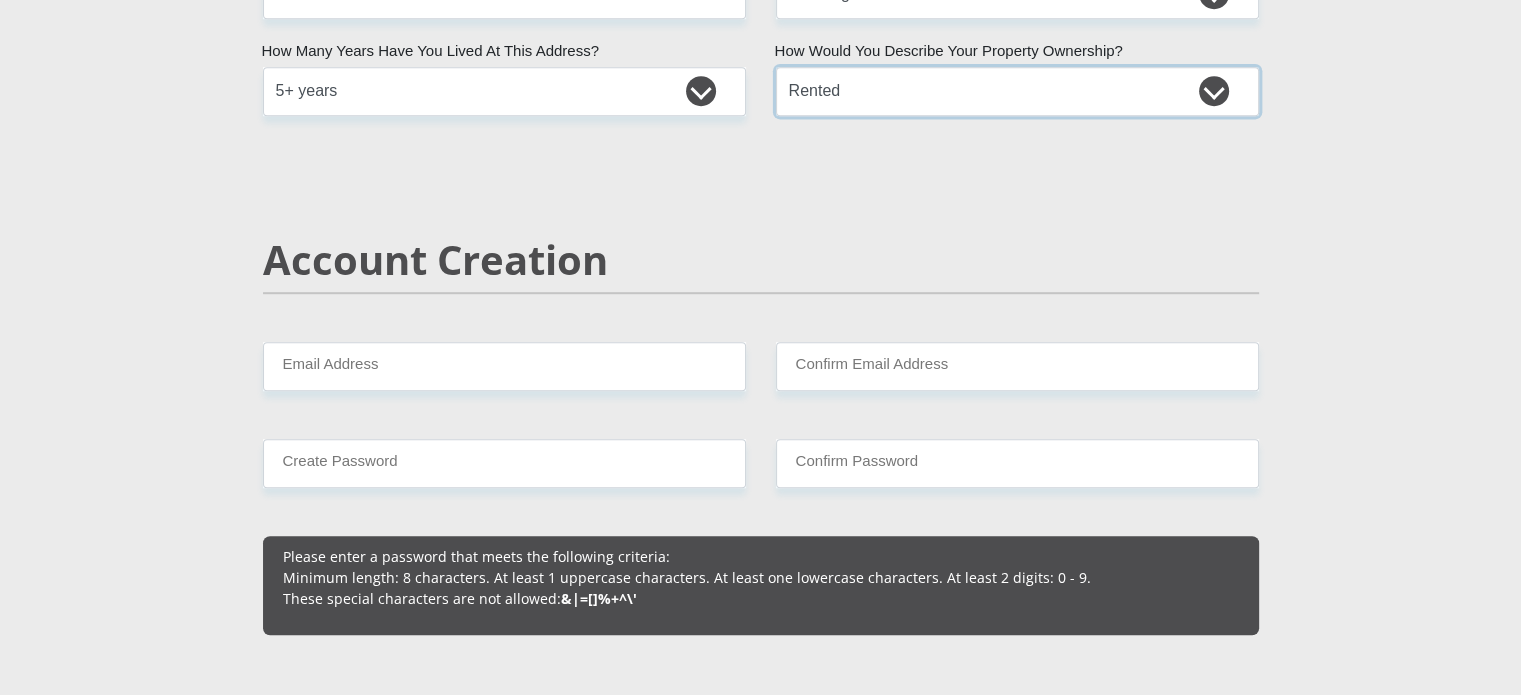 scroll, scrollTop: 1333, scrollLeft: 0, axis: vertical 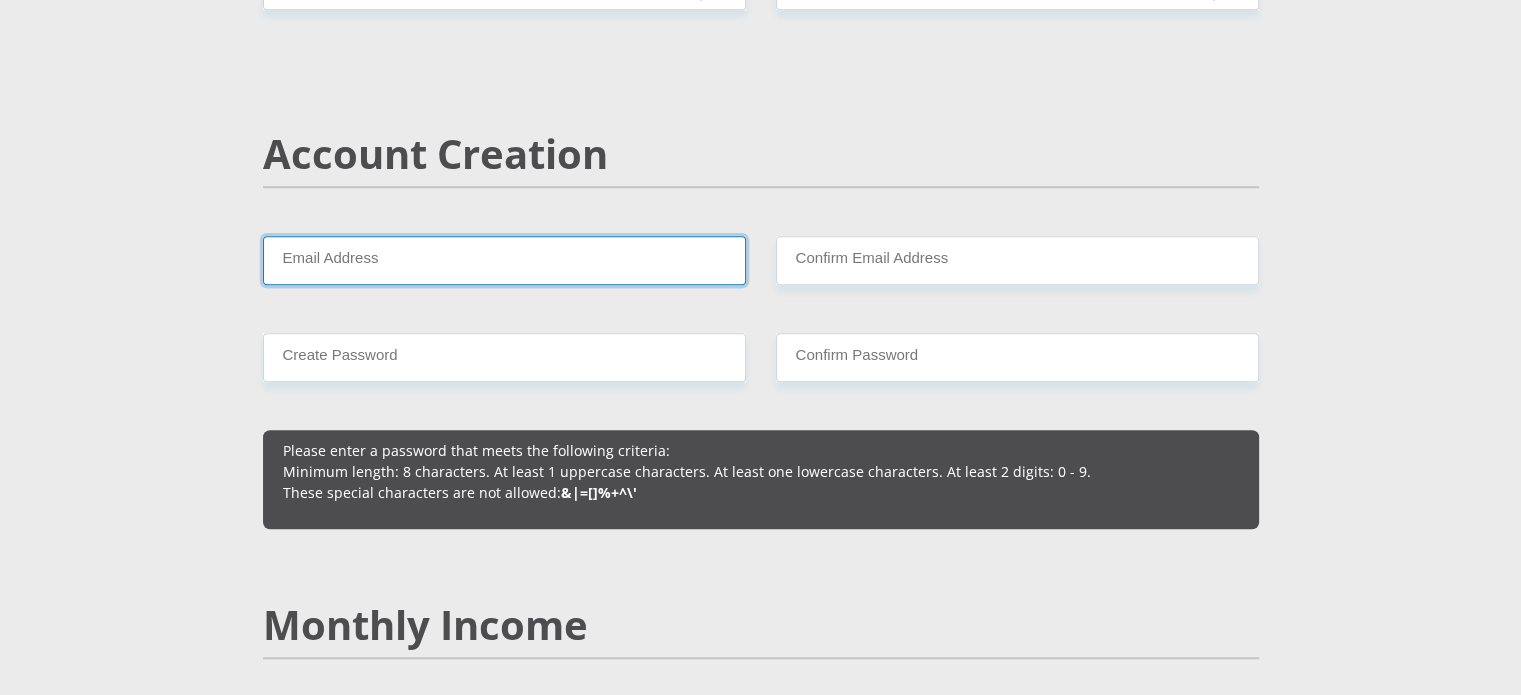 click on "Email Address" at bounding box center [504, 260] 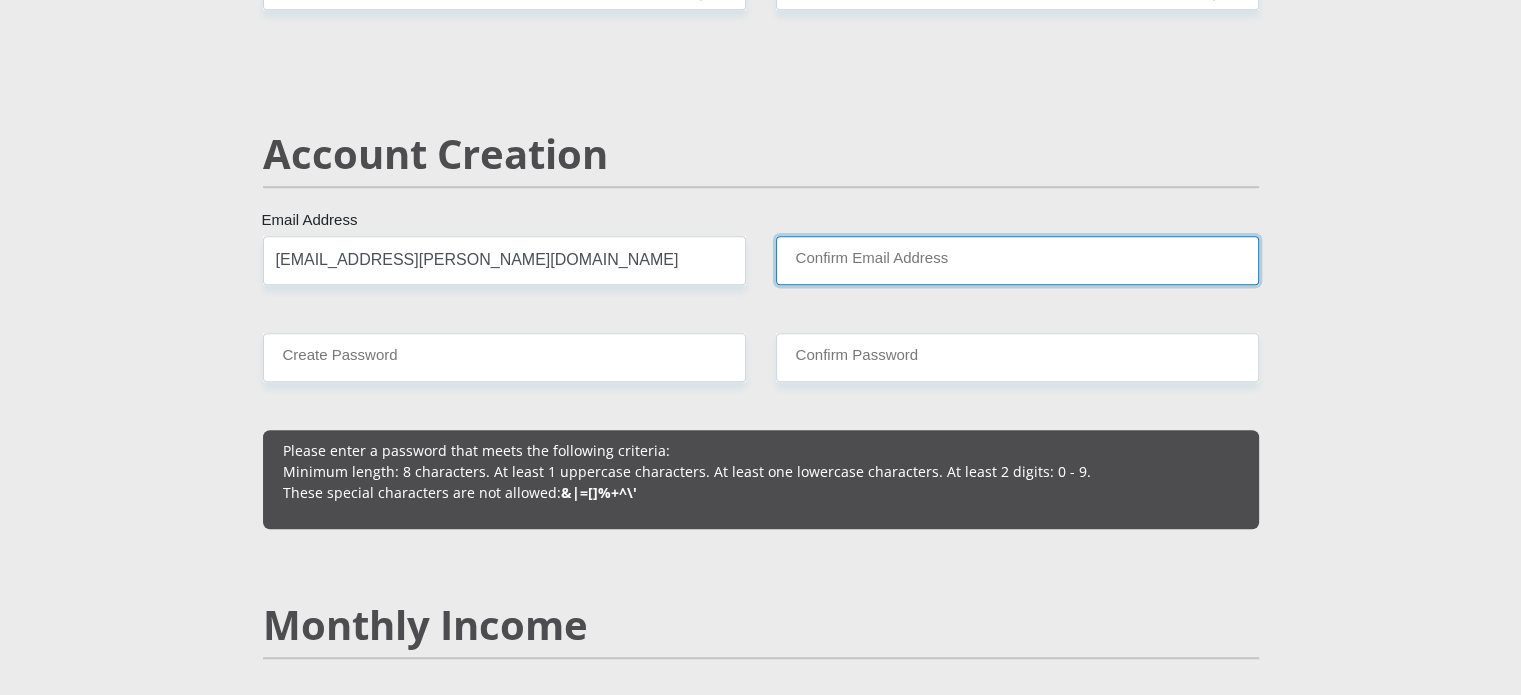 type on "[EMAIL_ADDRESS][PERSON_NAME][DOMAIN_NAME]" 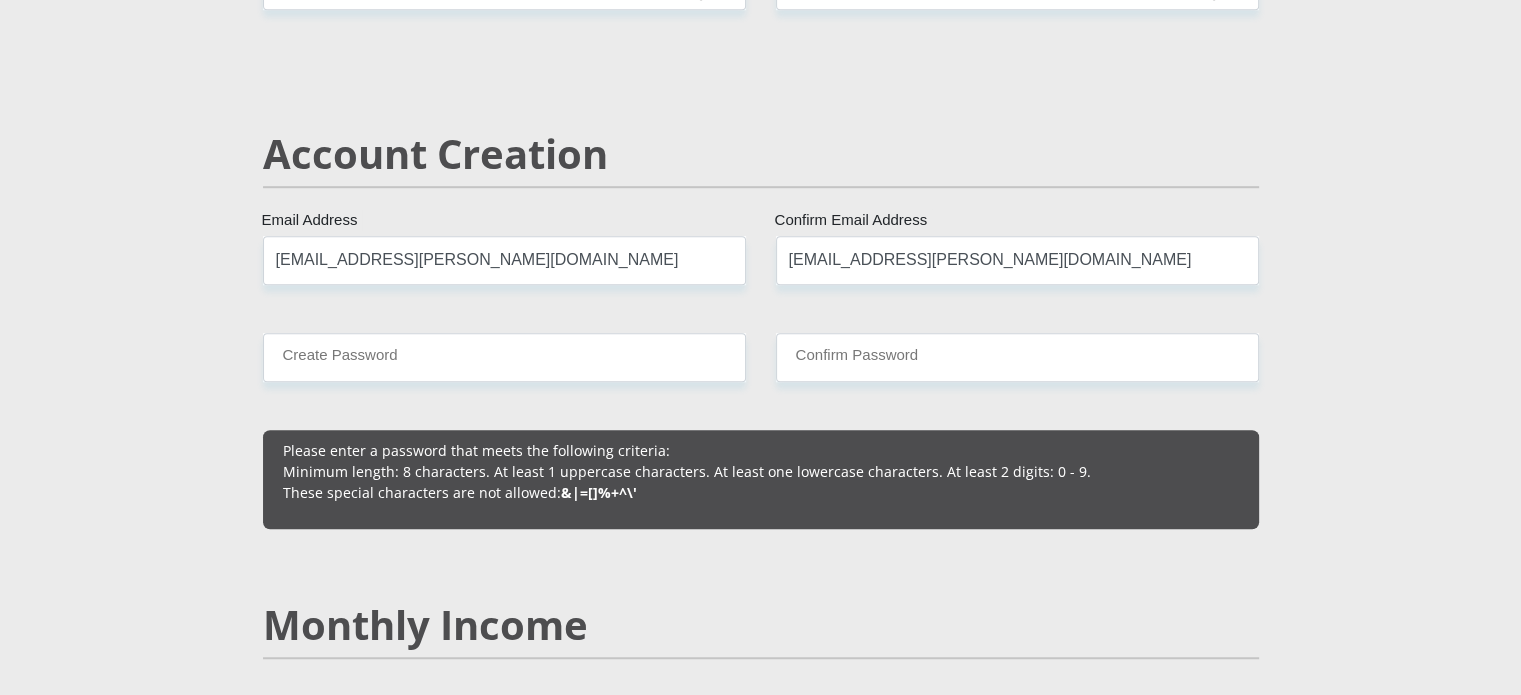 type 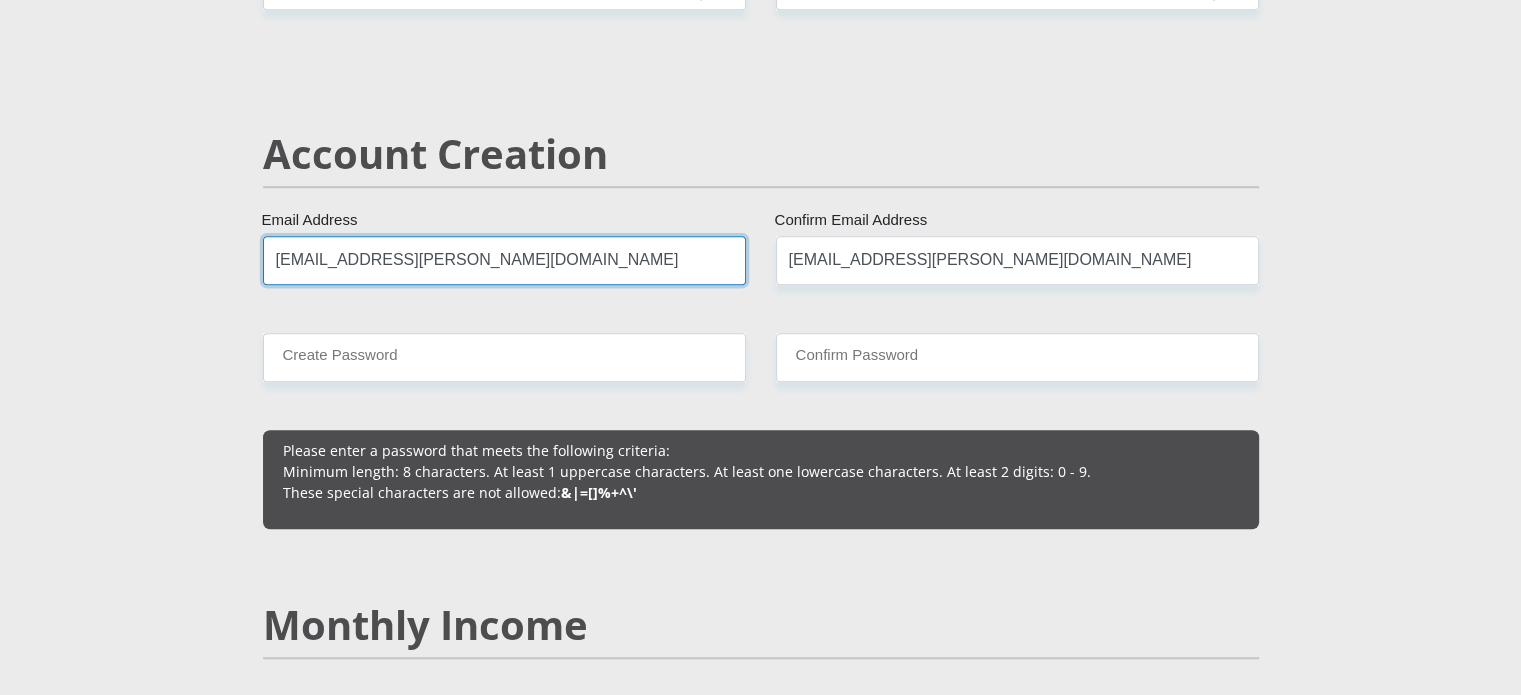 type 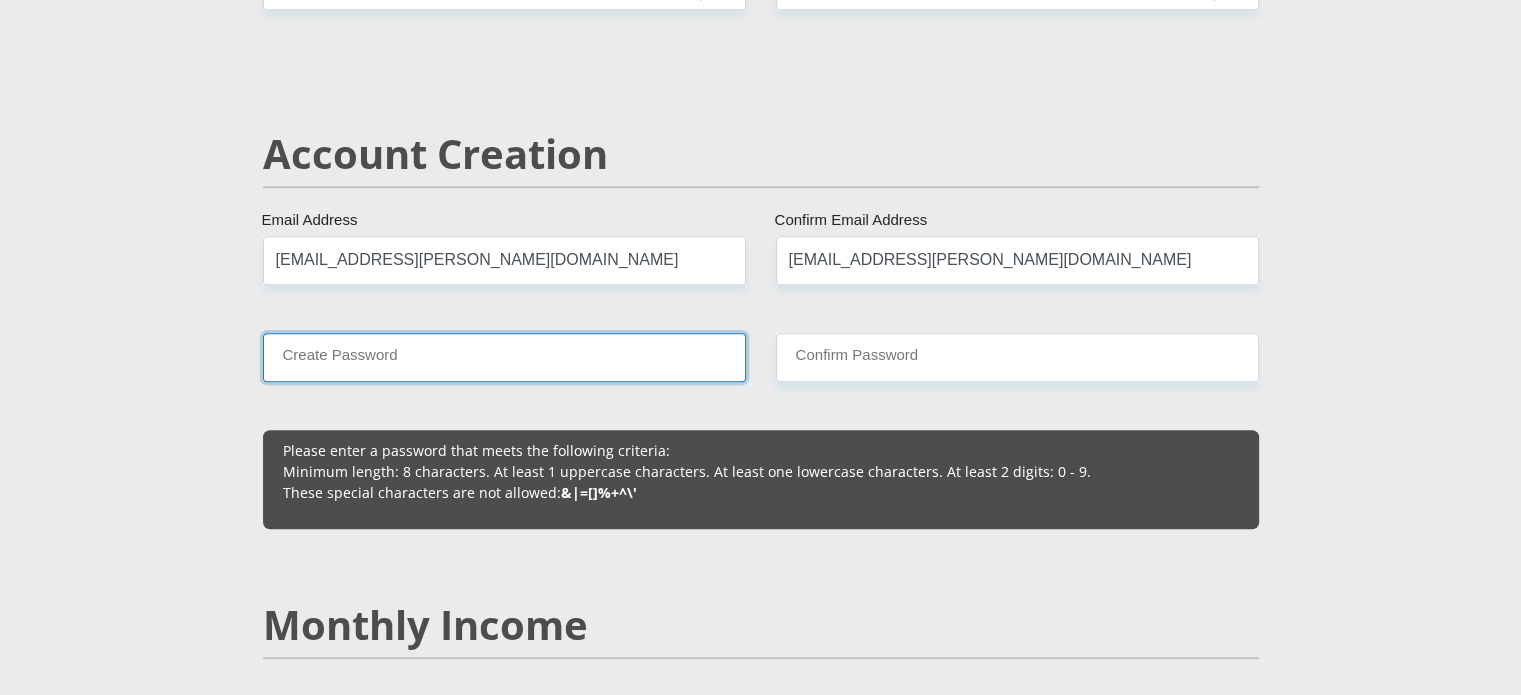 click on "Create Password" at bounding box center [504, 357] 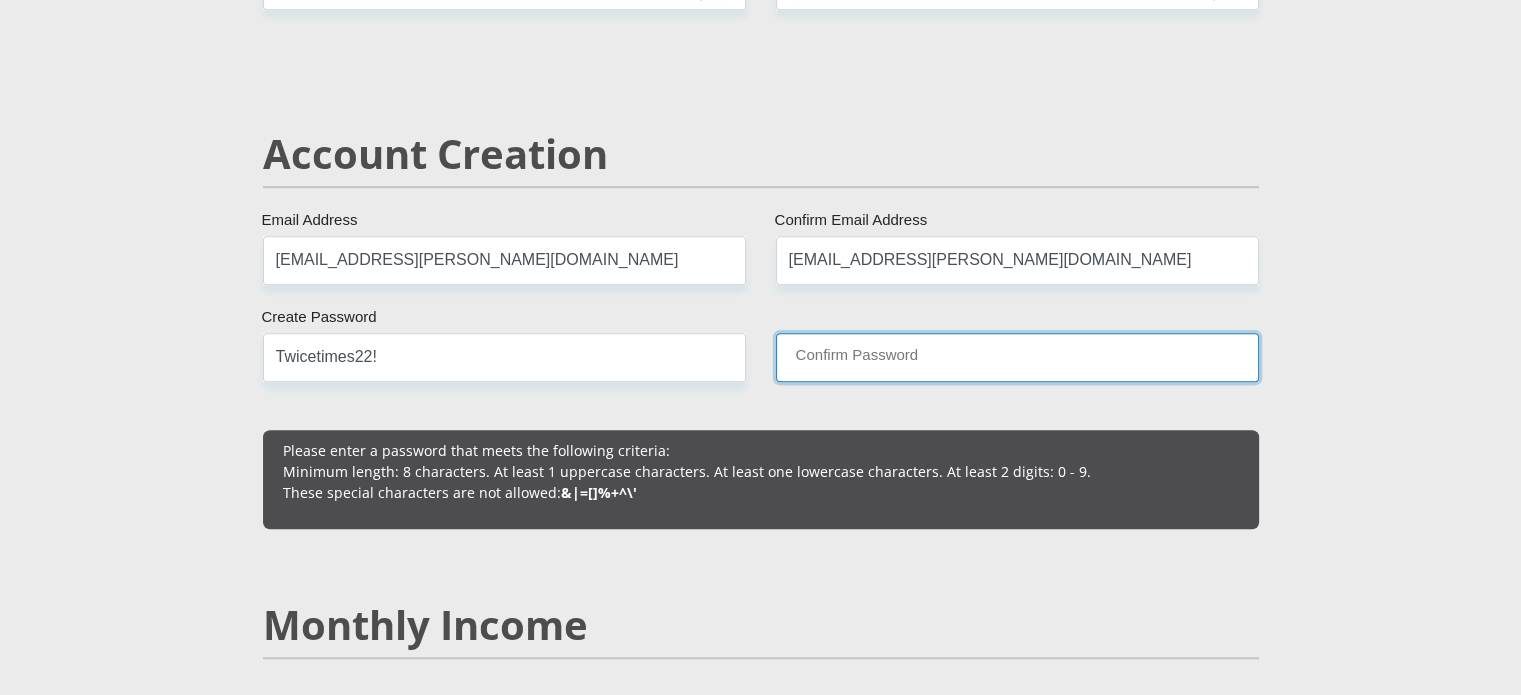 click on "Confirm Password" at bounding box center (1017, 357) 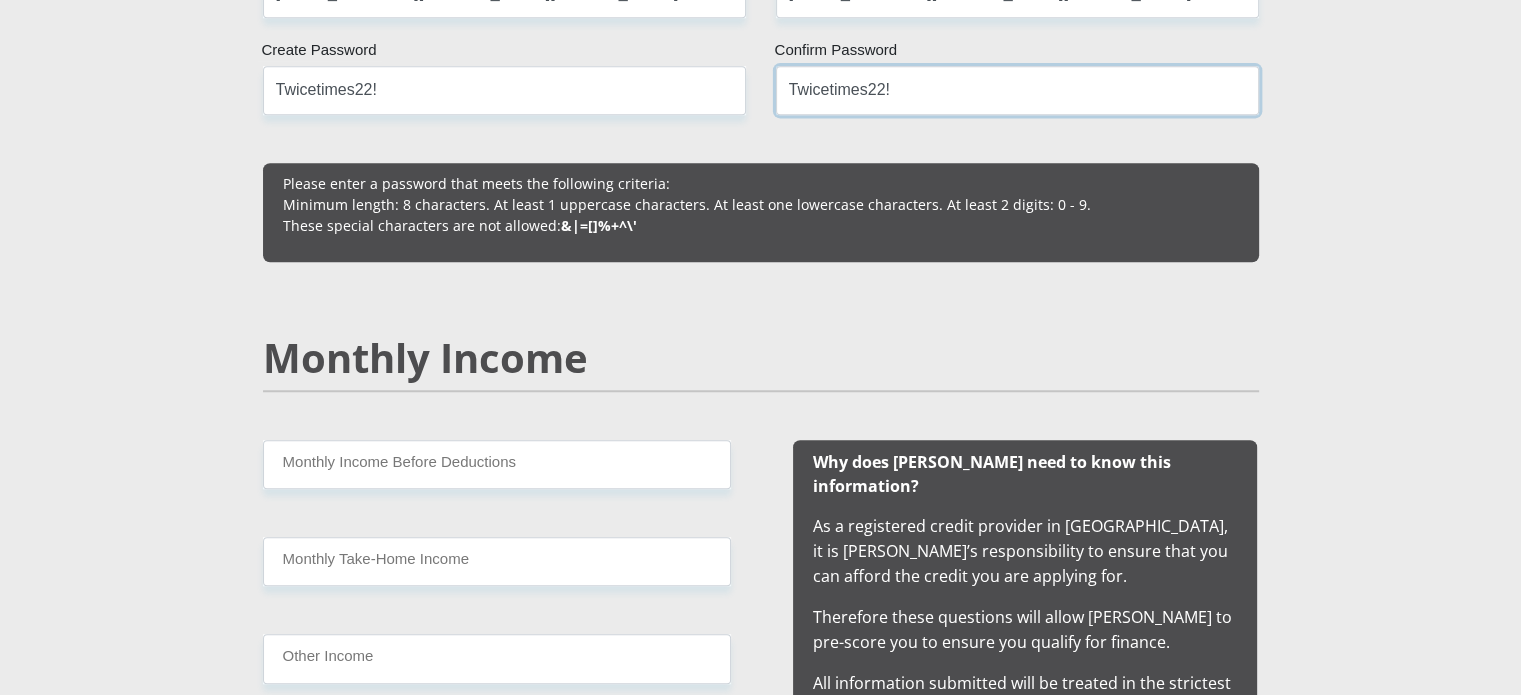 scroll, scrollTop: 1866, scrollLeft: 0, axis: vertical 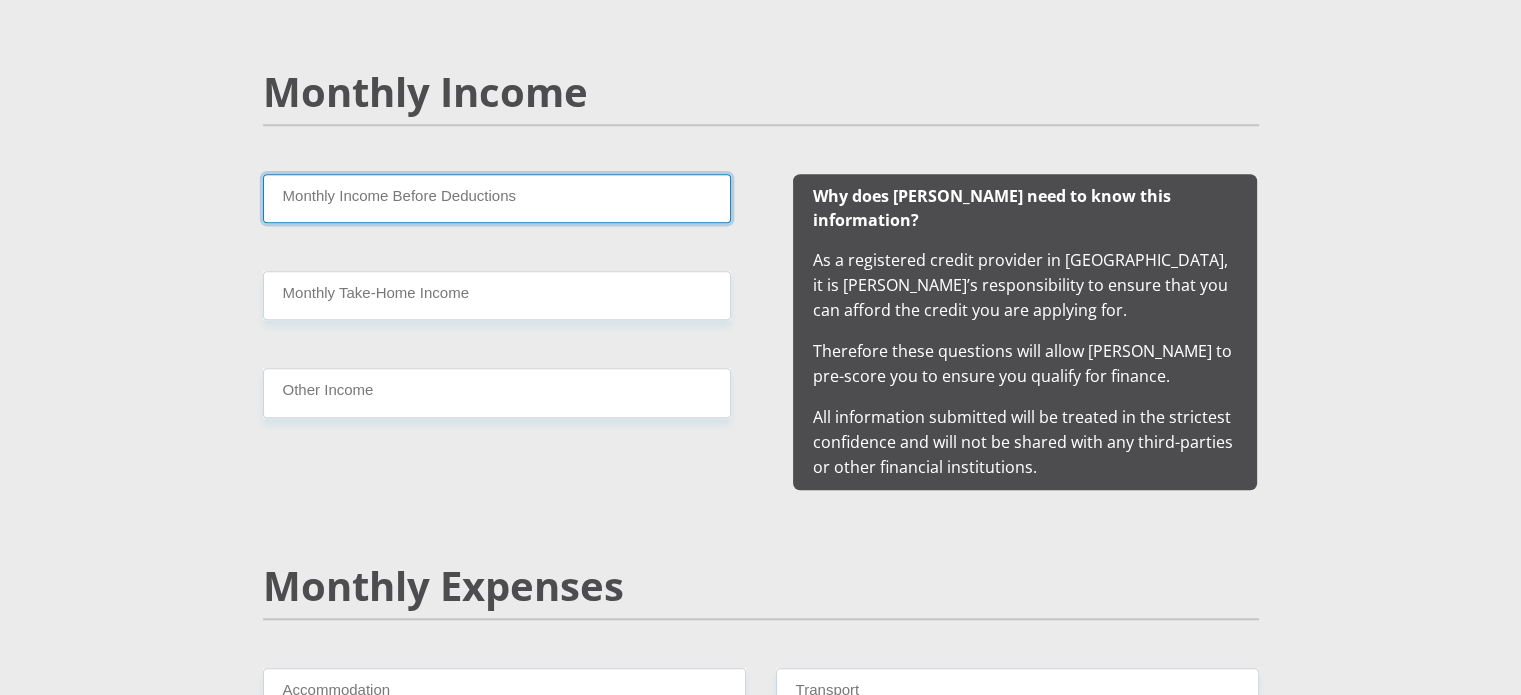click on "Monthly Income Before Deductions" at bounding box center (497, 198) 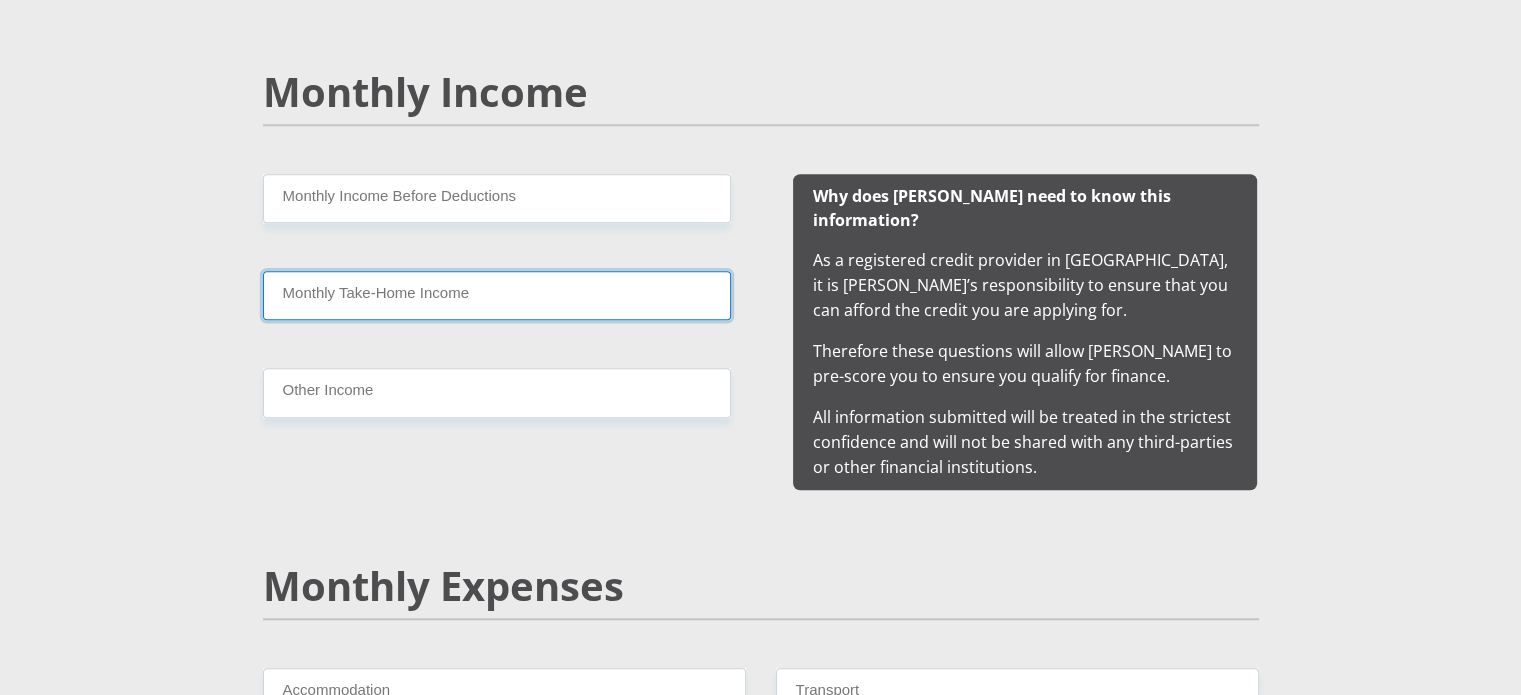 click on "Monthly Take-Home Income" at bounding box center (497, 295) 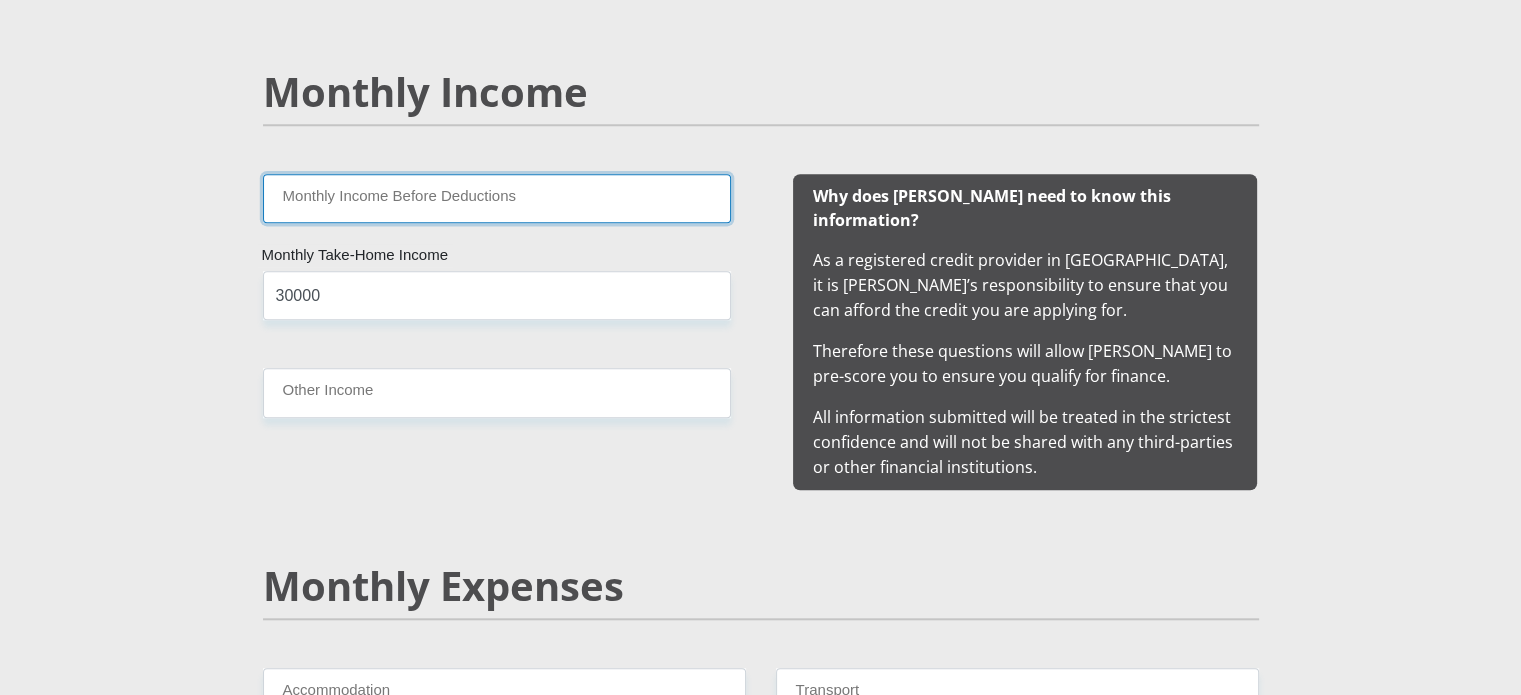 click on "Monthly Income Before Deductions" at bounding box center [497, 198] 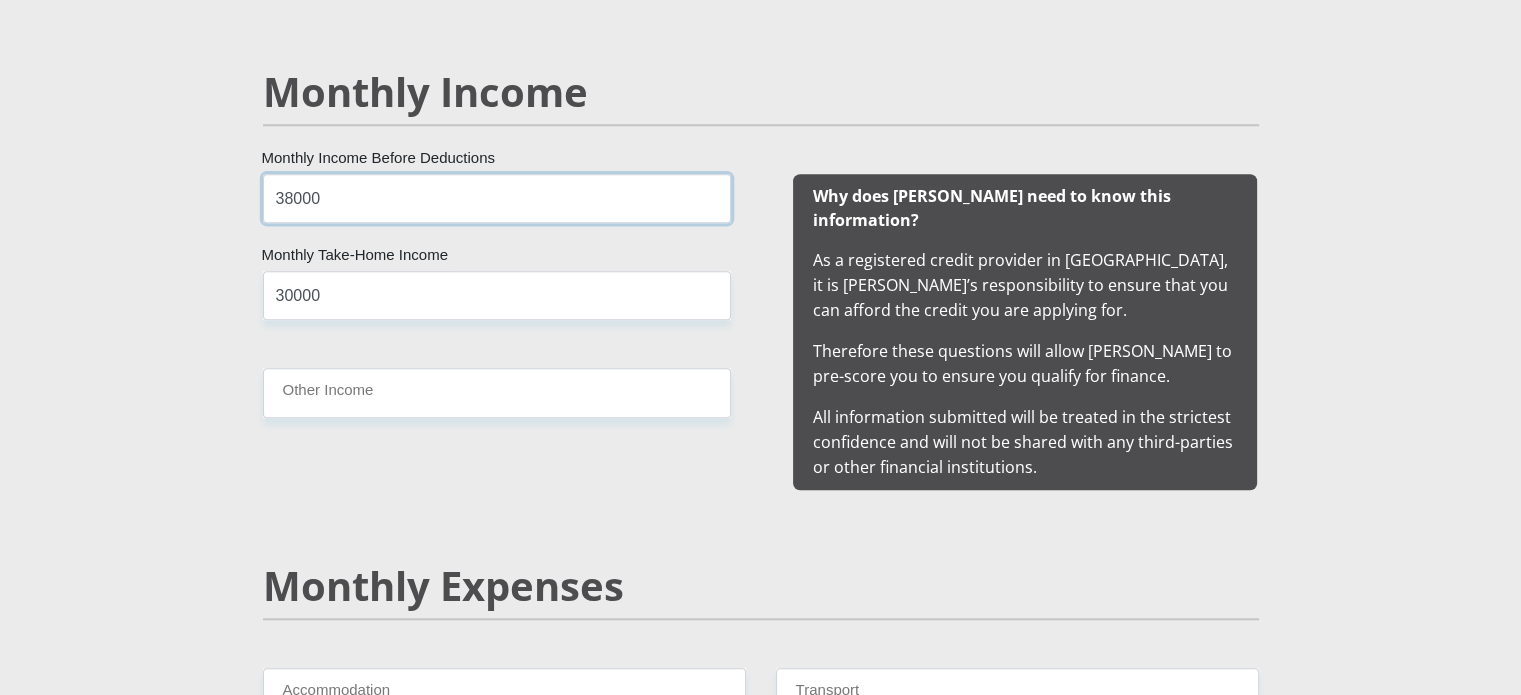 type on "38000" 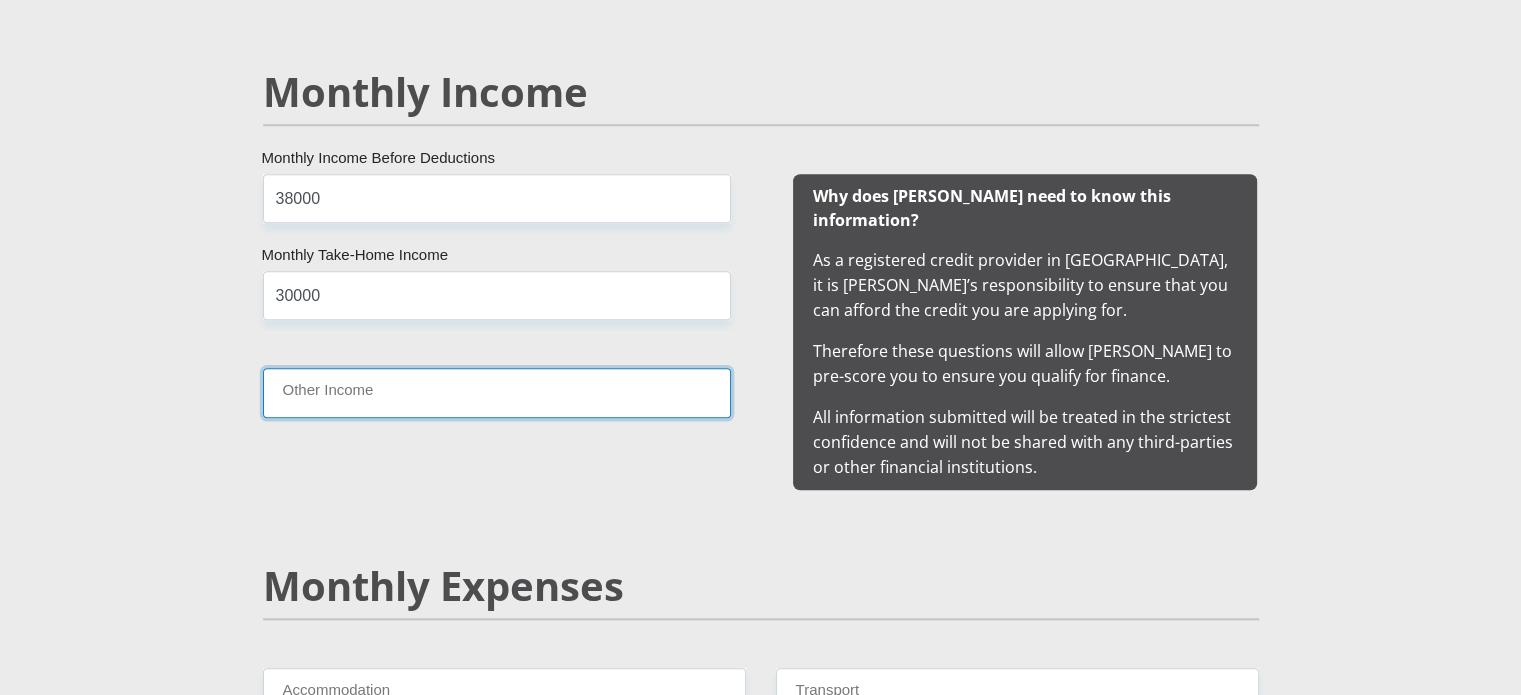 click on "Other Income" at bounding box center [497, 392] 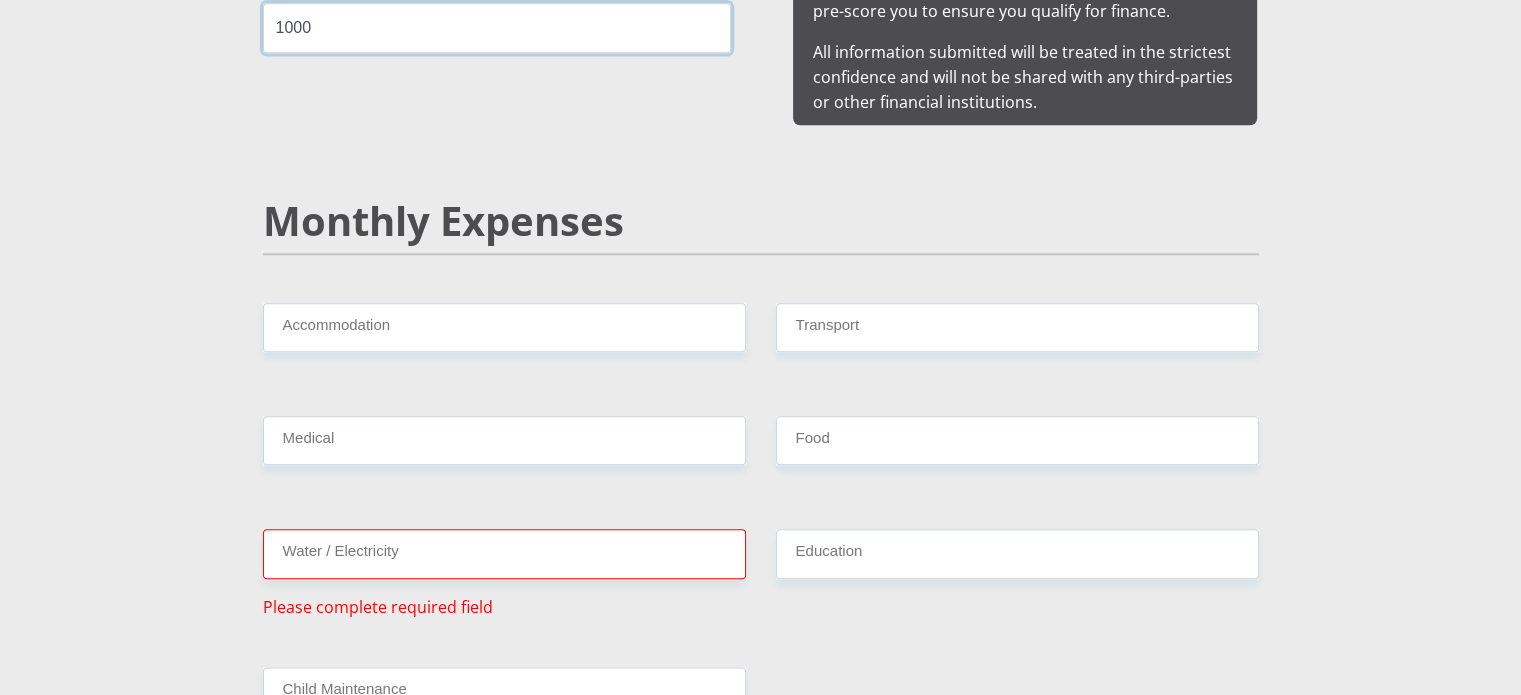 scroll, scrollTop: 2400, scrollLeft: 0, axis: vertical 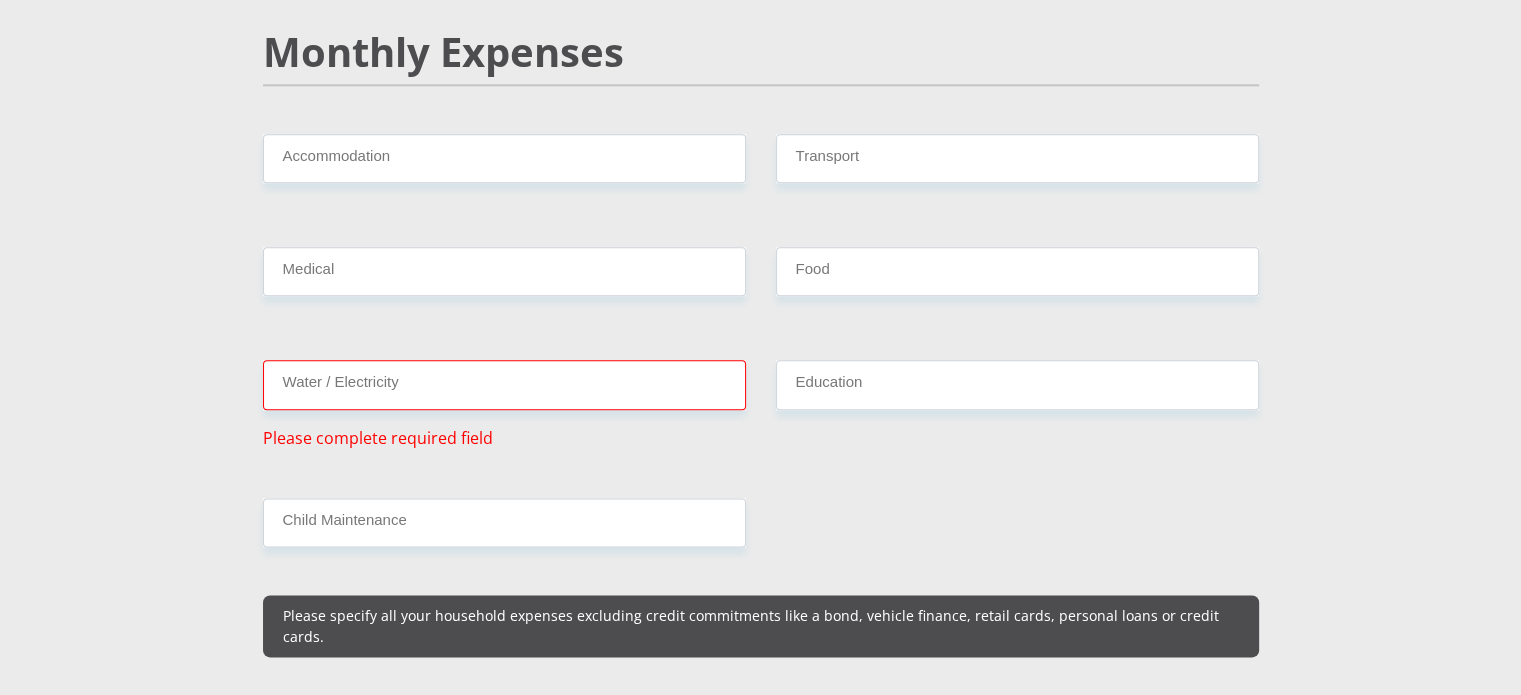 type on "1000" 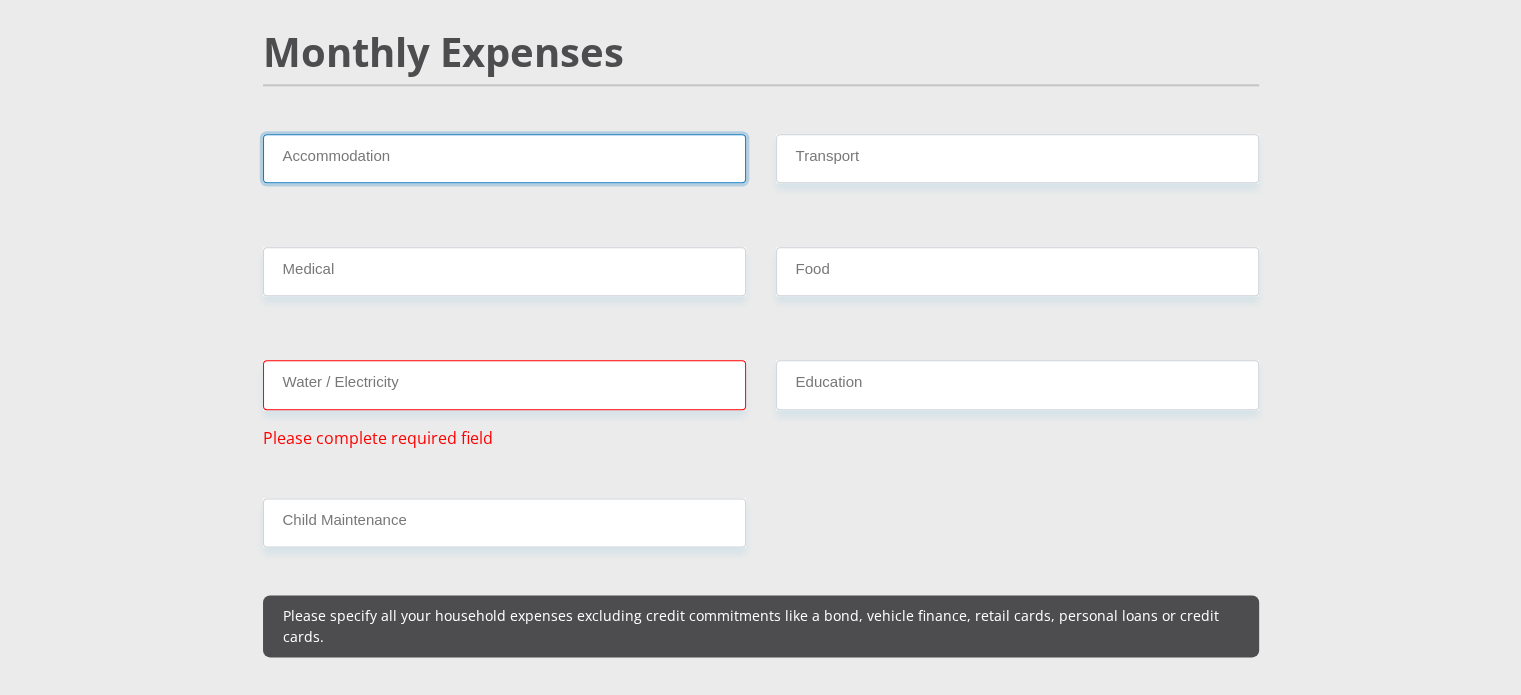 click on "Accommodation" at bounding box center [504, 158] 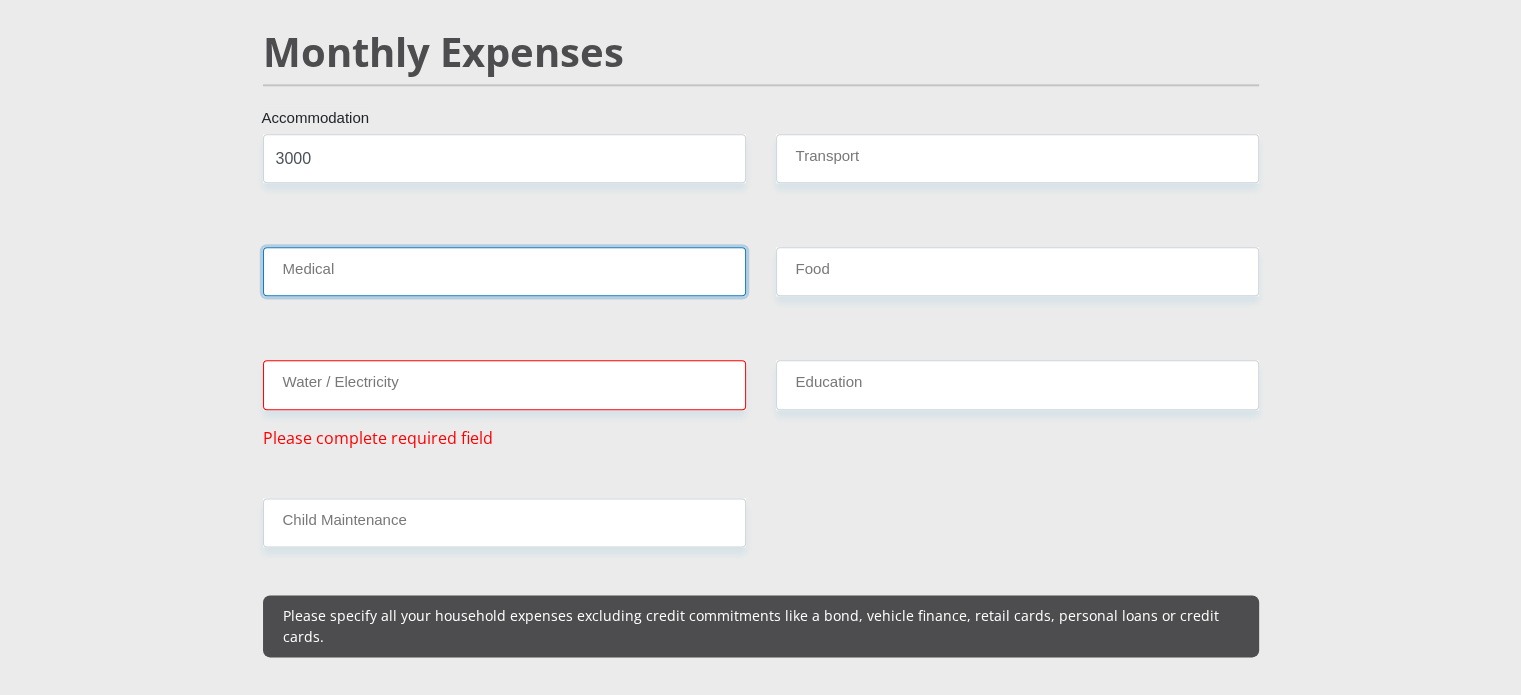 click on "Medical" at bounding box center (504, 271) 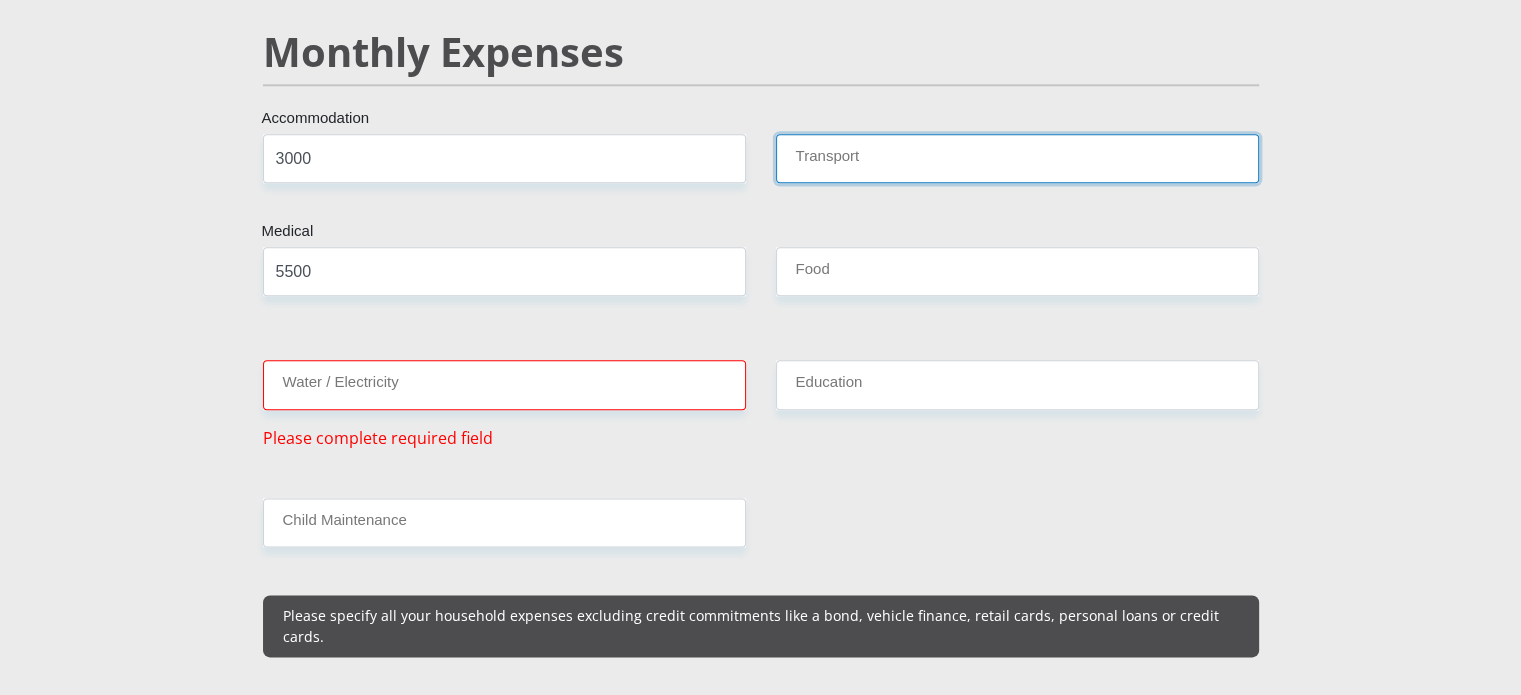 click on "Transport" at bounding box center (1017, 158) 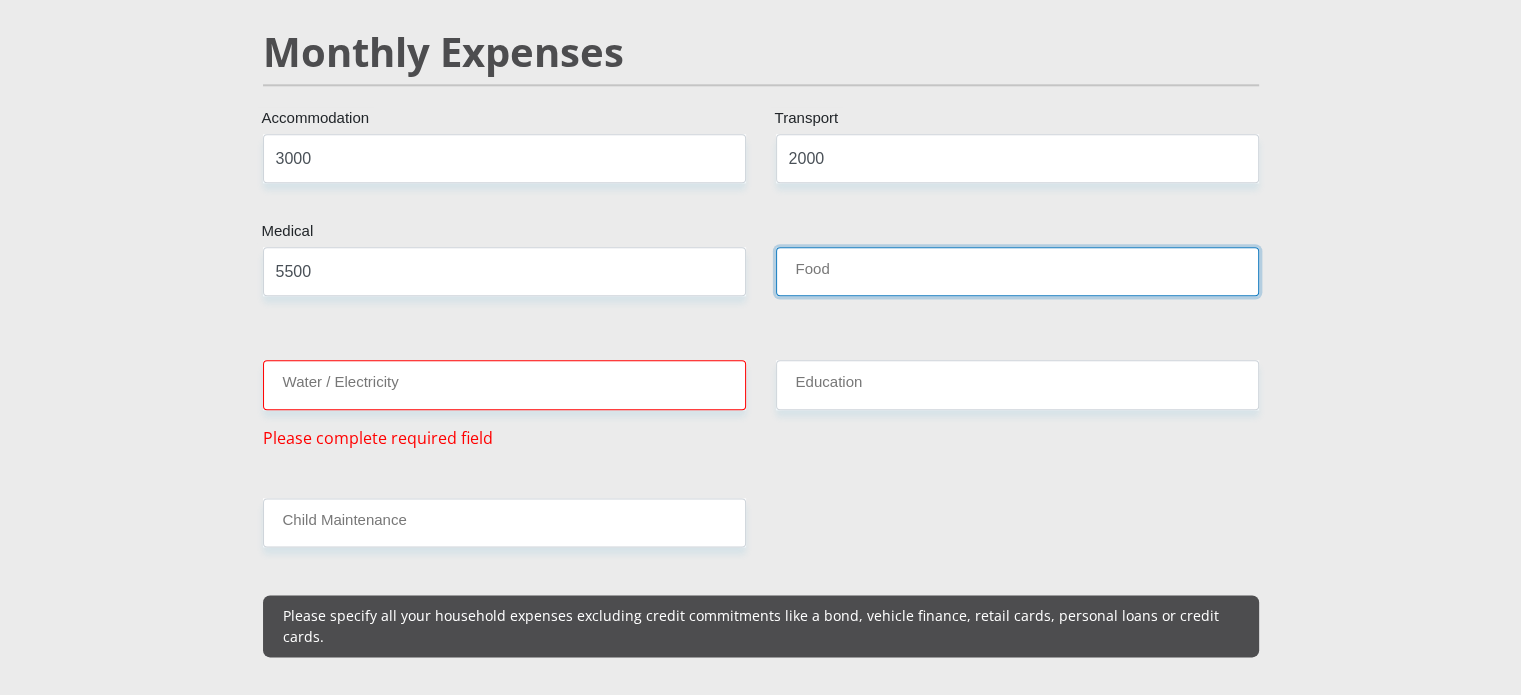 click on "Food" at bounding box center [1017, 271] 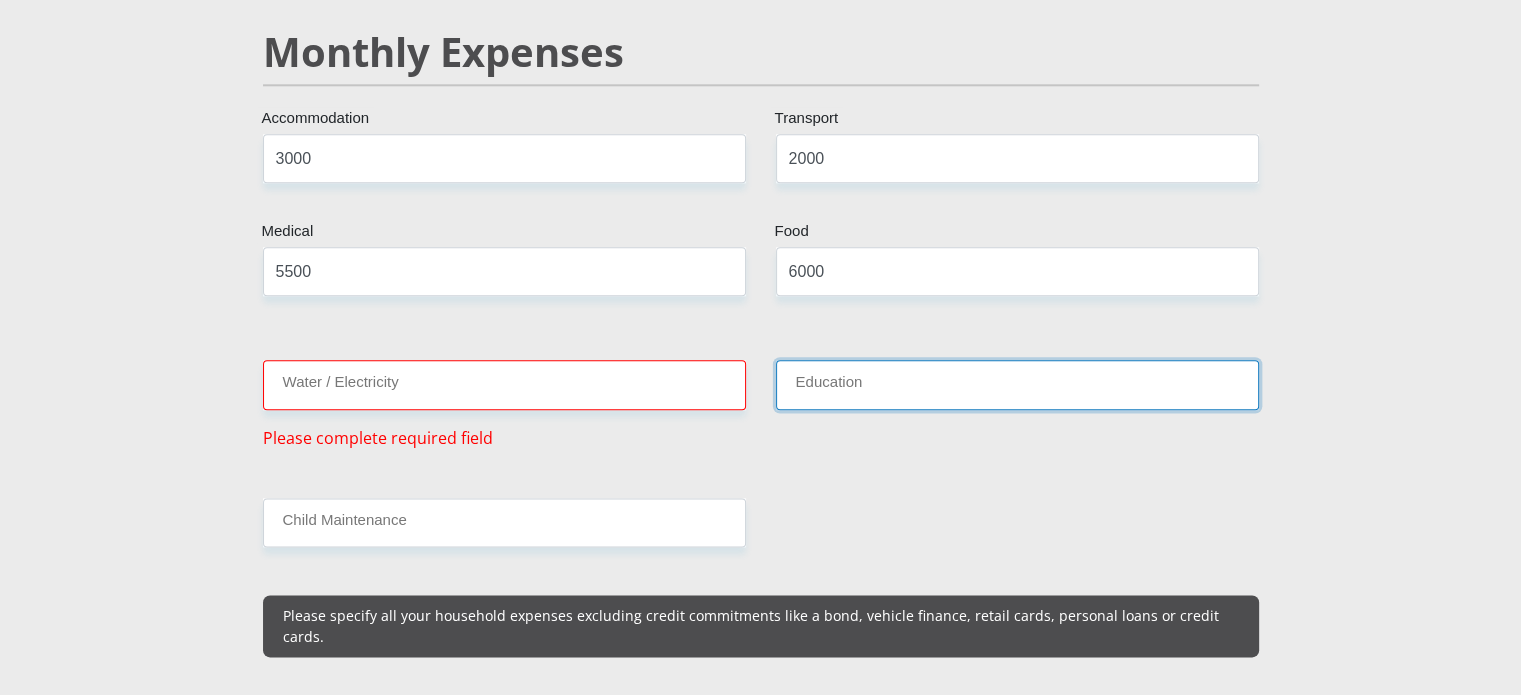 click on "Education" at bounding box center (1017, 384) 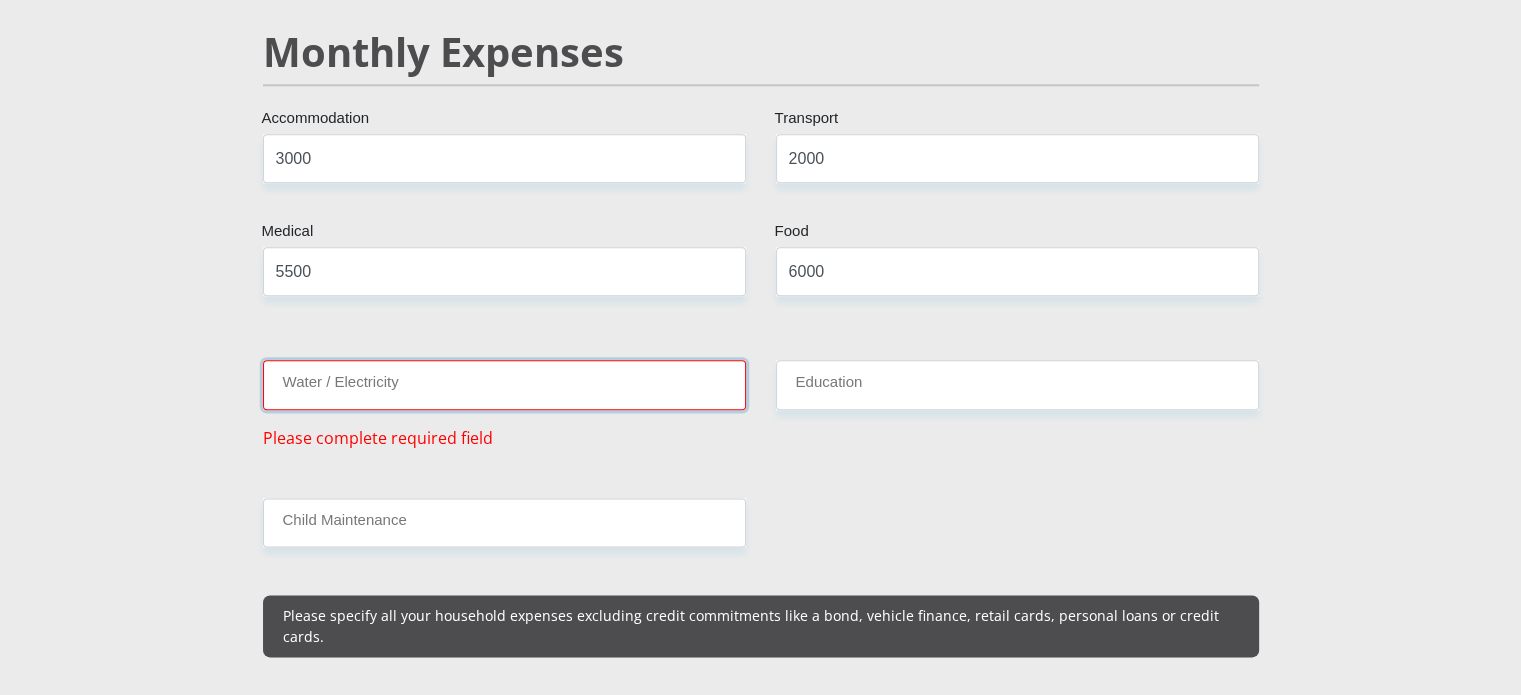 click on "Water / Electricity" at bounding box center [504, 384] 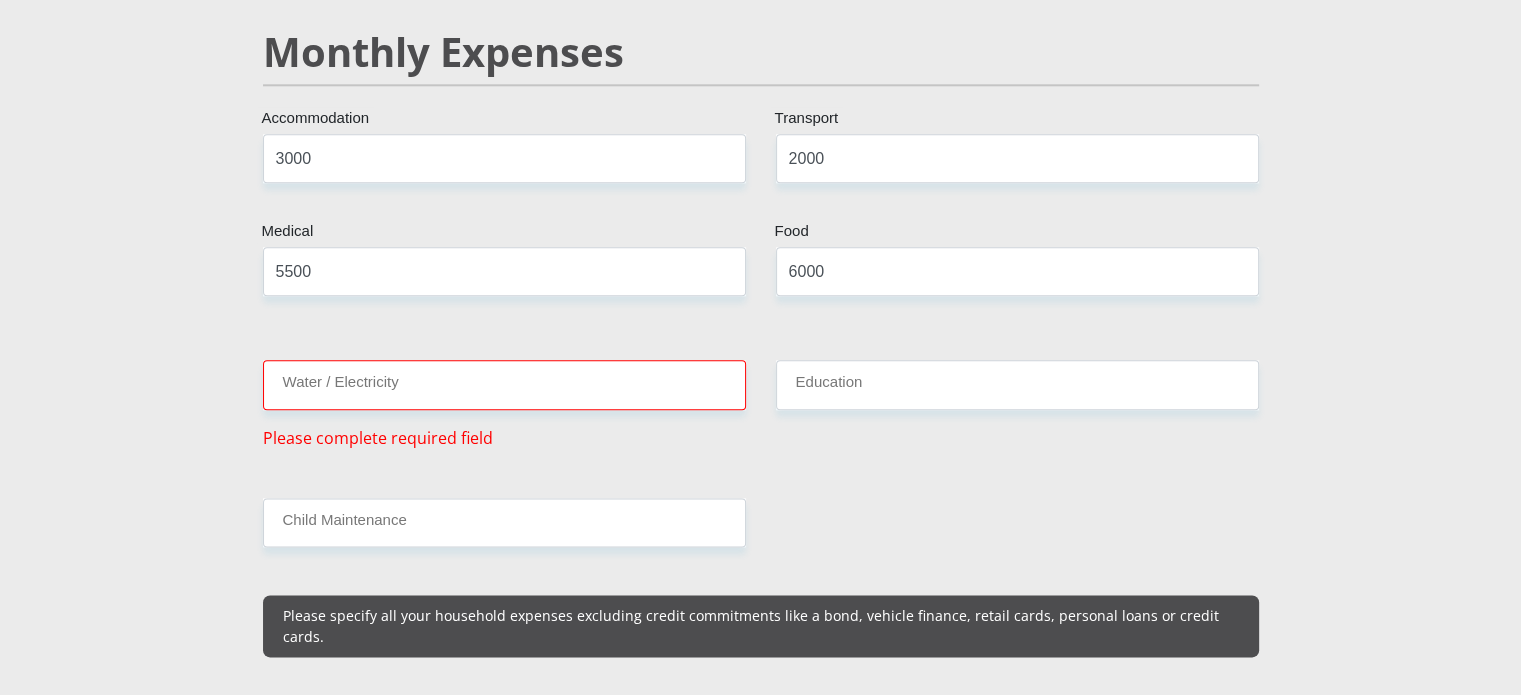 click on "Water / Electricity
Please complete required field" at bounding box center [504, 404] 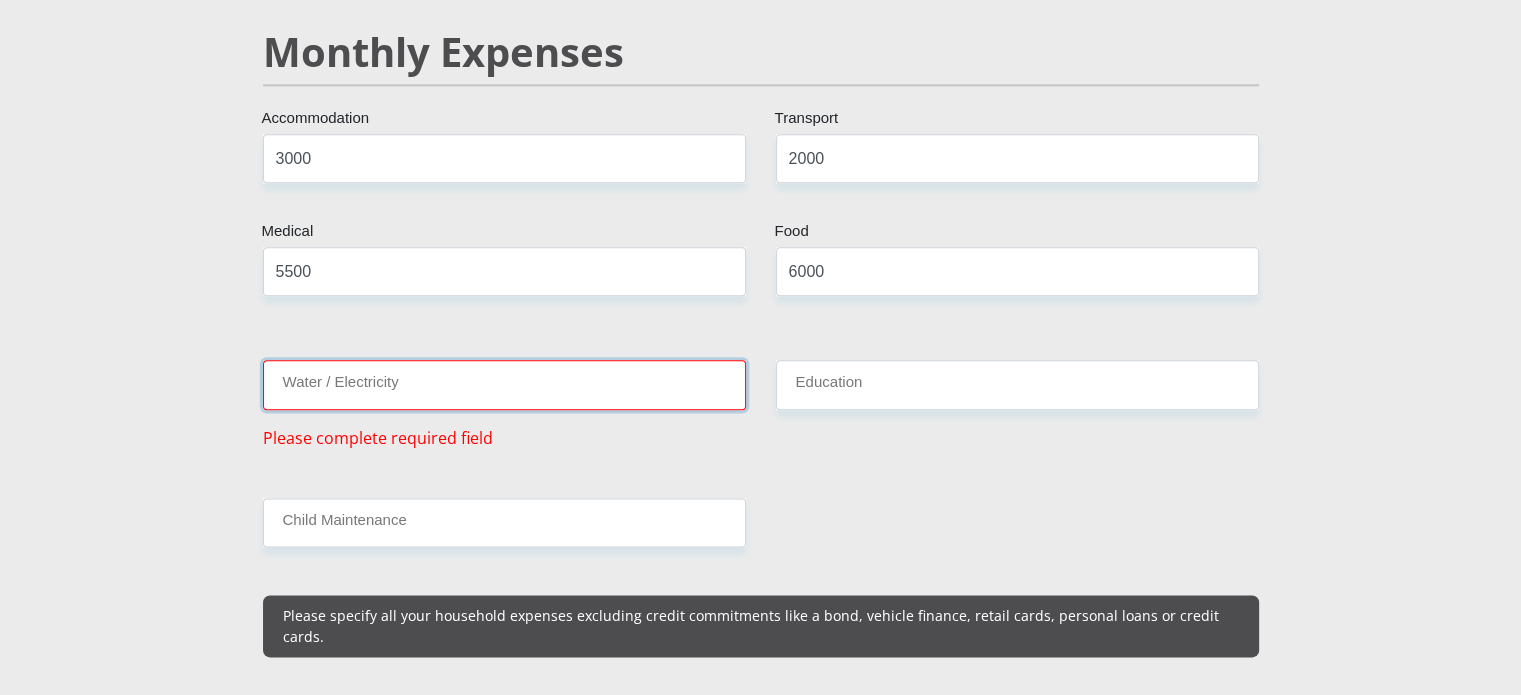 click on "Water / Electricity" at bounding box center (504, 384) 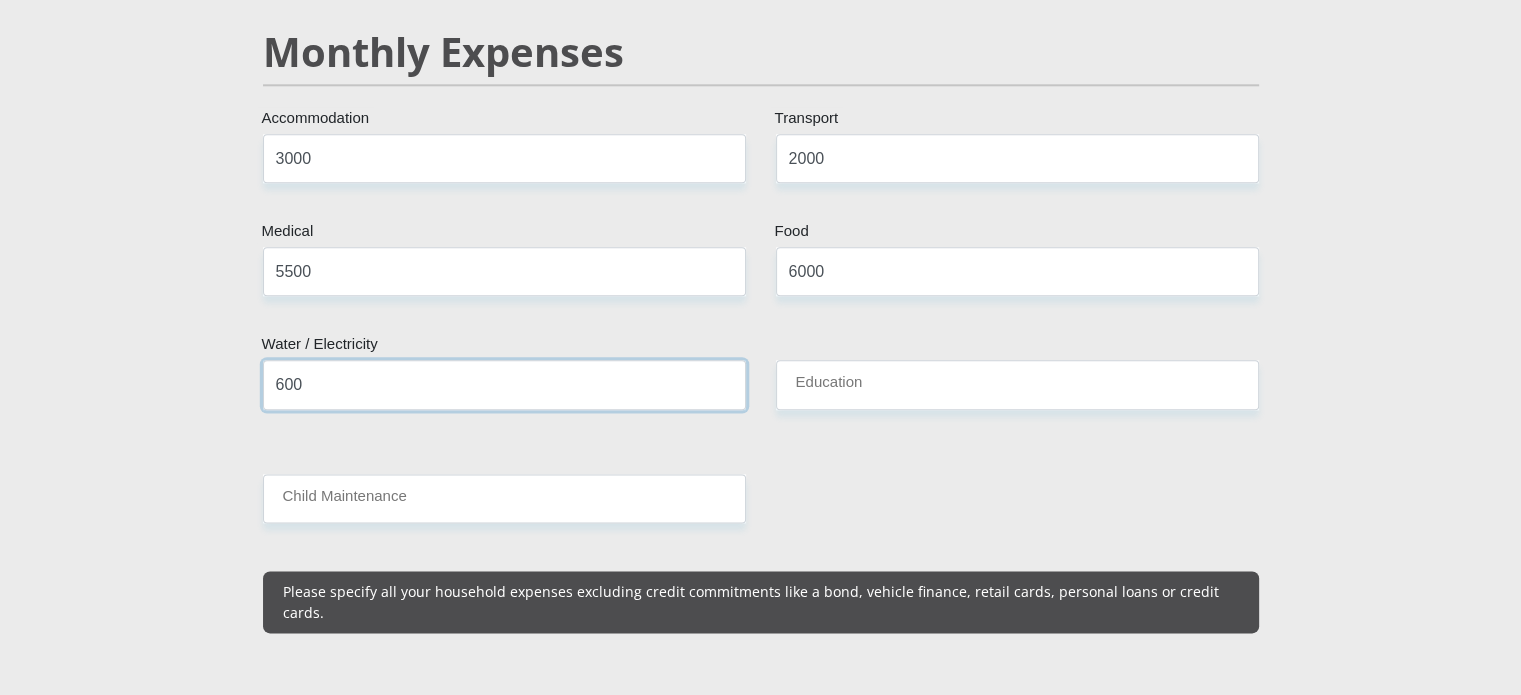 type on "600" 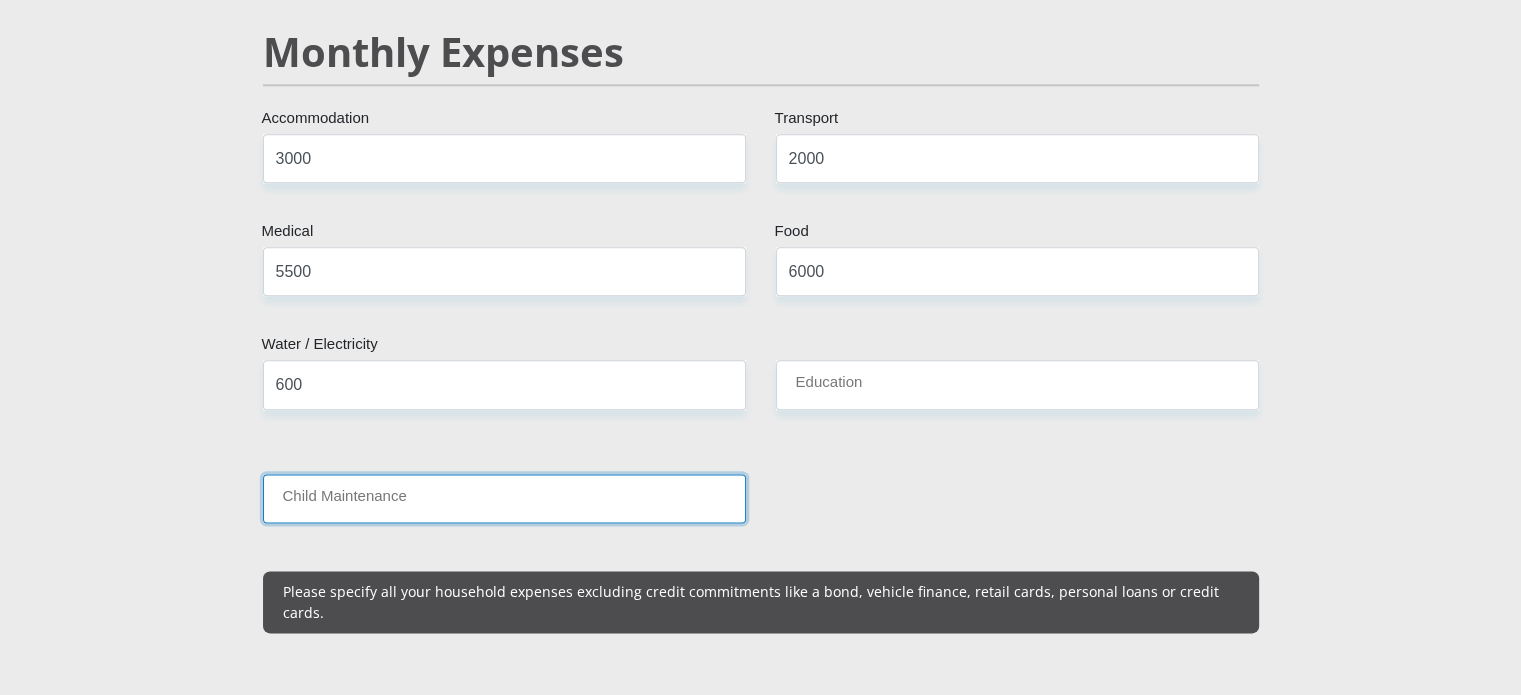 click on "Child Maintenance" at bounding box center (504, 498) 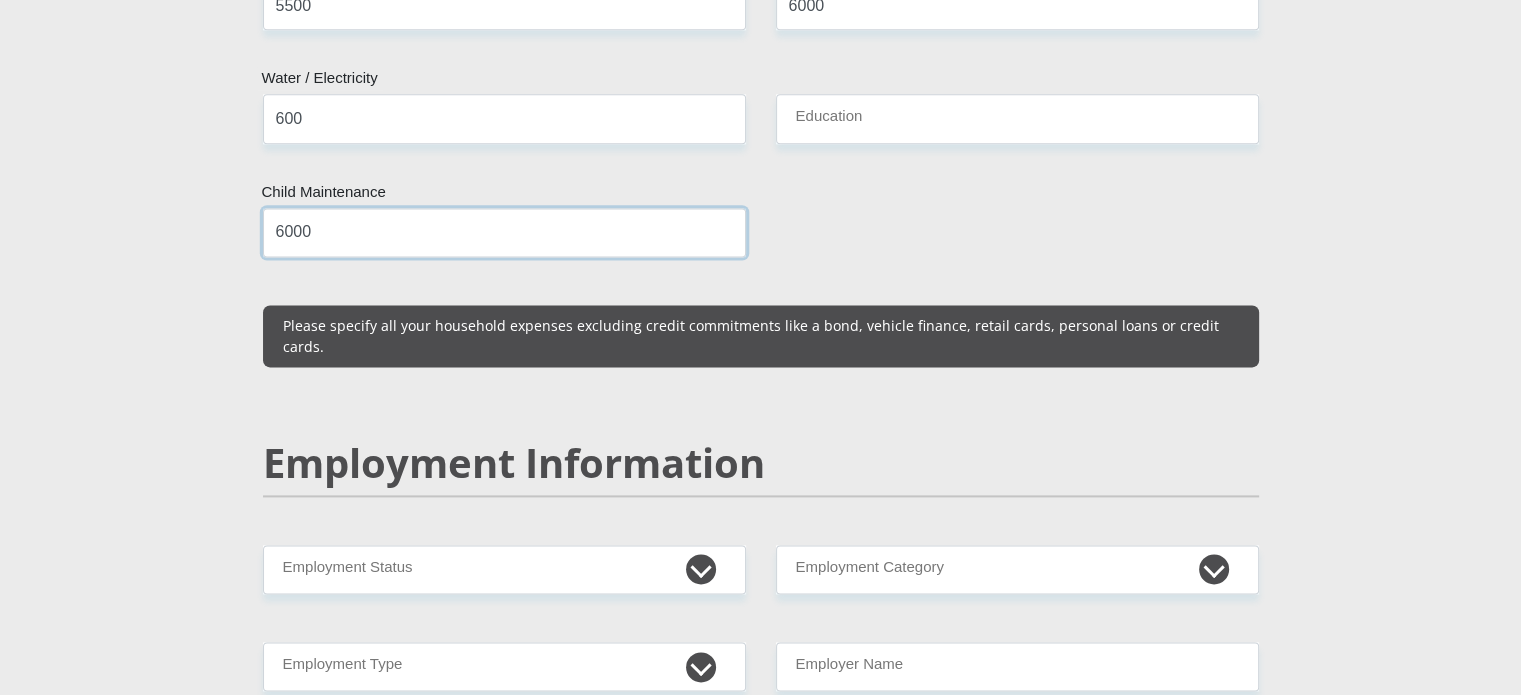 scroll, scrollTop: 2933, scrollLeft: 0, axis: vertical 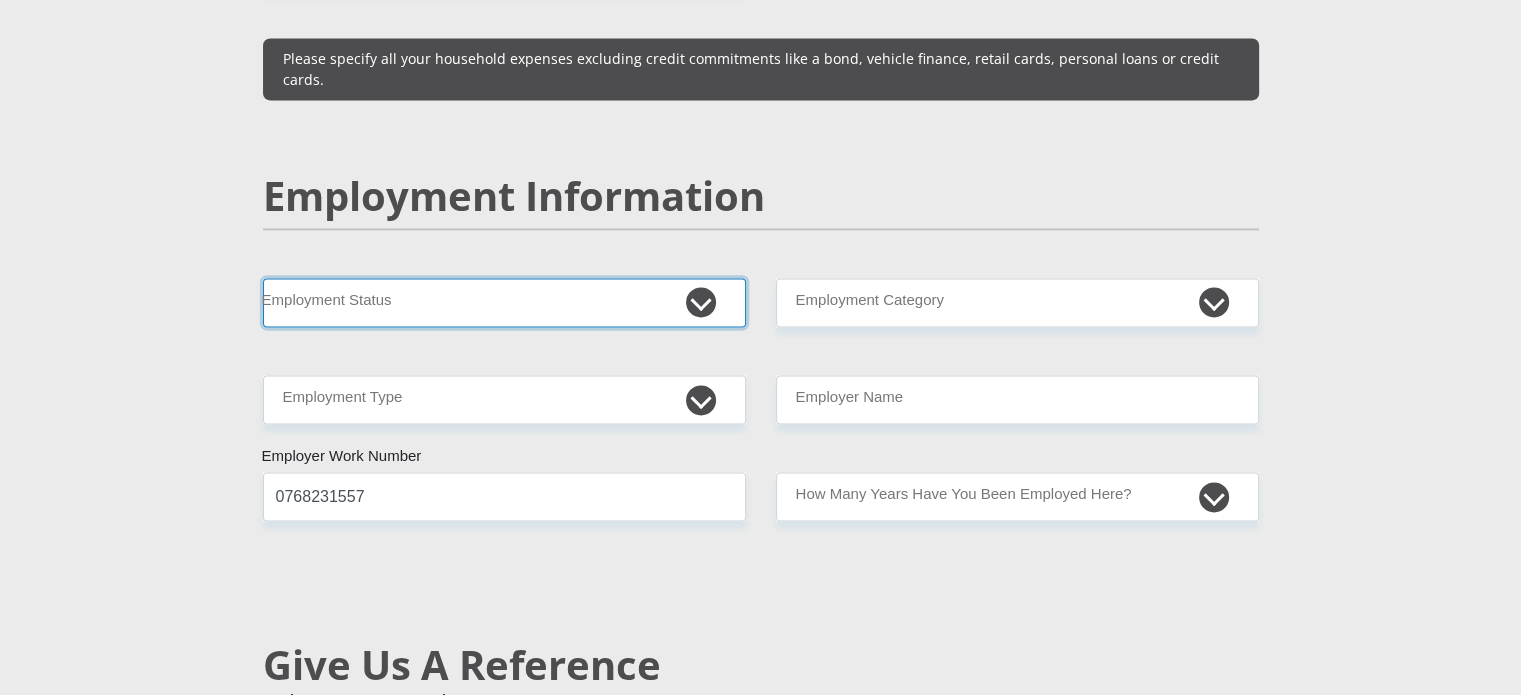 click on "Permanent/Full-time
Part-time/Casual
[DEMOGRAPHIC_DATA] Worker
Self-Employed
Housewife
Retired
Student
Medically Boarded
Disability
Unemployed" at bounding box center [504, 302] 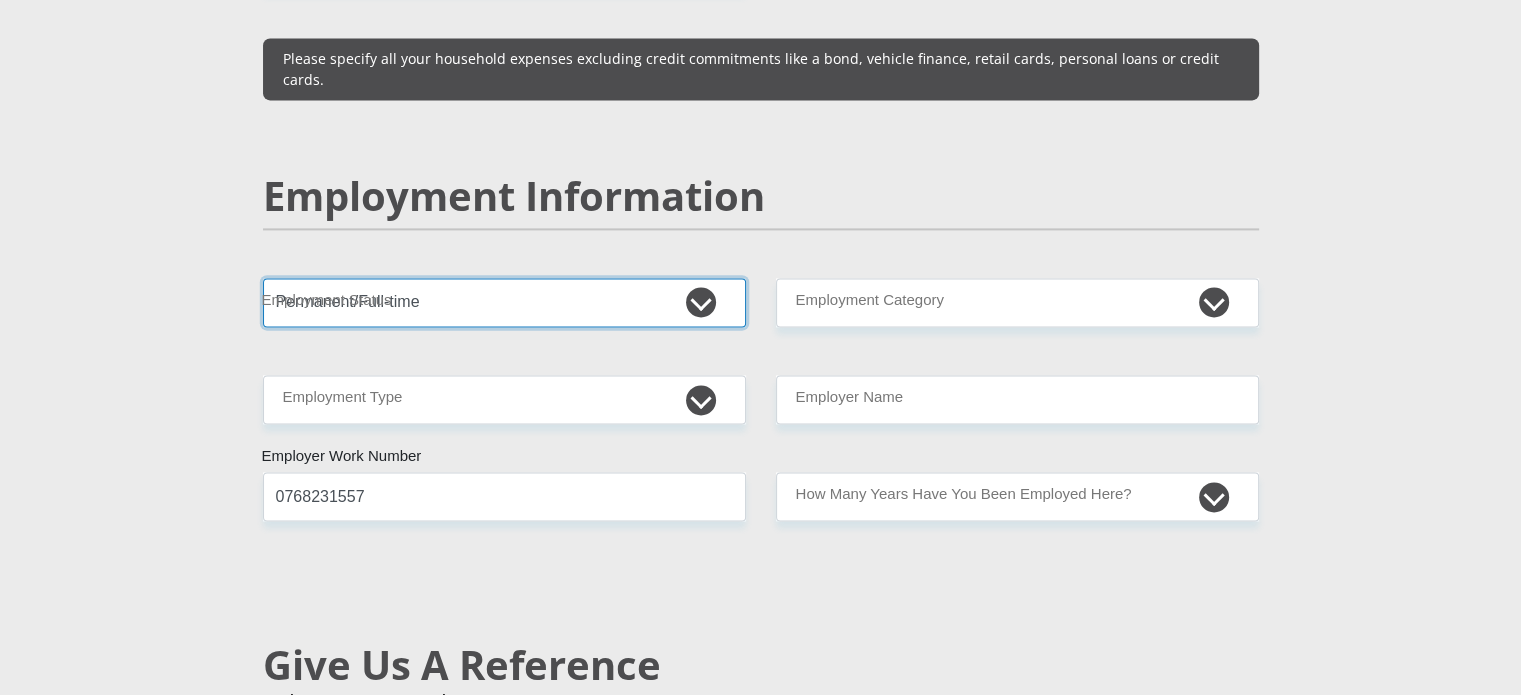 click on "Permanent/Full-time
Part-time/Casual
[DEMOGRAPHIC_DATA] Worker
Self-Employed
Housewife
Retired
Student
Medically Boarded
Disability
Unemployed" at bounding box center [504, 302] 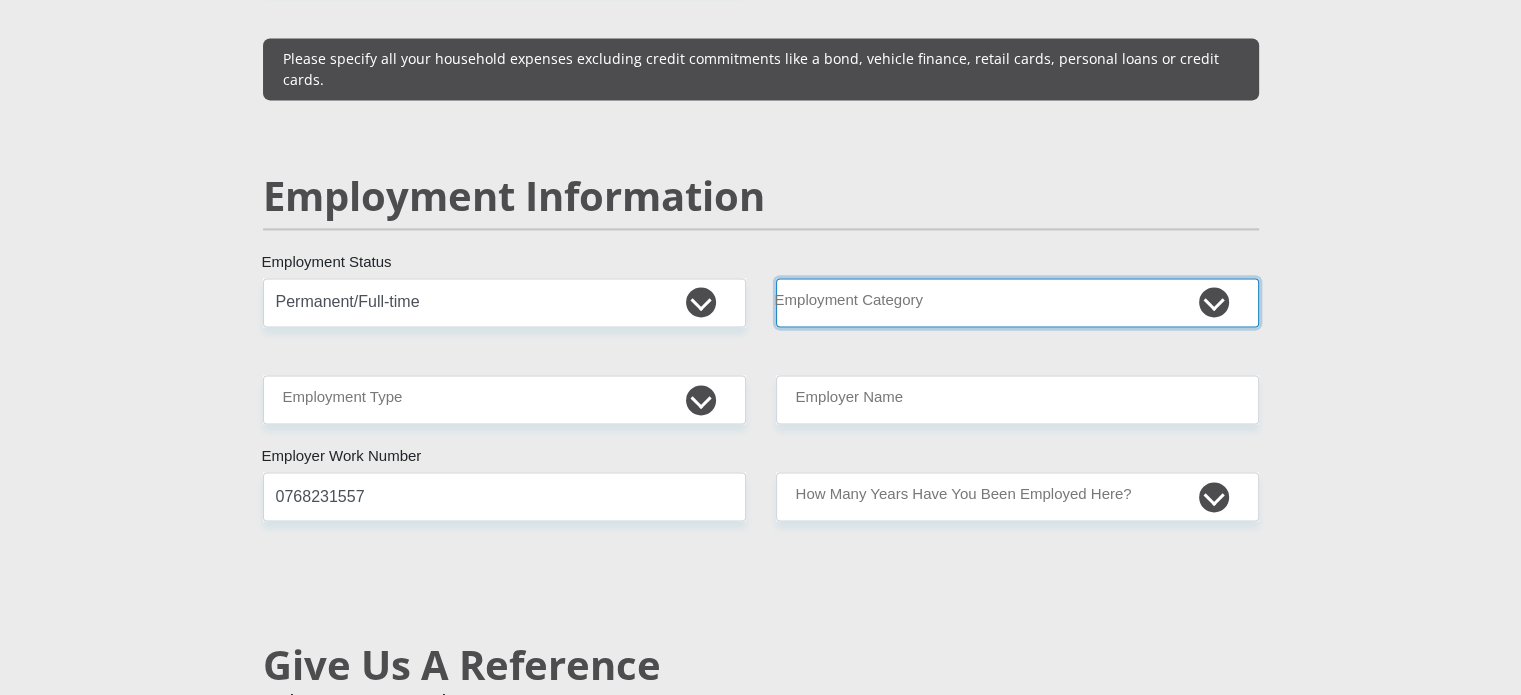 click on "AGRICULTURE
ALCOHOL & TOBACCO
CONSTRUCTION MATERIALS
METALLURGY
EQUIPMENT FOR RENEWABLE ENERGY
SPECIALIZED CONTRACTORS
CAR
GAMING (INCL. INTERNET
OTHER WHOLESALE
UNLICENSED PHARMACEUTICALS
CURRENCY EXCHANGE HOUSES
OTHER FINANCIAL INSTITUTIONS & INSURANCE
REAL ESTATE AGENTS
OIL & GAS
OTHER MATERIALS (E.G. IRON ORE)
PRECIOUS STONES & PRECIOUS METALS
POLITICAL ORGANIZATIONS
RELIGIOUS ORGANIZATIONS(NOT SECTS)
ACTI. HAVING BUSINESS DEAL WITH PUBLIC ADMINISTRATION
LAUNDROMATS" at bounding box center (1017, 302) 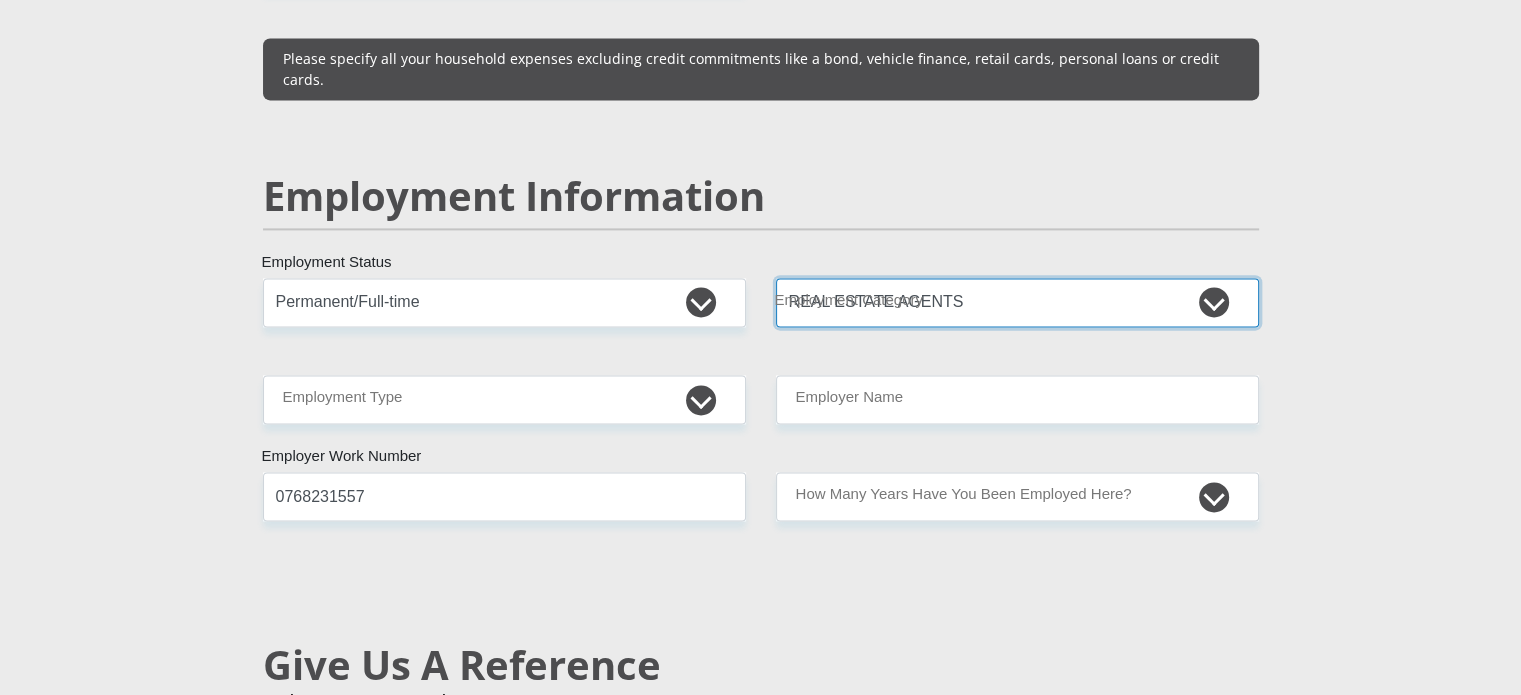 click on "AGRICULTURE
ALCOHOL & TOBACCO
CONSTRUCTION MATERIALS
METALLURGY
EQUIPMENT FOR RENEWABLE ENERGY
SPECIALIZED CONTRACTORS
CAR
GAMING (INCL. INTERNET
OTHER WHOLESALE
UNLICENSED PHARMACEUTICALS
CURRENCY EXCHANGE HOUSES
OTHER FINANCIAL INSTITUTIONS & INSURANCE
REAL ESTATE AGENTS
OIL & GAS
OTHER MATERIALS (E.G. IRON ORE)
PRECIOUS STONES & PRECIOUS METALS
POLITICAL ORGANIZATIONS
RELIGIOUS ORGANIZATIONS(NOT SECTS)
ACTI. HAVING BUSINESS DEAL WITH PUBLIC ADMINISTRATION
LAUNDROMATS" at bounding box center [1017, 302] 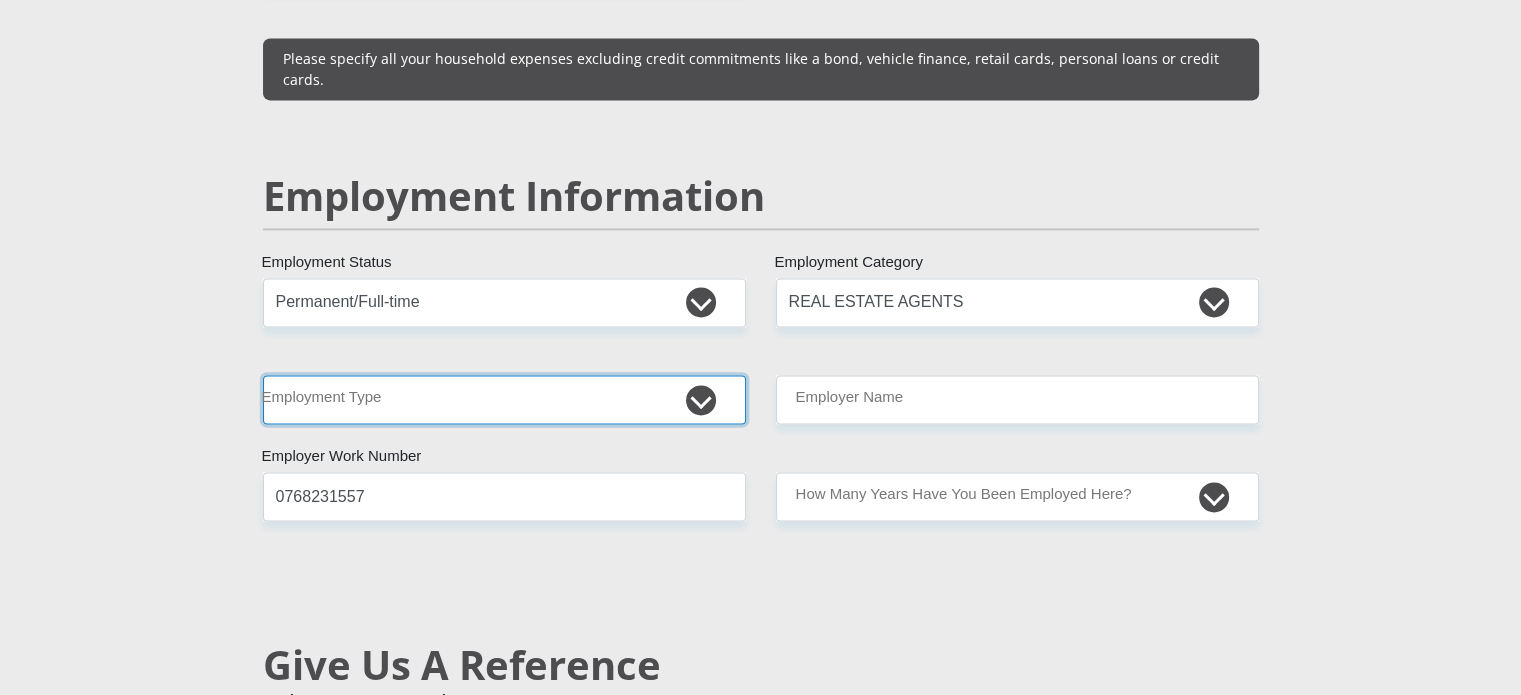 click on "College/Lecturer
Craft Seller
Creative
Driver
Executive
Farmer
Forces - Non Commissioned
Forces - Officer
Hawker
Housewife
Labourer
Licenced Professional
Manager
Miner
Non Licenced Professional
Office Staff/Clerk
Outside Worker
Pensioner
Permanent Teacher
Production/Manufacturing
Sales
Self-Employed
Semi-Professional Worker
Service Industry  Social Worker  Student" at bounding box center [504, 399] 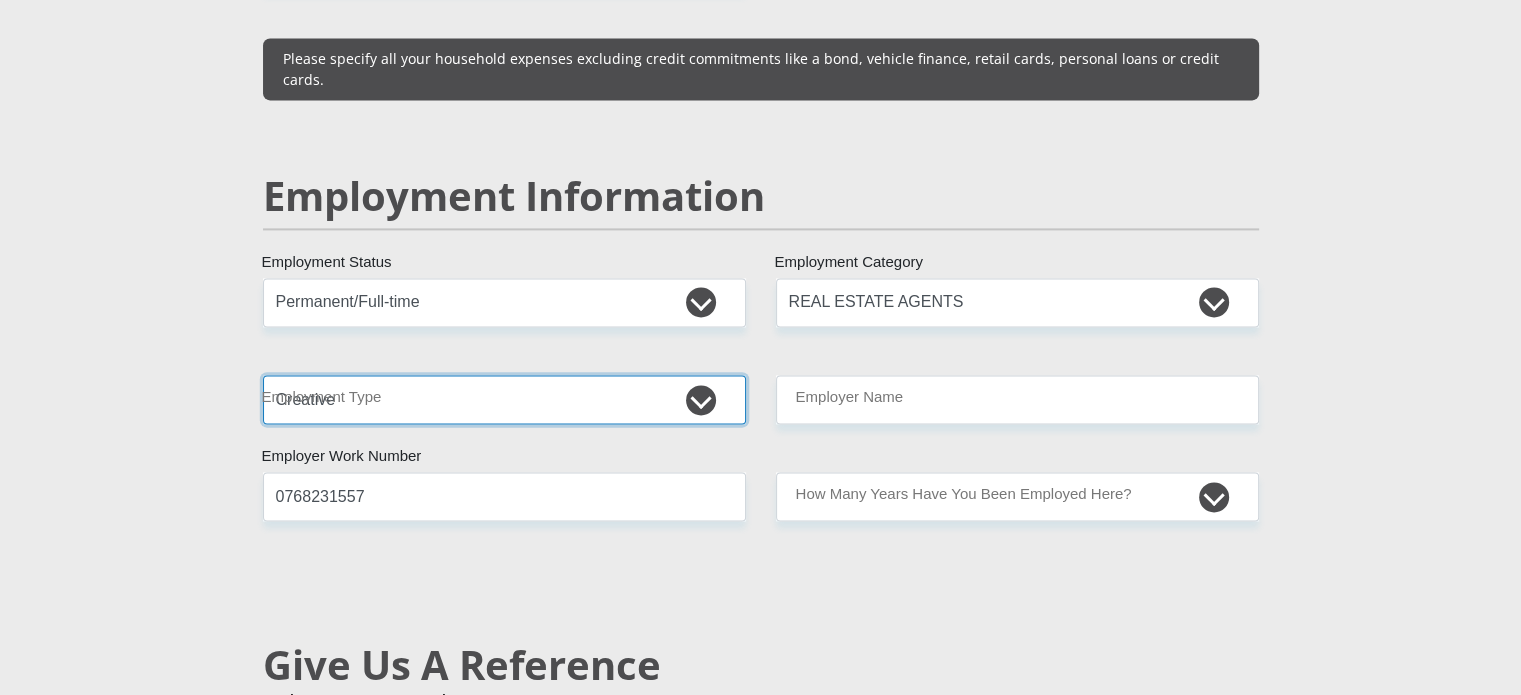 click on "College/Lecturer
Craft Seller
Creative
Driver
Executive
Farmer
Forces - Non Commissioned
Forces - Officer
Hawker
Housewife
Labourer
Licenced Professional
Manager
Miner
Non Licenced Professional
Office Staff/Clerk
Outside Worker
Pensioner
Permanent Teacher
Production/Manufacturing
Sales
Self-Employed
Semi-Professional Worker
Service Industry  Social Worker  Student" at bounding box center (504, 399) 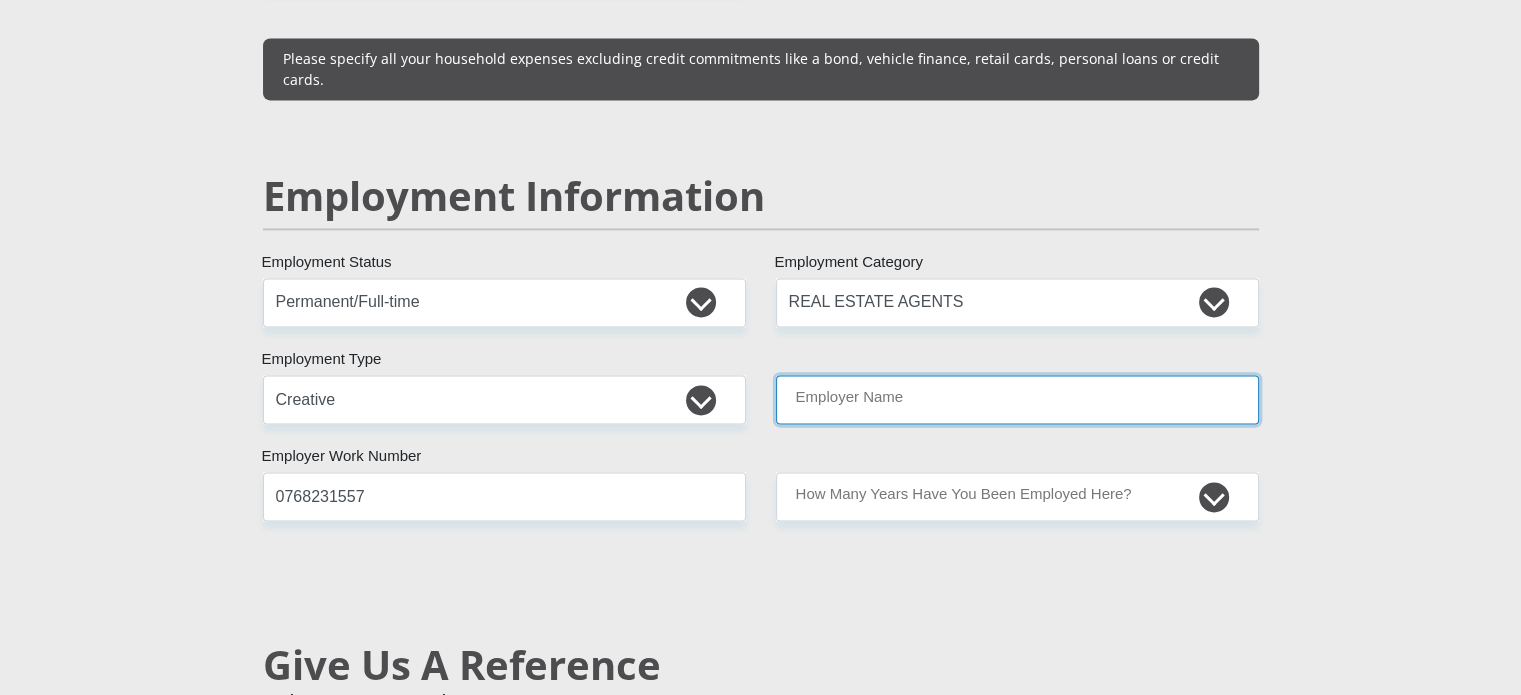 click on "Employer Name" at bounding box center (1017, 399) 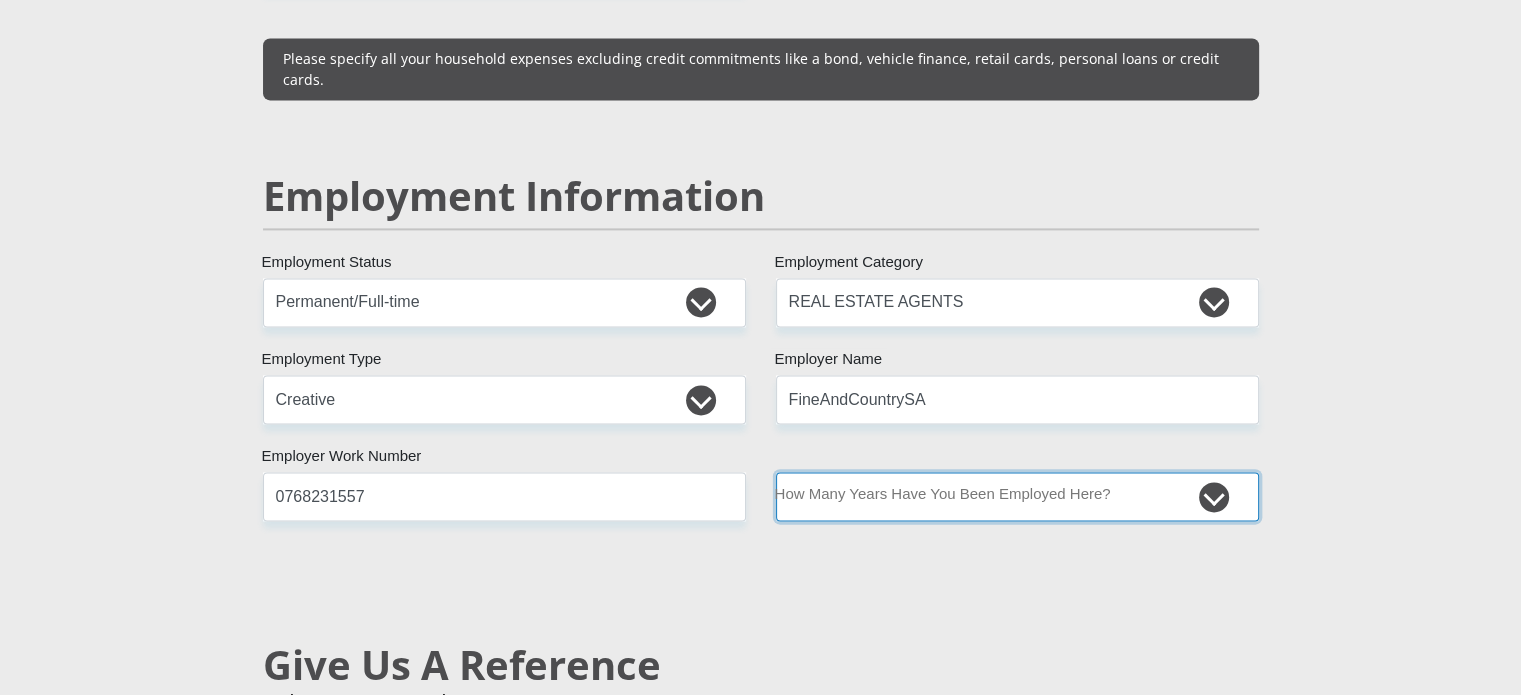 click on "less than 1 year
1-3 years
3-5 years
5+ years" at bounding box center (1017, 496) 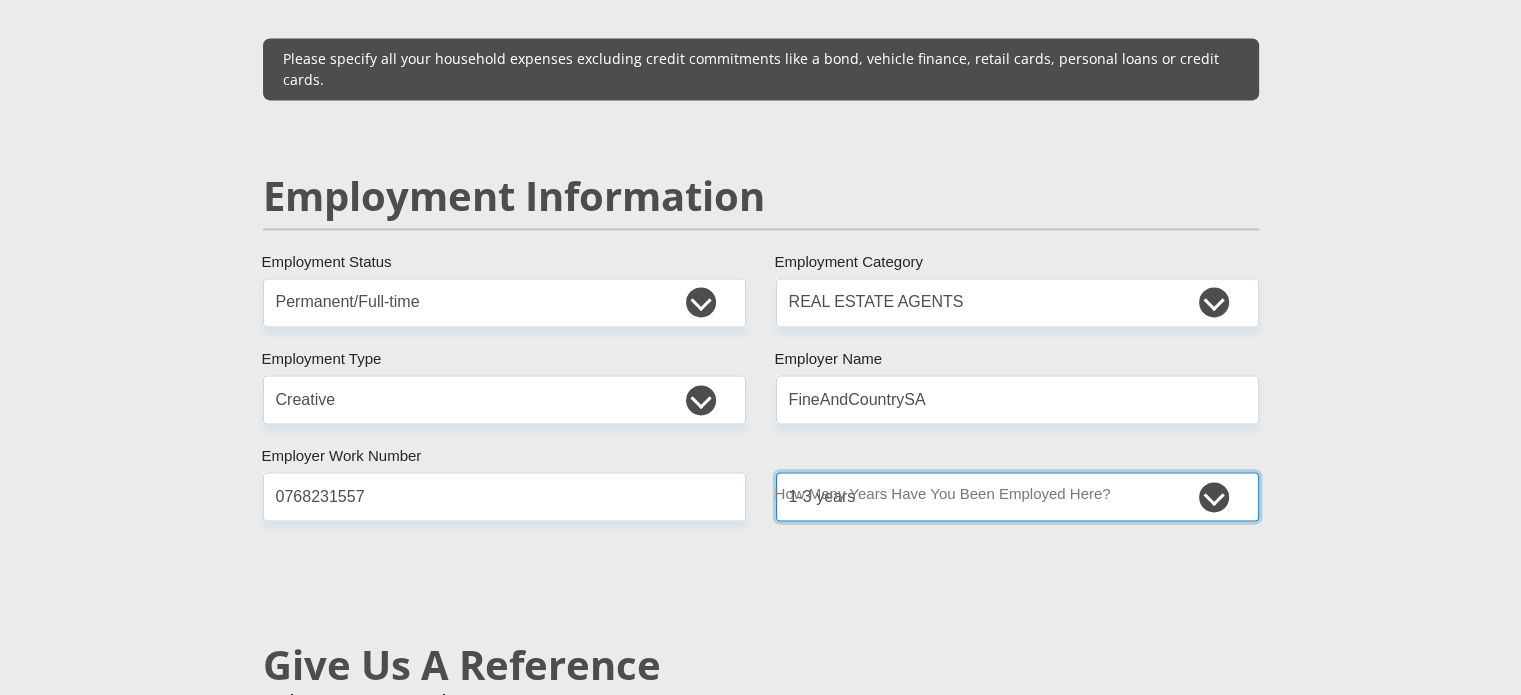 click on "less than 1 year
1-3 years
3-5 years
5+ years" at bounding box center [1017, 496] 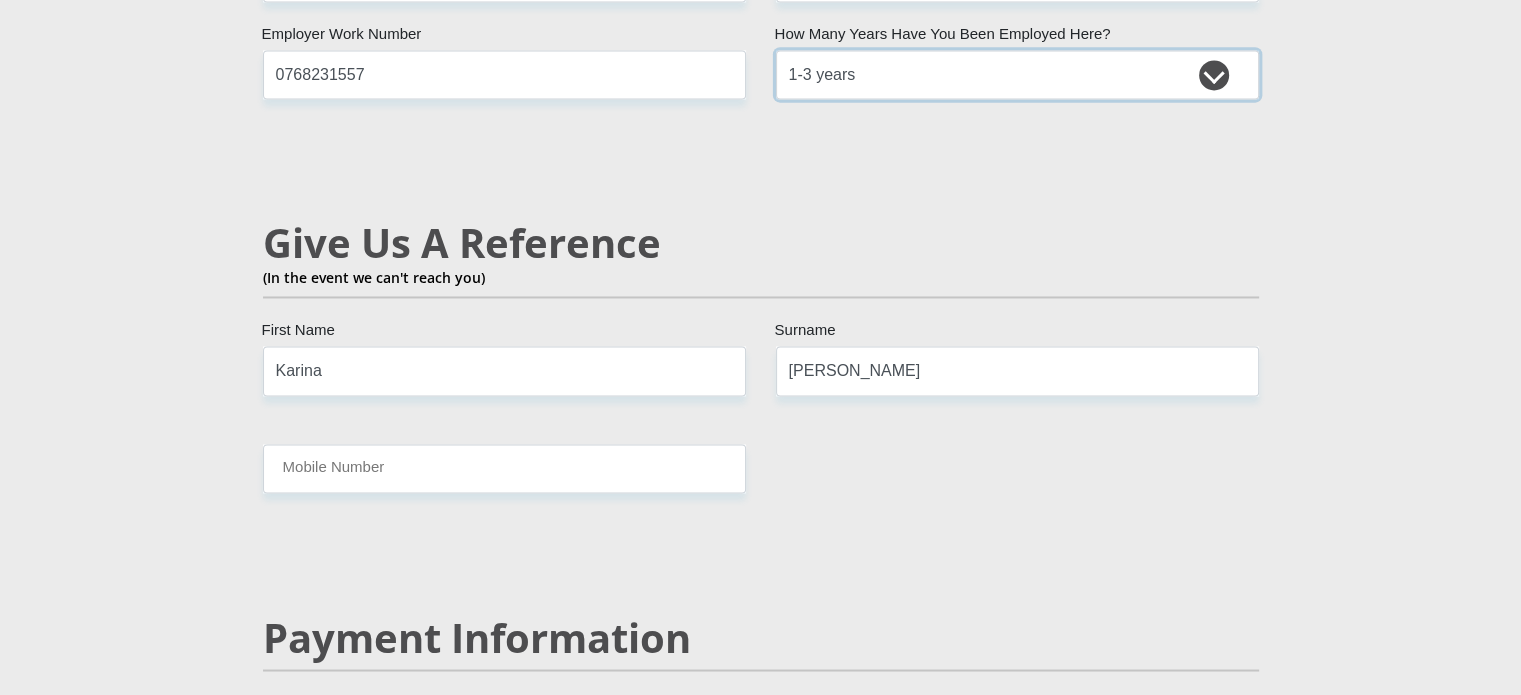 scroll, scrollTop: 3466, scrollLeft: 0, axis: vertical 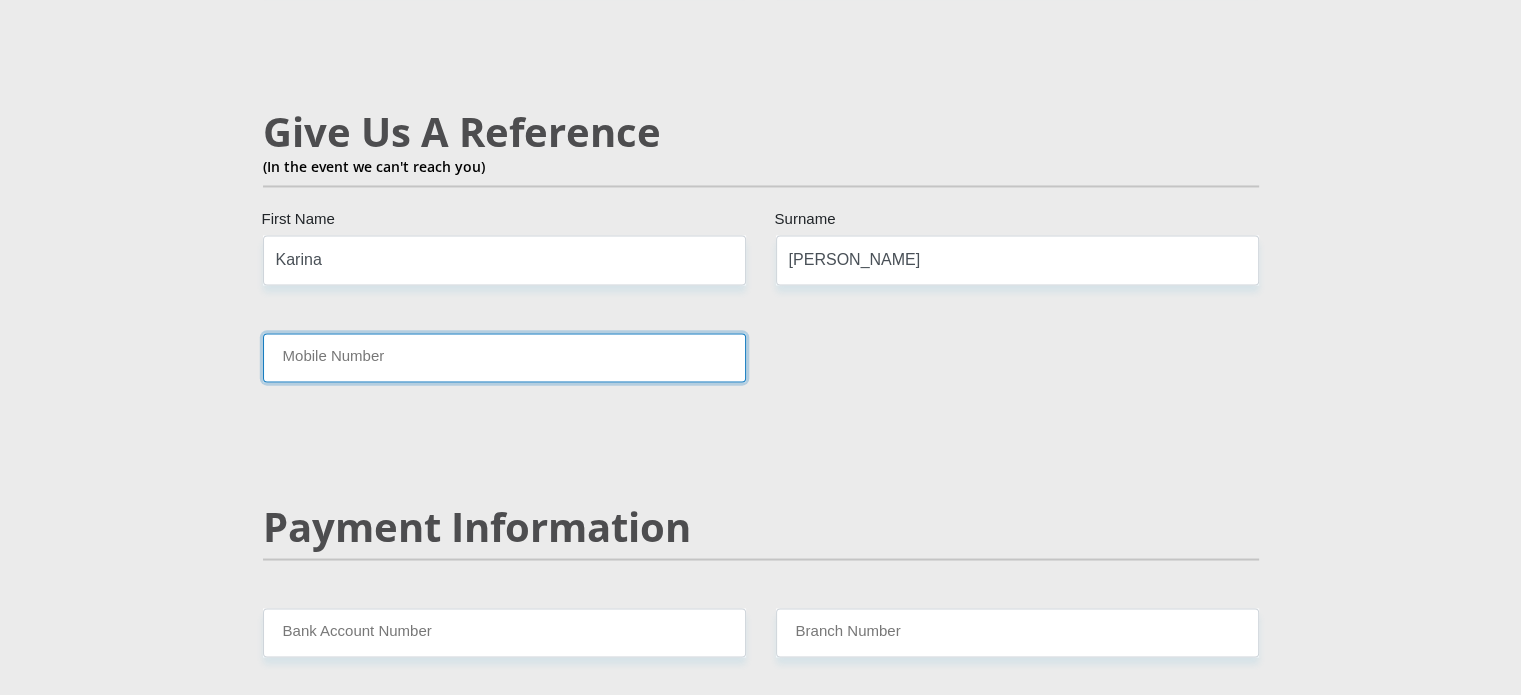 click on "Mobile Number" at bounding box center (504, 357) 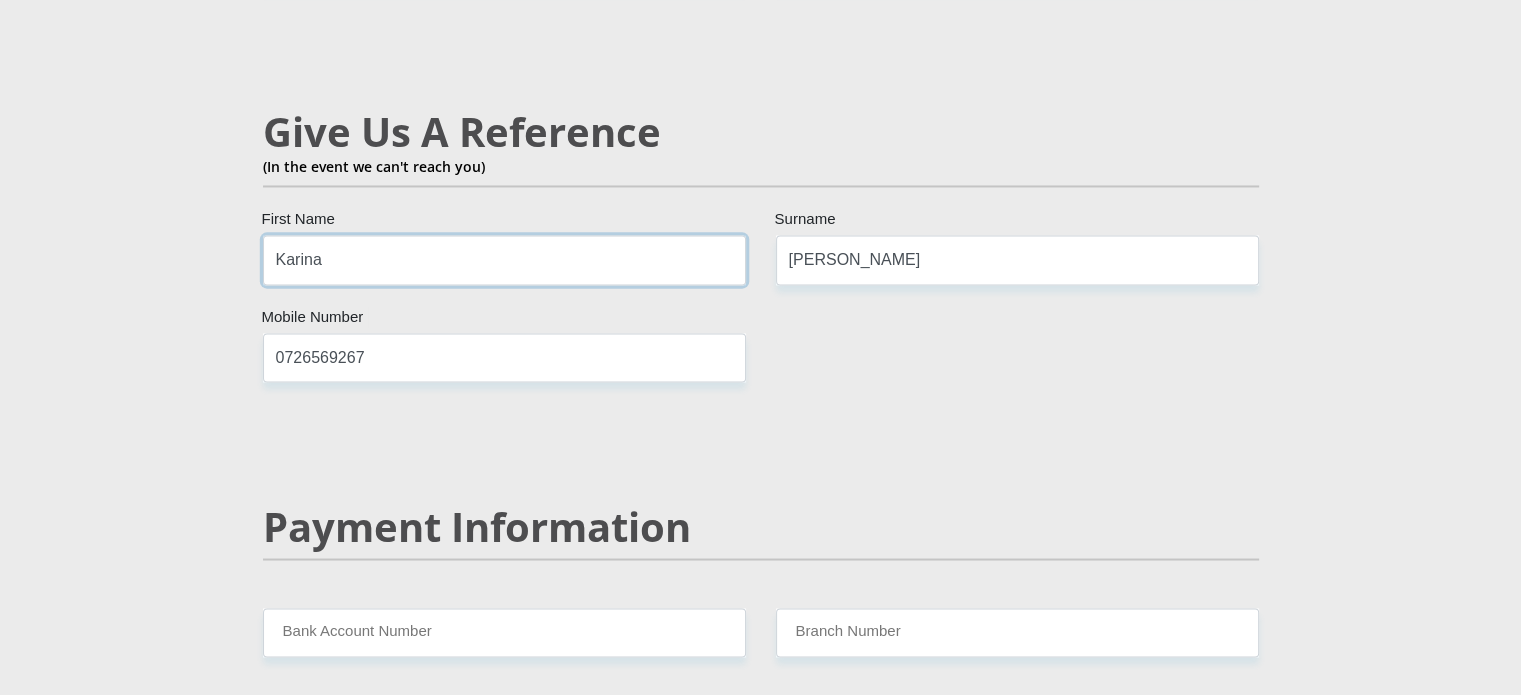 click on "Karina" at bounding box center (504, 259) 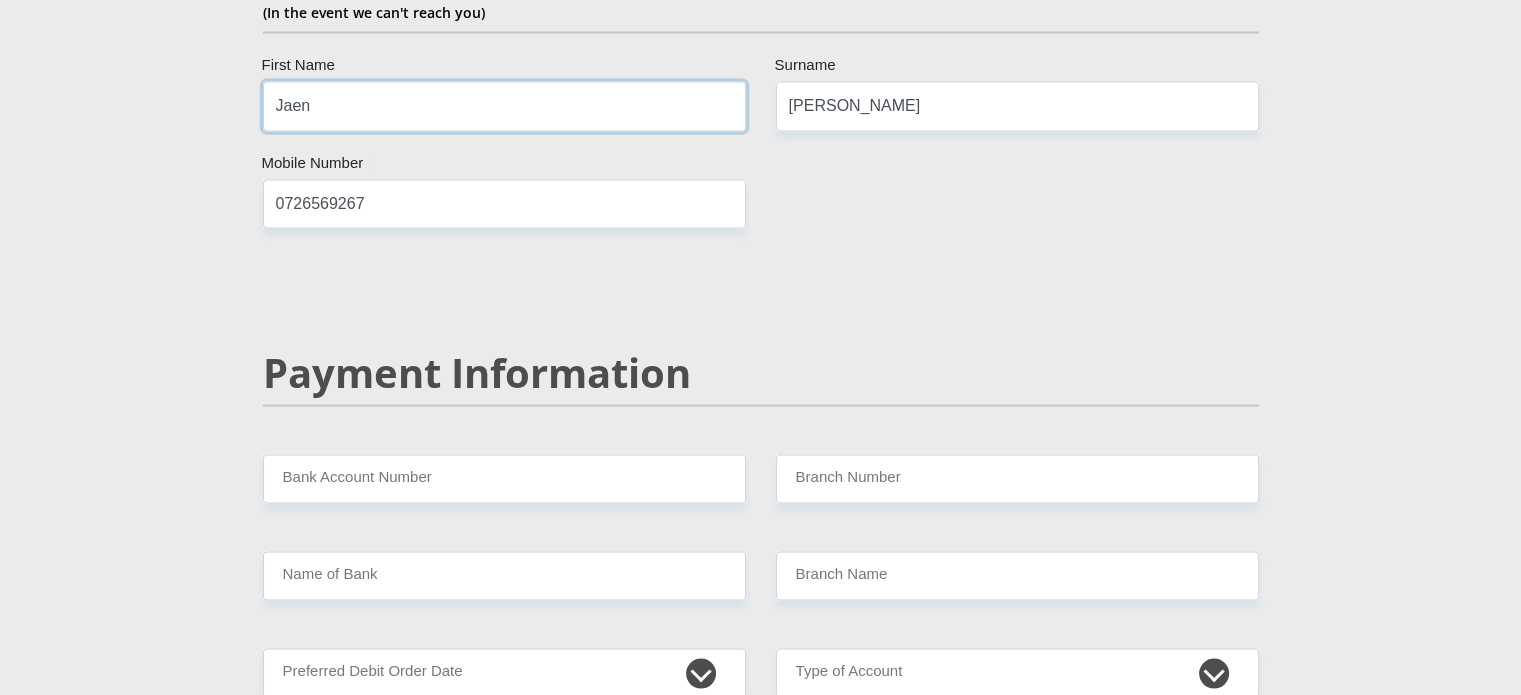 scroll, scrollTop: 3733, scrollLeft: 0, axis: vertical 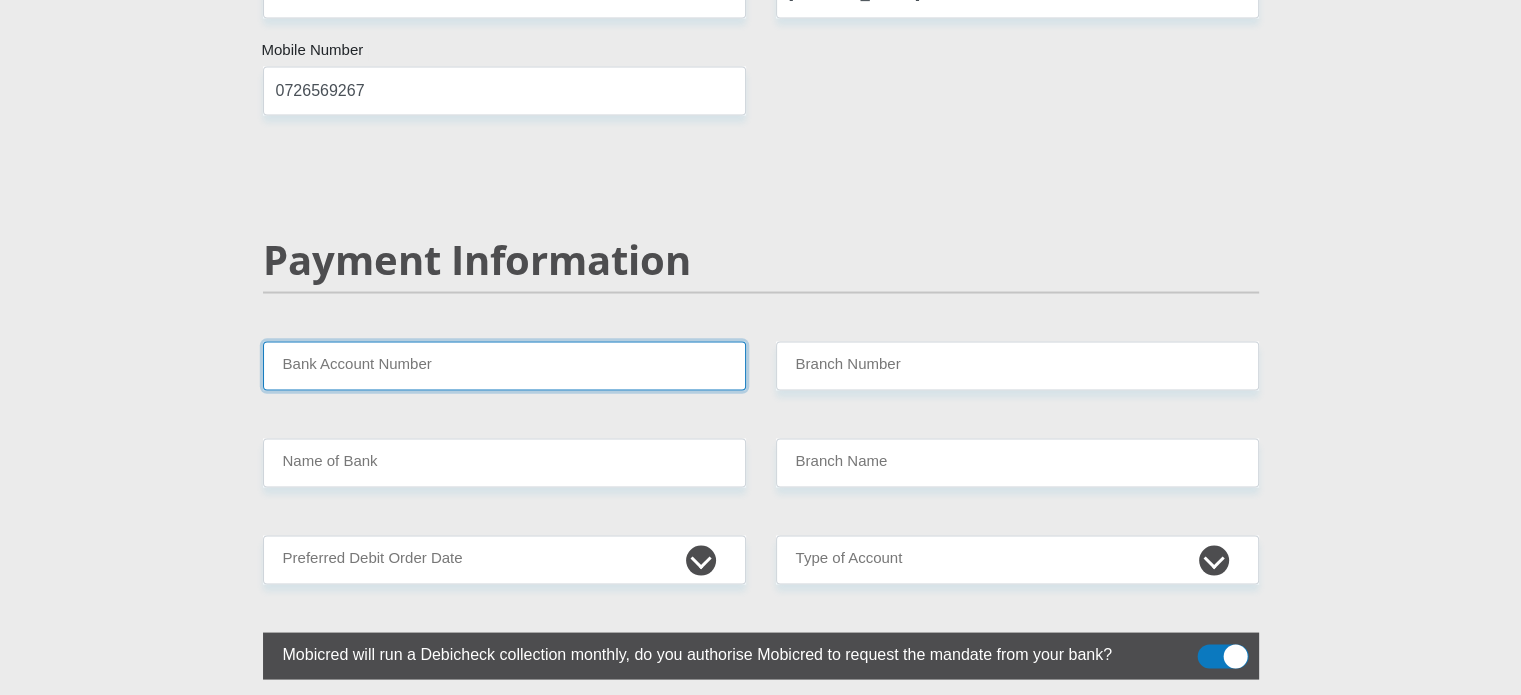 click on "Bank Account Number" at bounding box center (504, 365) 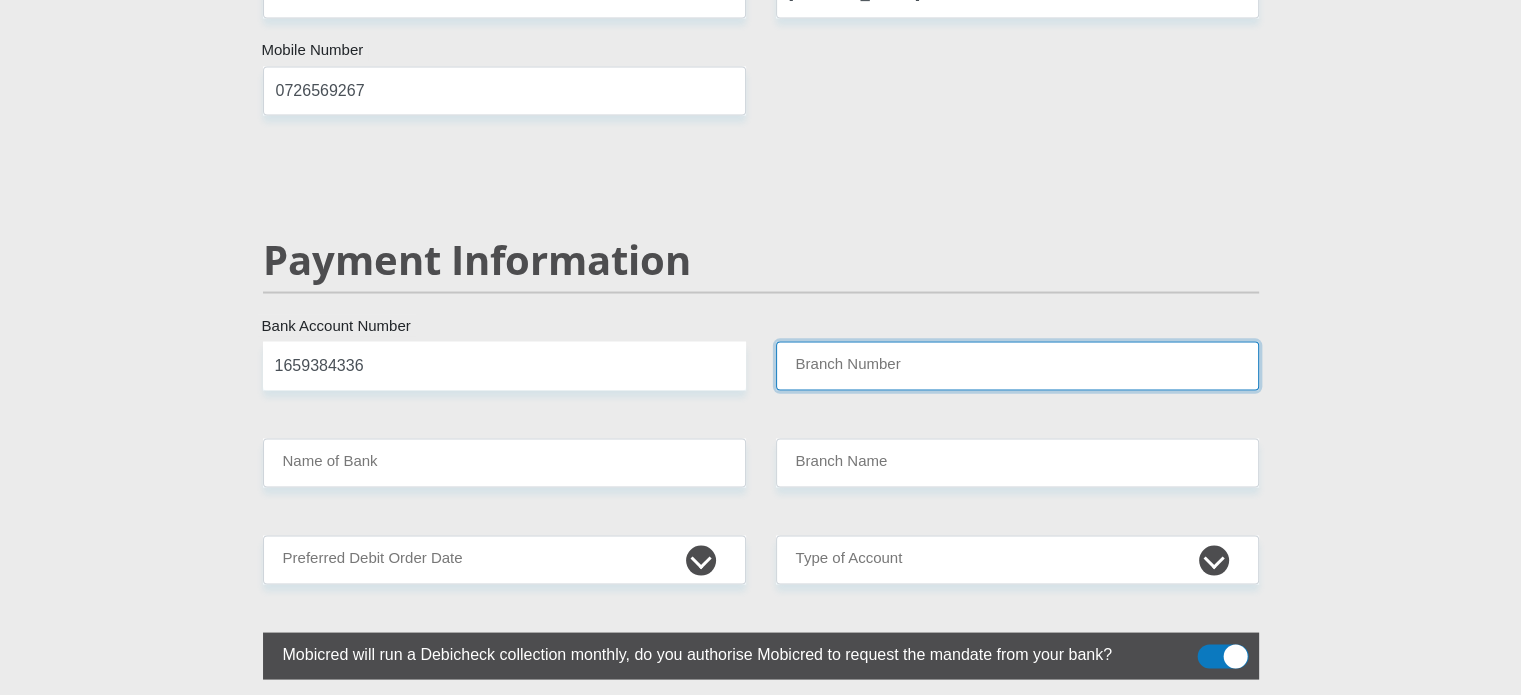 click on "Branch Number" at bounding box center [1017, 365] 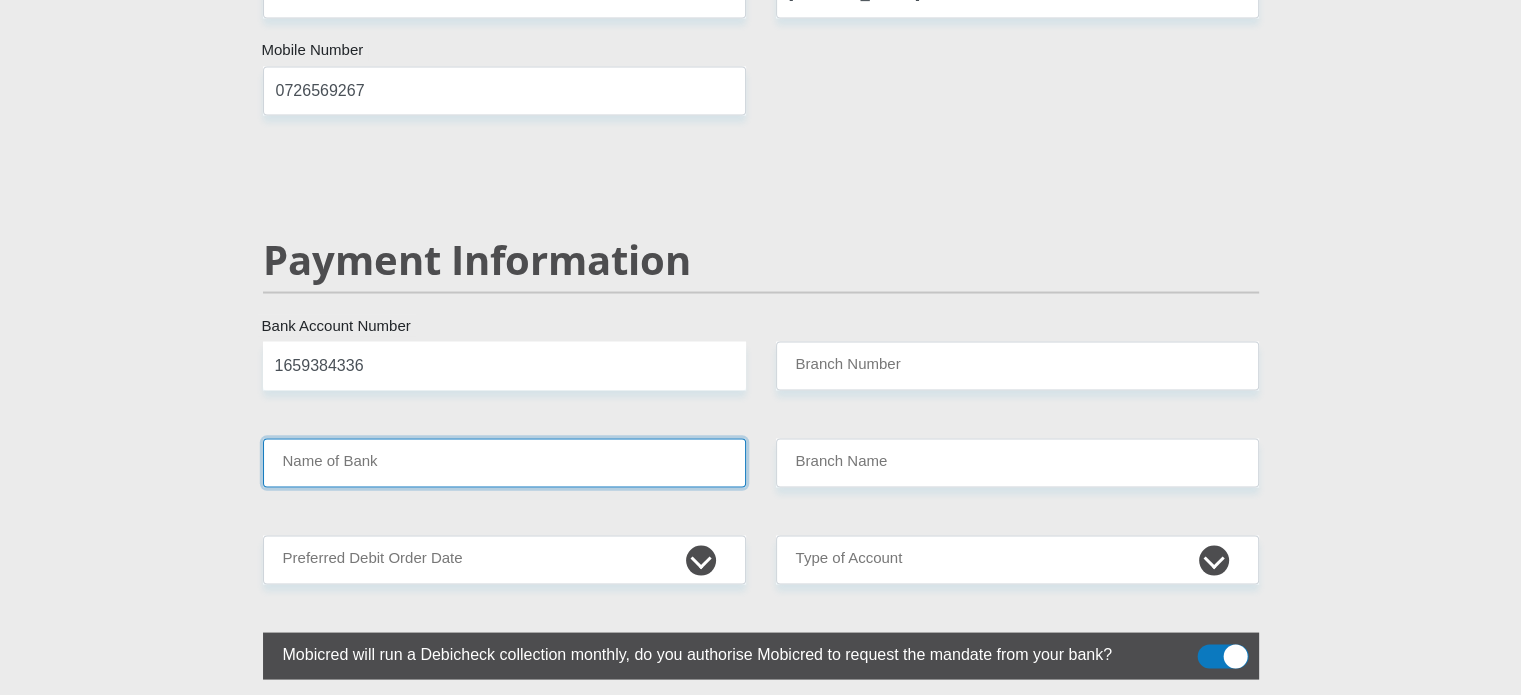 click on "Name of Bank" at bounding box center (504, 462) 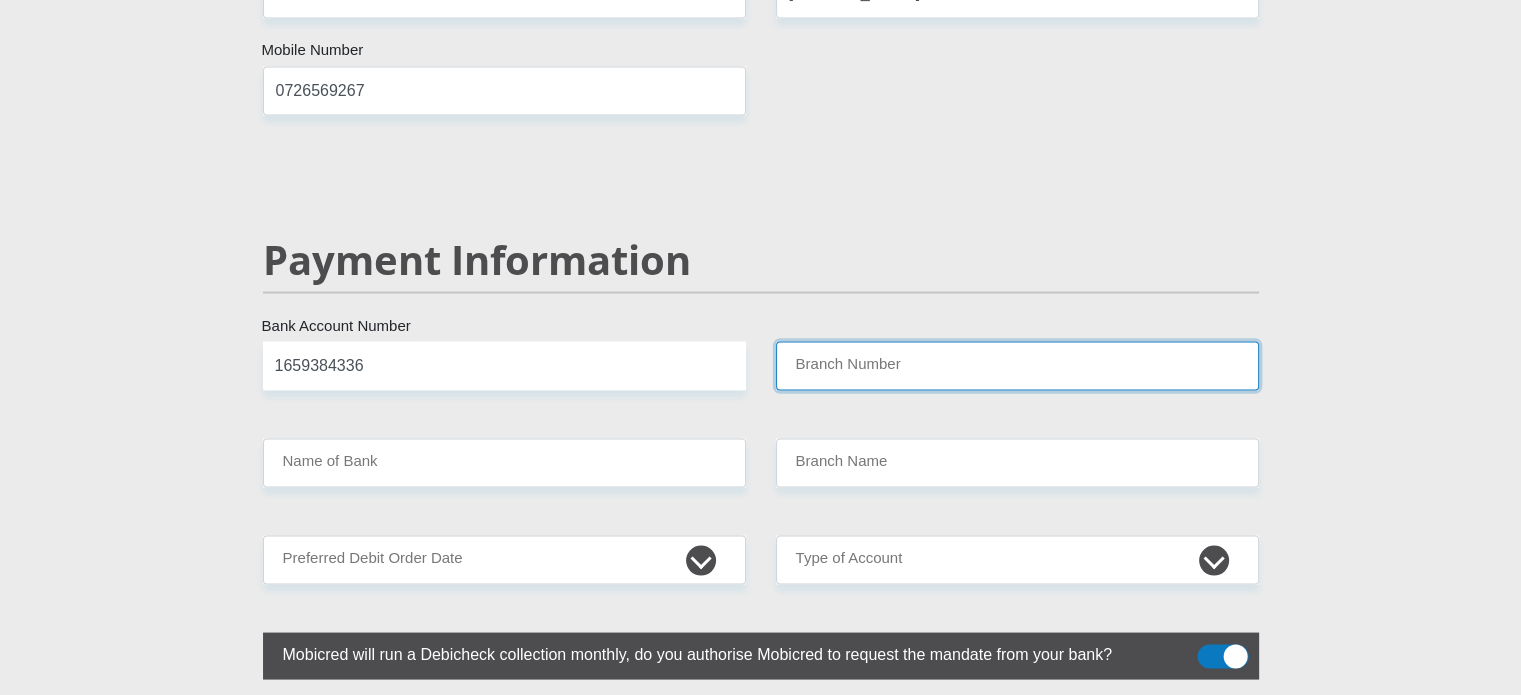click on "Branch Number" at bounding box center [1017, 365] 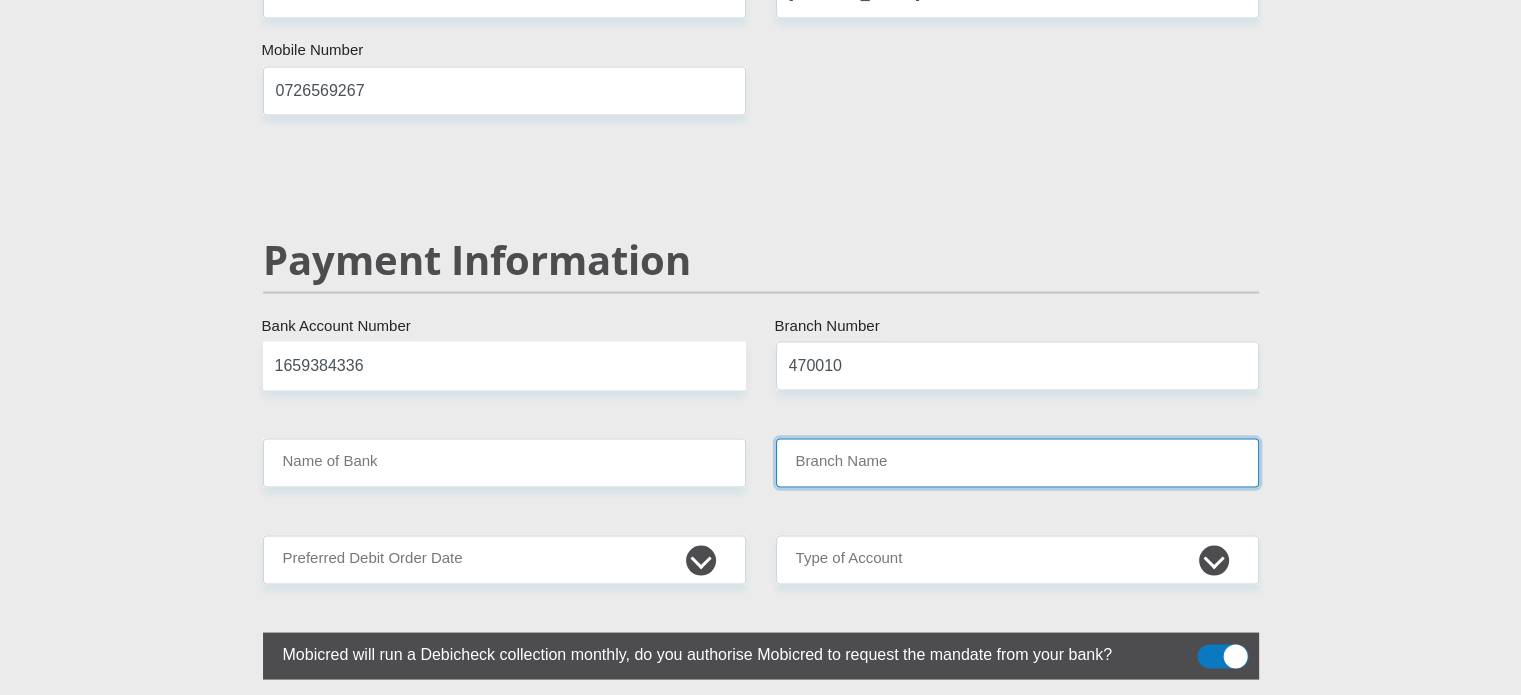 click on "Branch Name" at bounding box center (1017, 462) 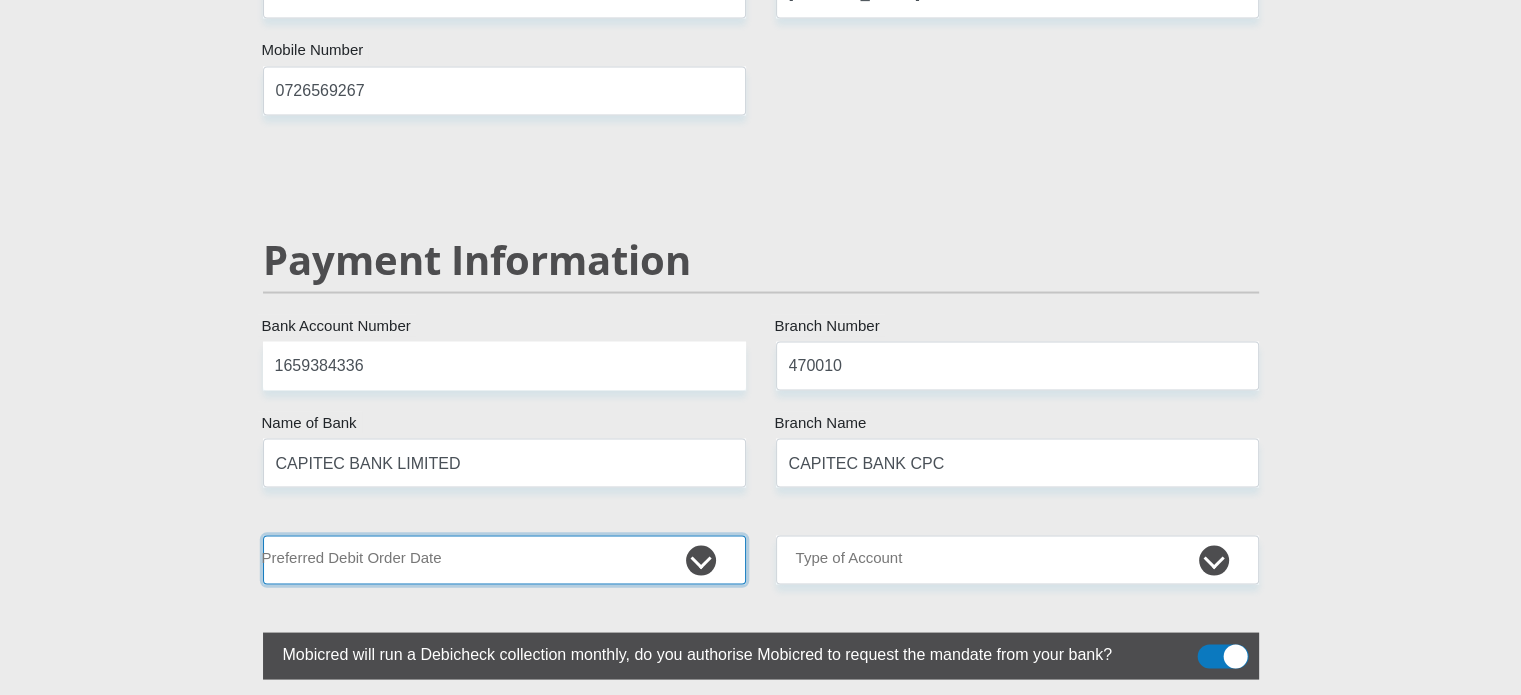 click on "1st
2nd
3rd
4th
5th
7th
18th
19th
20th
21st
22nd
23rd
24th
25th
26th
27th
28th
29th
30th" at bounding box center (504, 559) 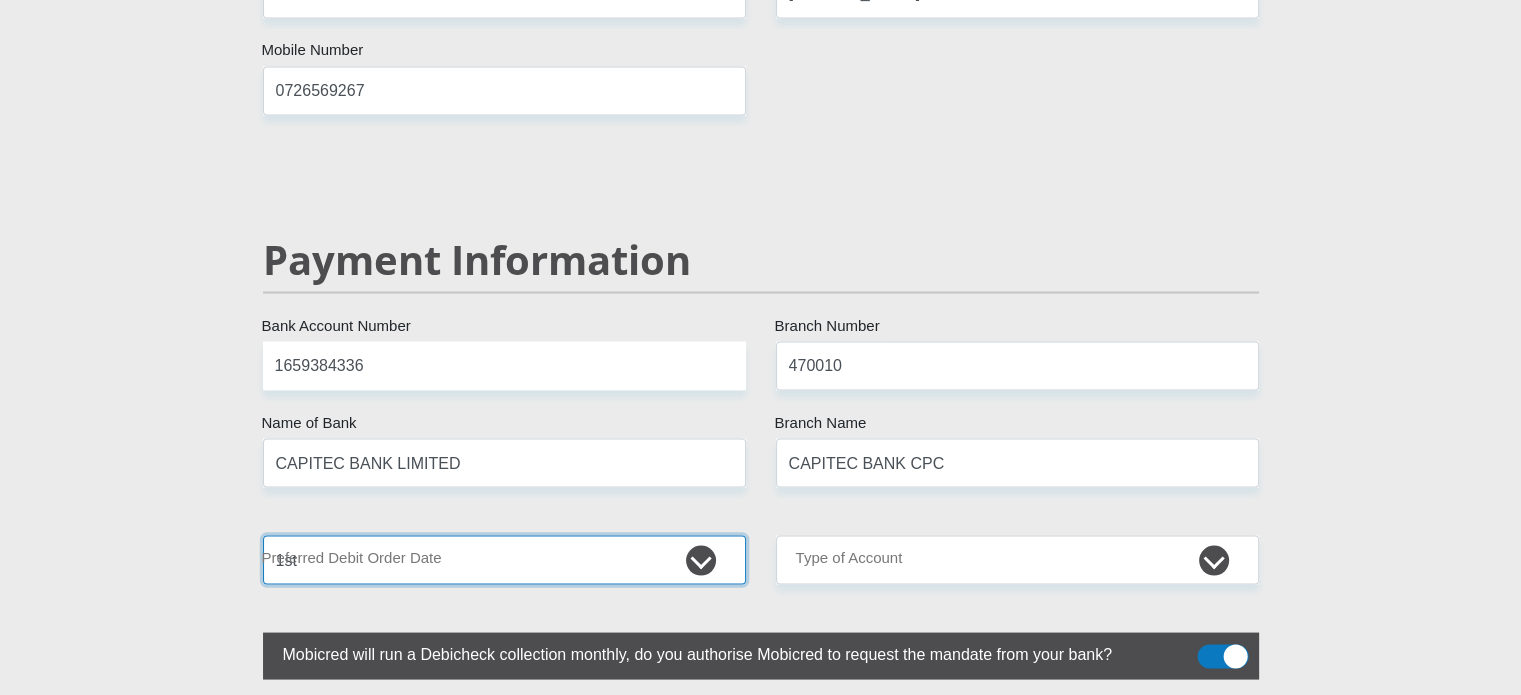 click on "1st
2nd
3rd
4th
5th
7th
18th
19th
20th
21st
22nd
23rd
24th
25th
26th
27th
28th
29th
30th" at bounding box center (504, 559) 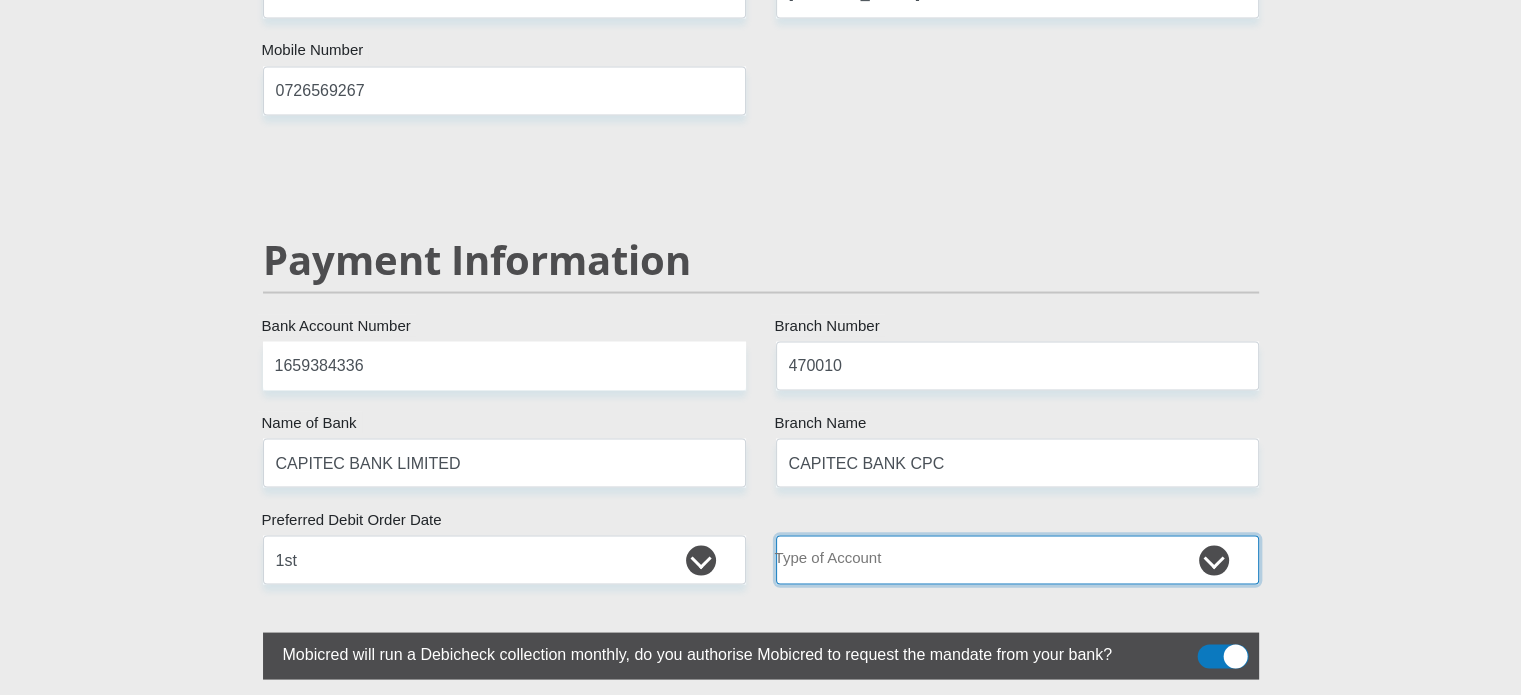 click on "Cheque
Savings" at bounding box center [1017, 559] 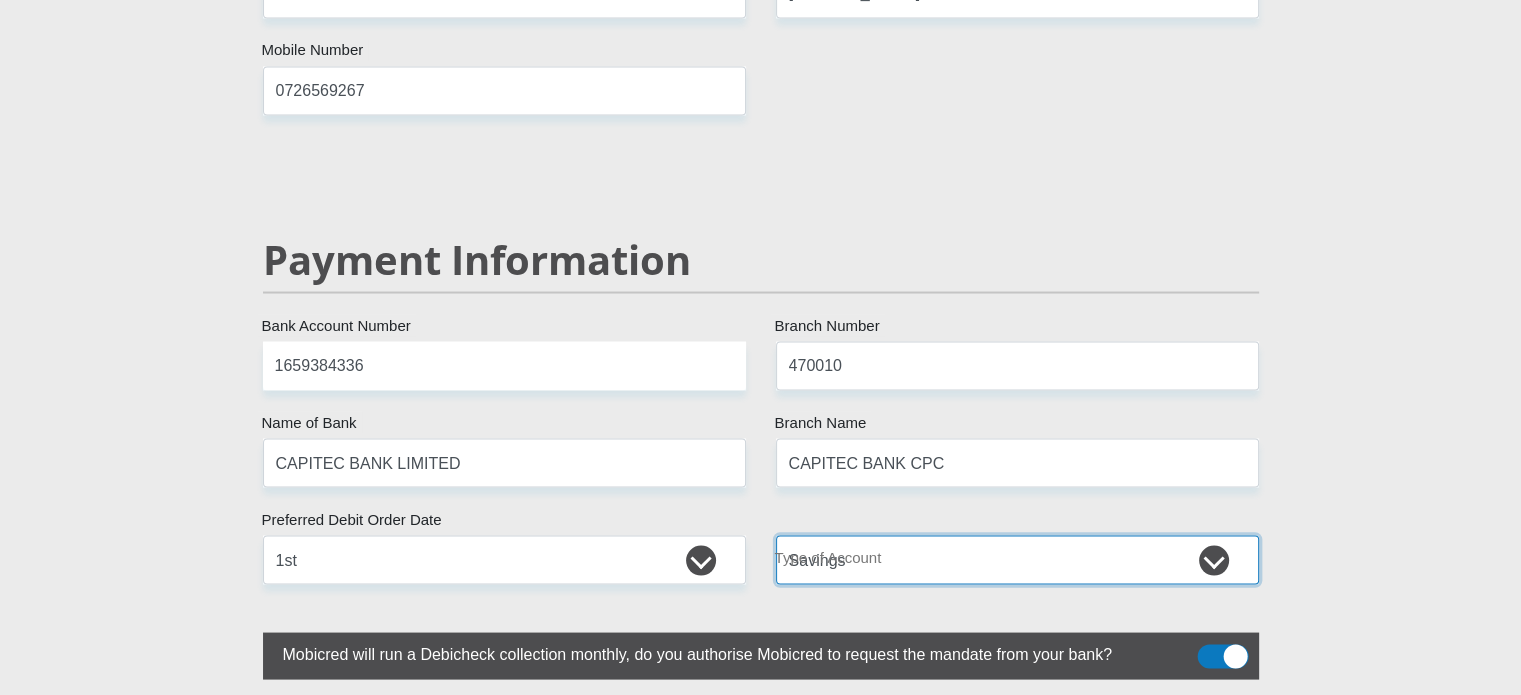 click on "Cheque
Savings" at bounding box center [1017, 559] 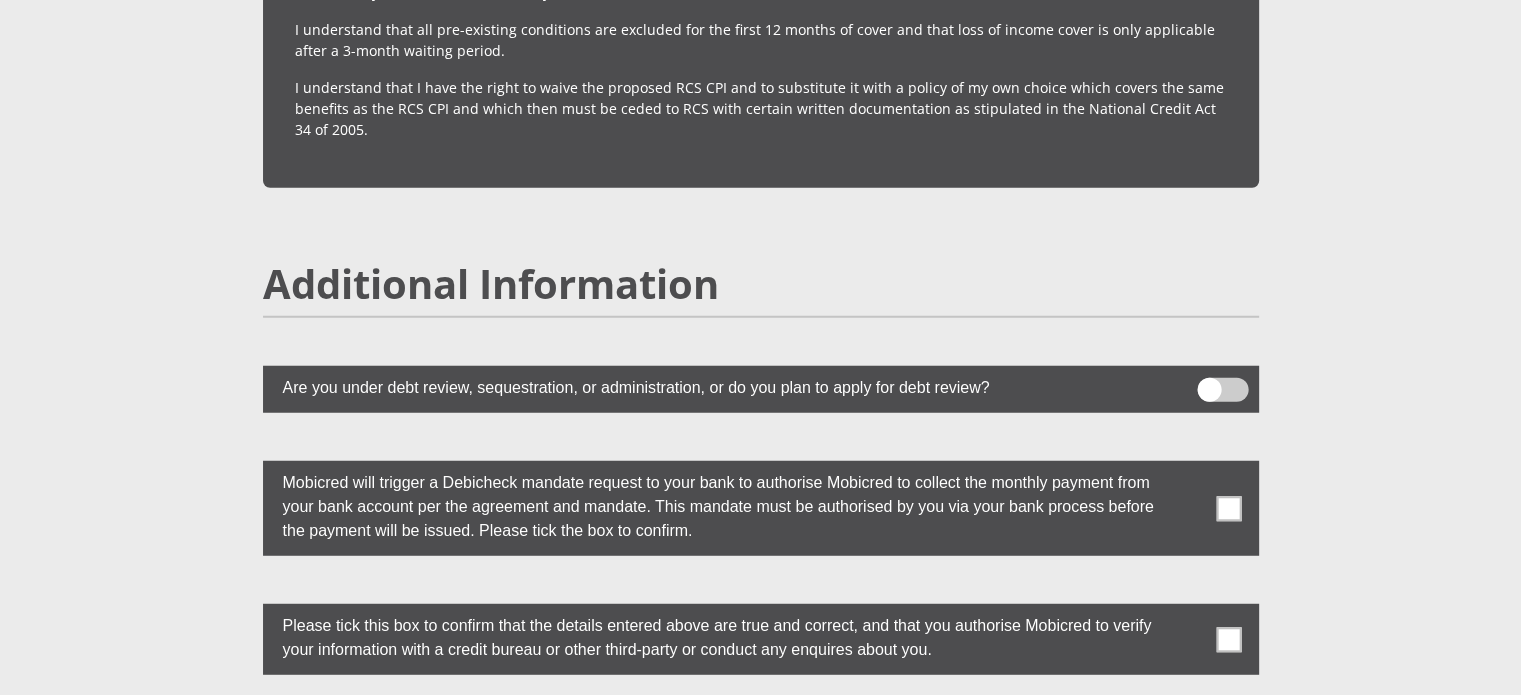 scroll, scrollTop: 5333, scrollLeft: 0, axis: vertical 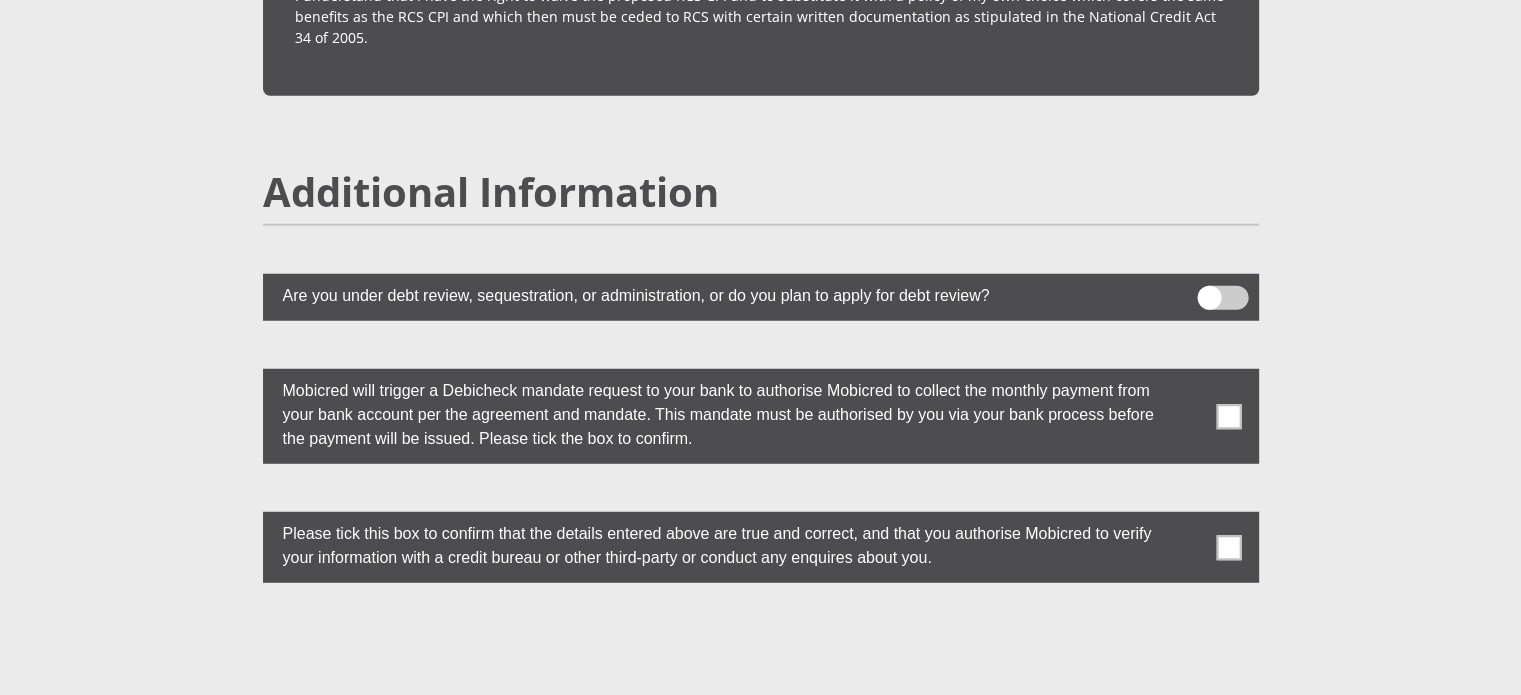 click at bounding box center (1228, 416) 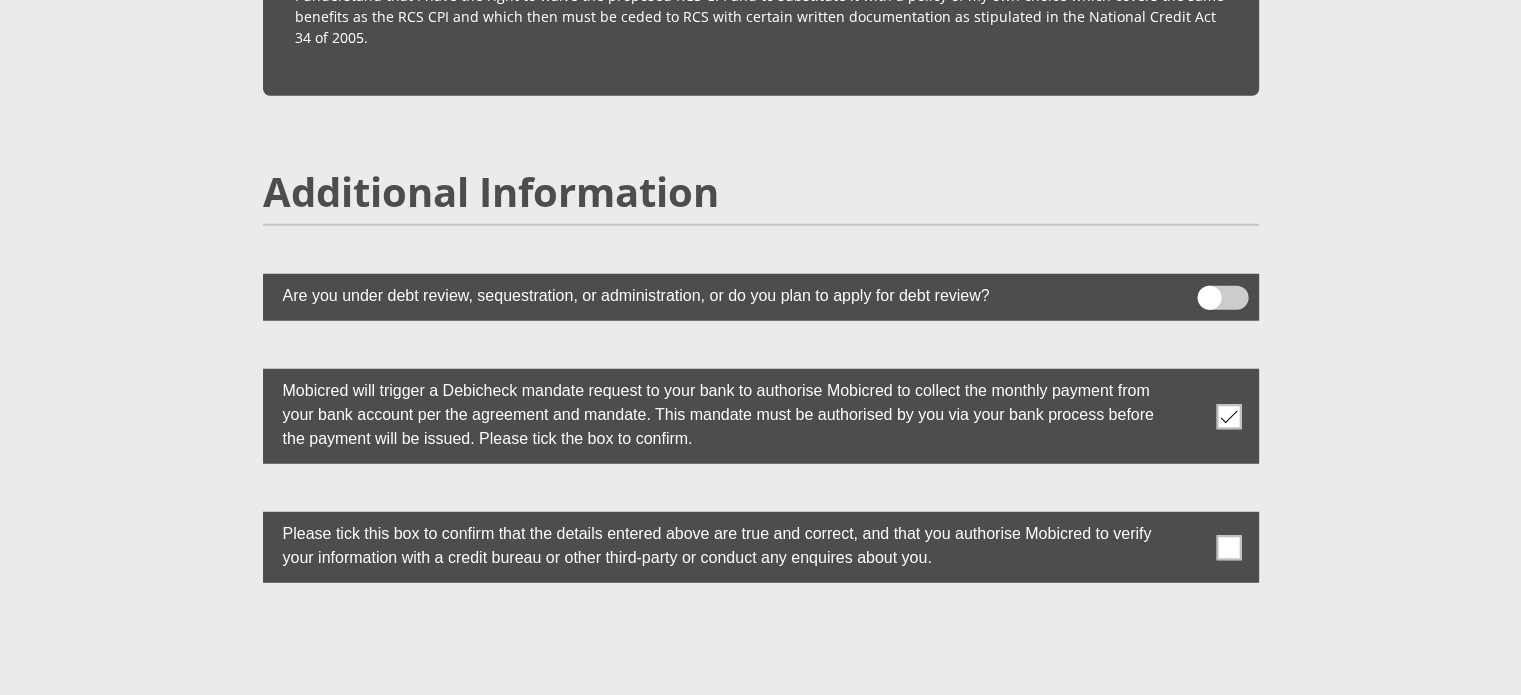drag, startPoint x: 1232, startPoint y: 499, endPoint x: 787, endPoint y: 582, distance: 452.6743 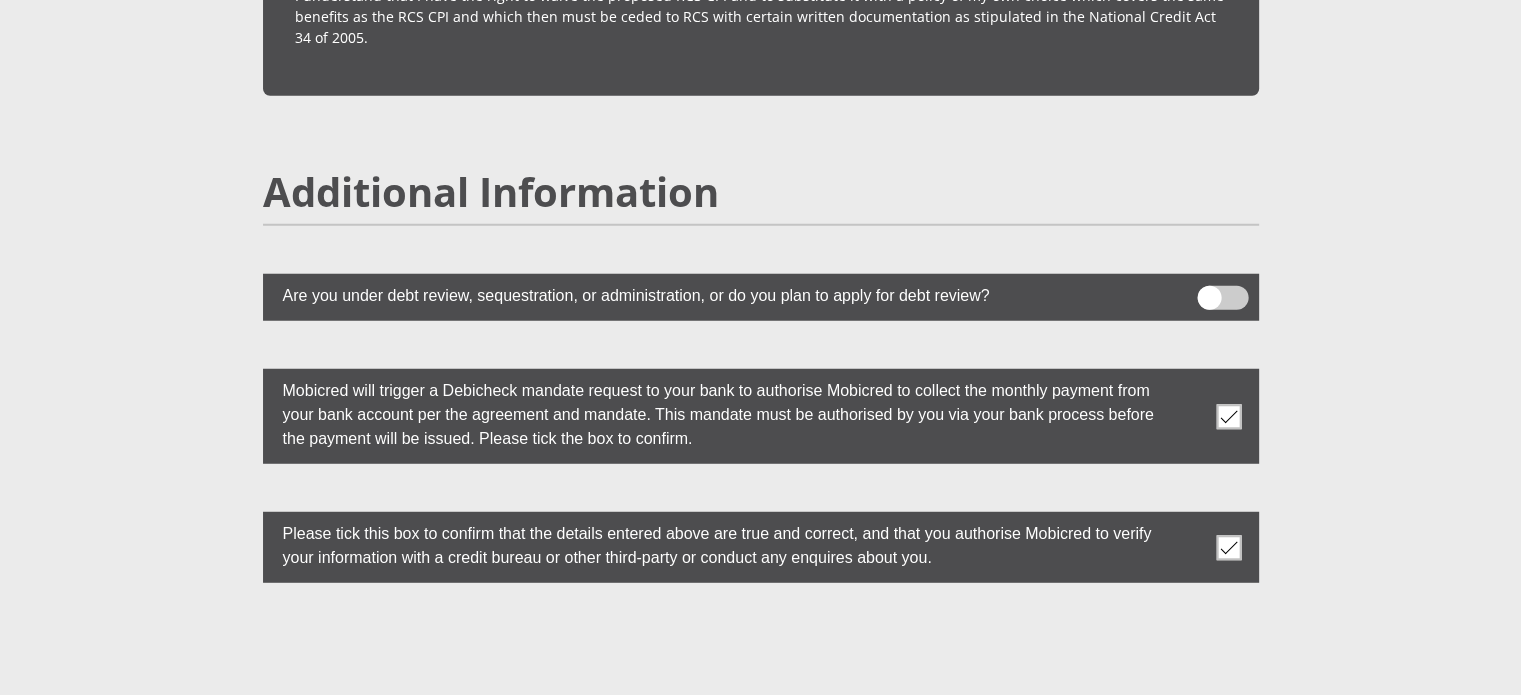 scroll, scrollTop: 5600, scrollLeft: 0, axis: vertical 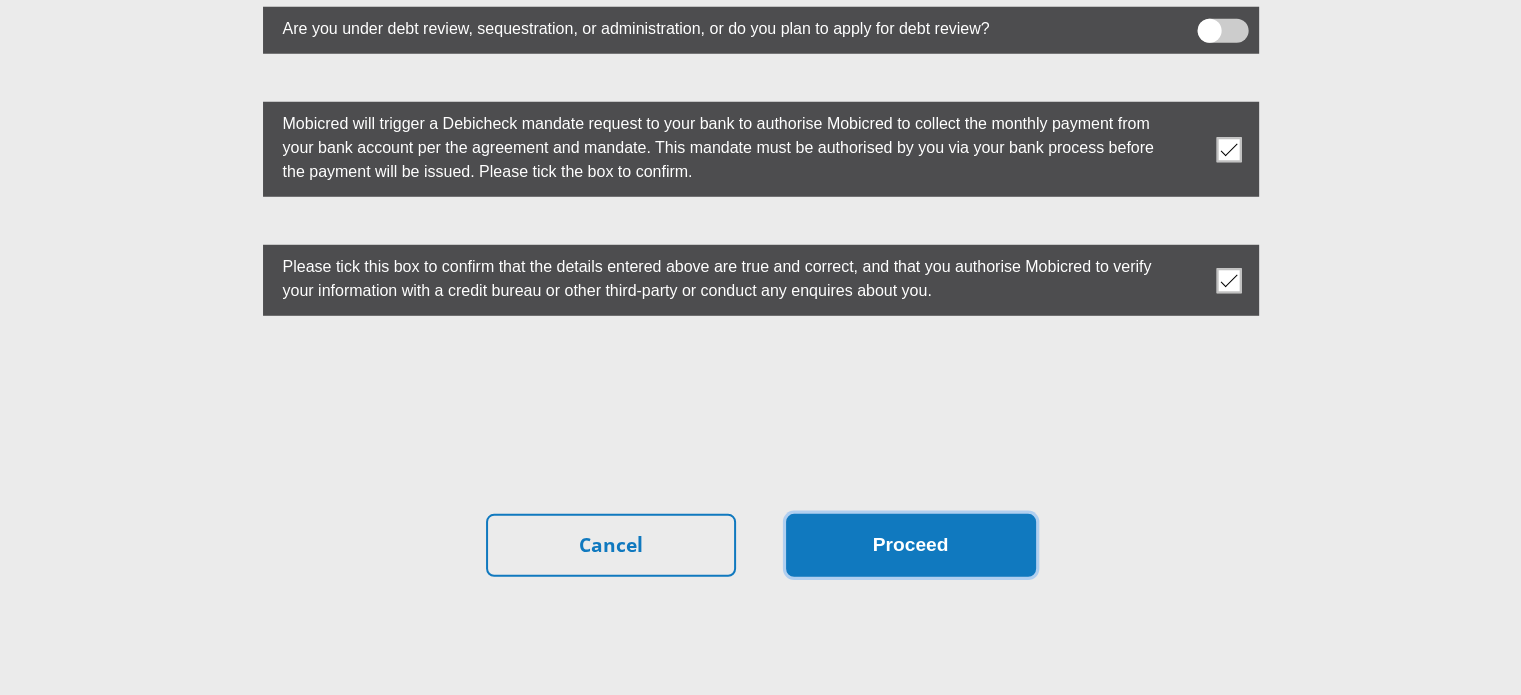 click on "Proceed" at bounding box center (911, 545) 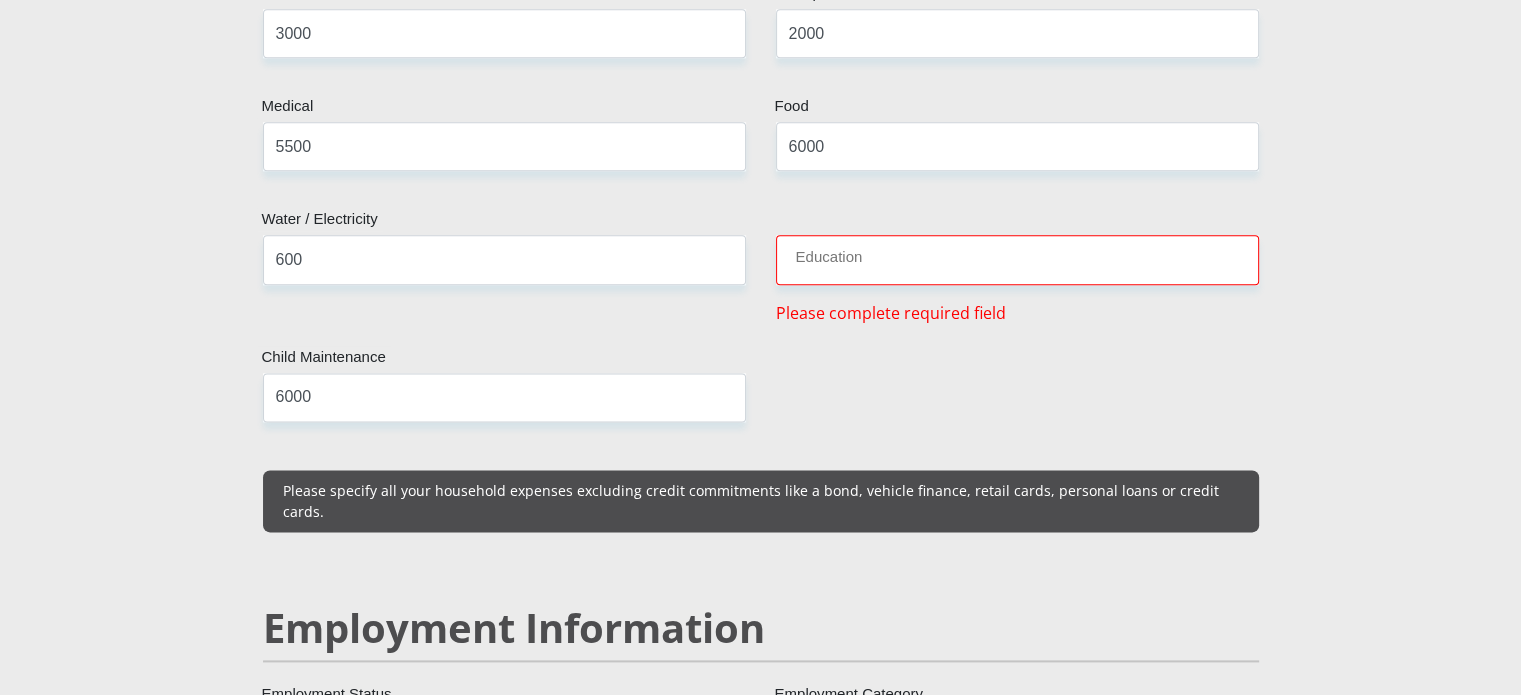 scroll, scrollTop: 2499, scrollLeft: 0, axis: vertical 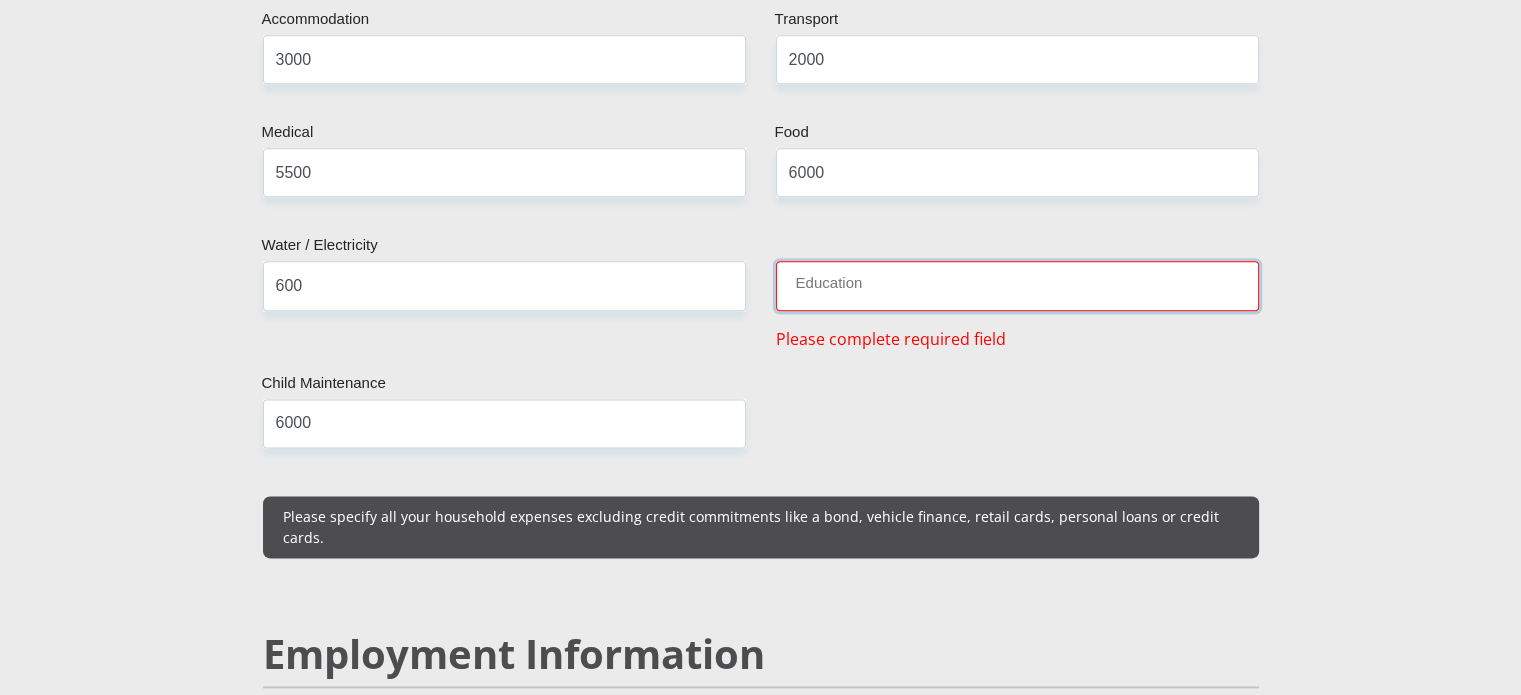click on "Education" at bounding box center (1017, 285) 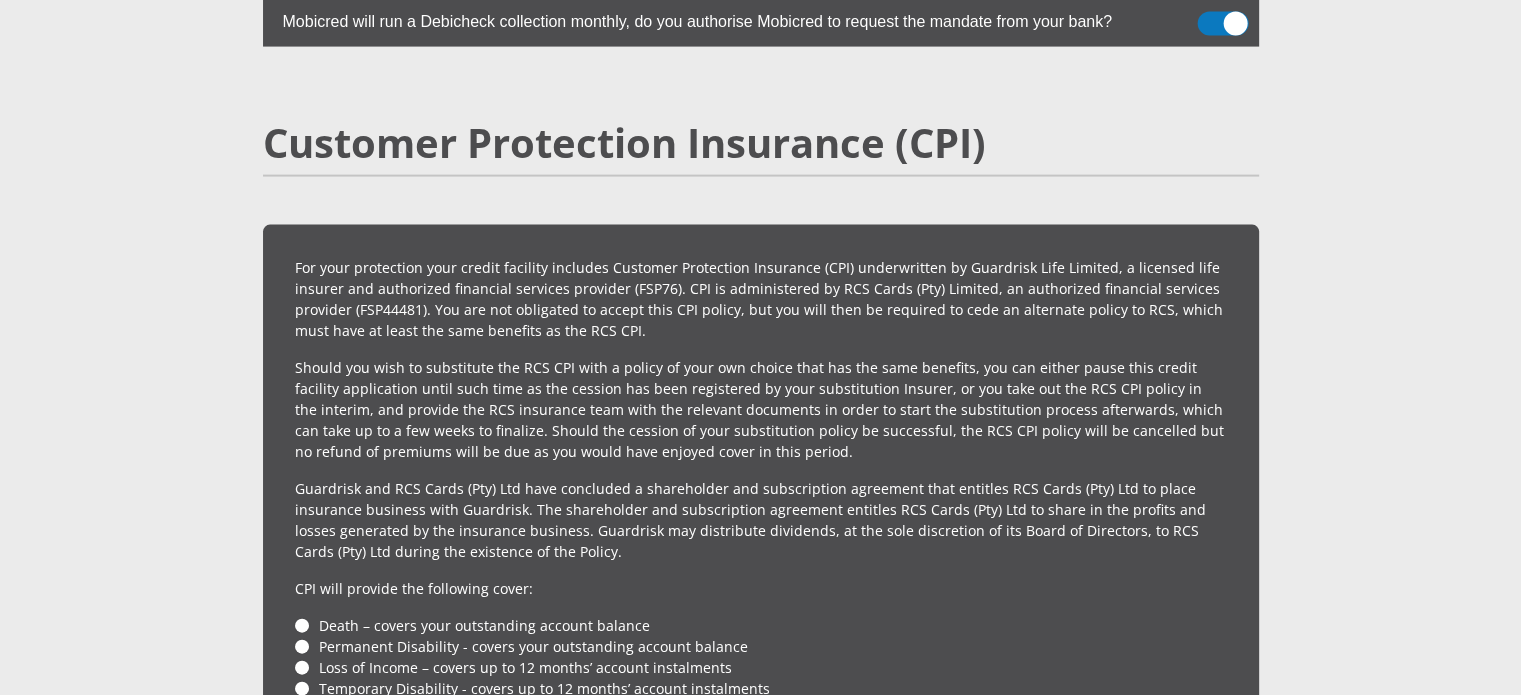 scroll, scrollTop: 5666, scrollLeft: 0, axis: vertical 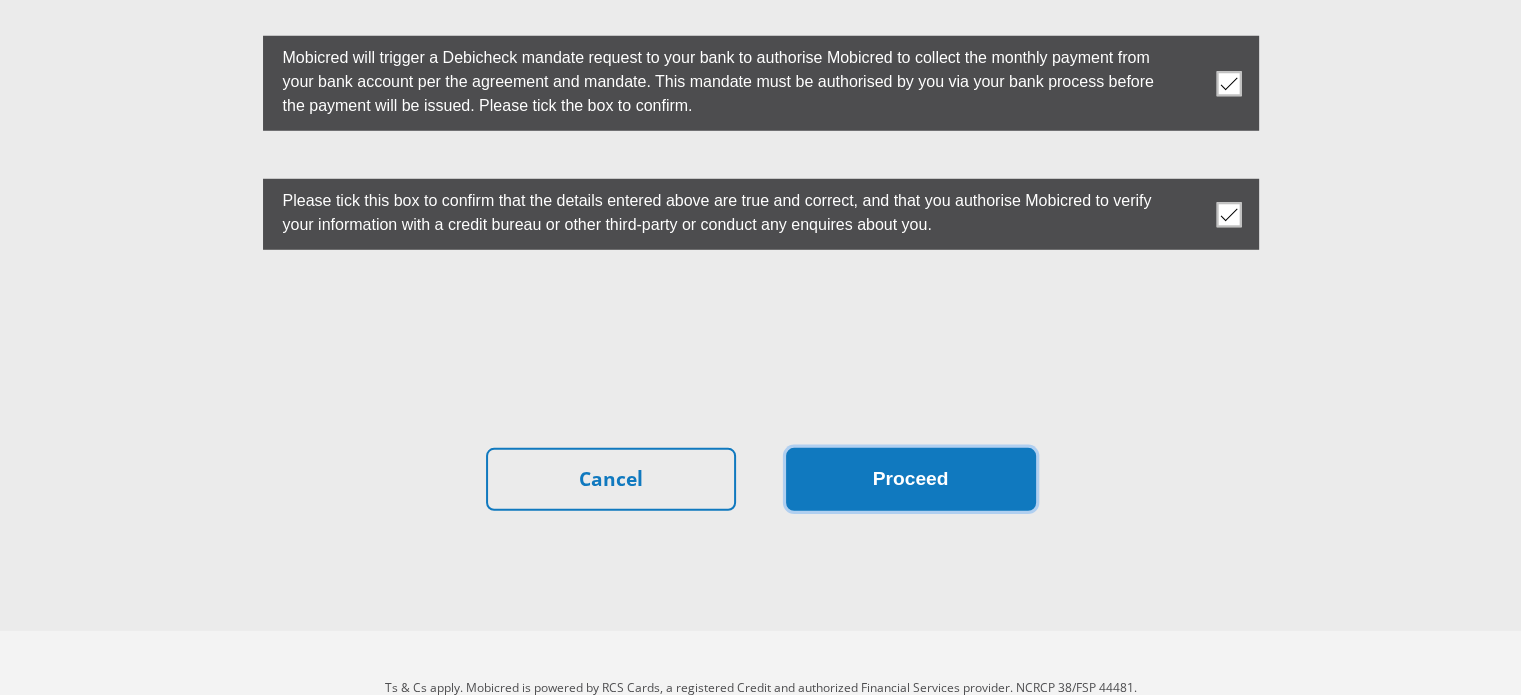 click on "Proceed" at bounding box center [911, 479] 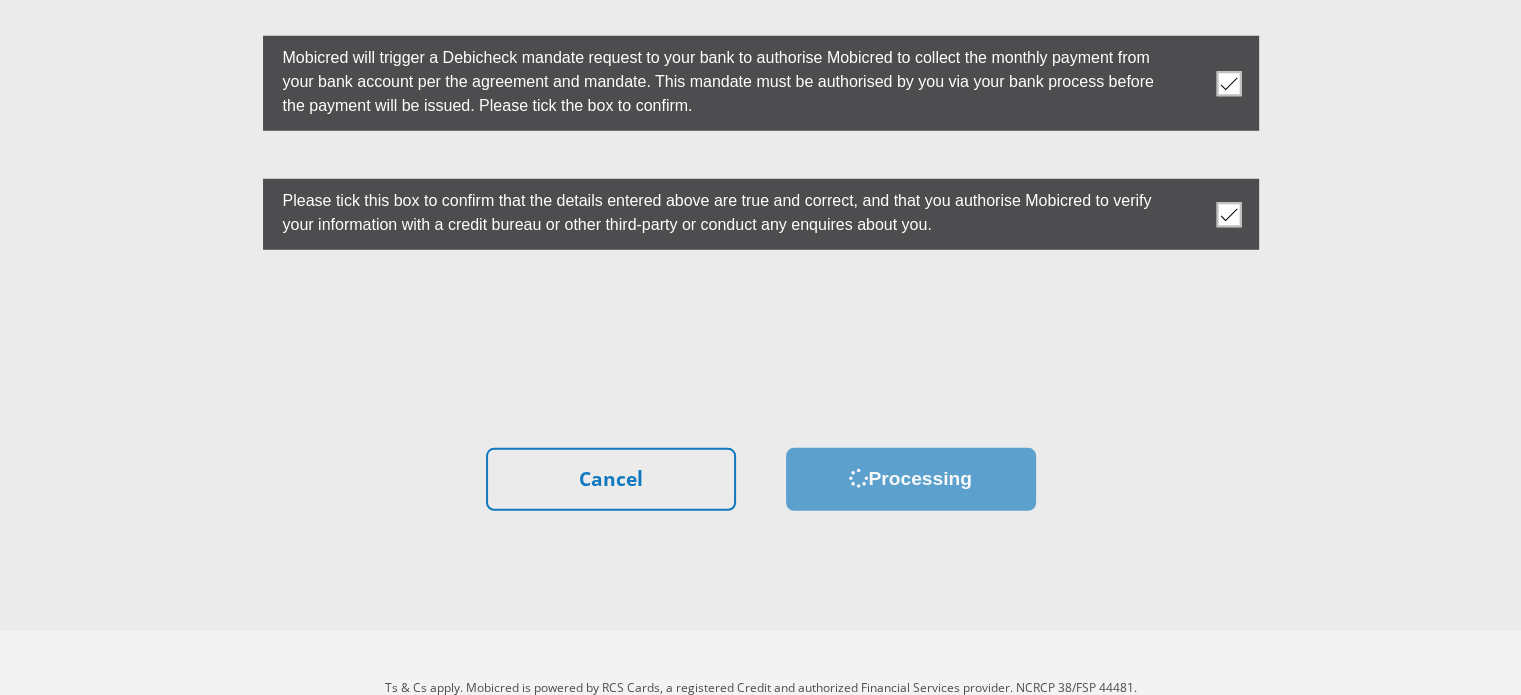 scroll, scrollTop: 0, scrollLeft: 0, axis: both 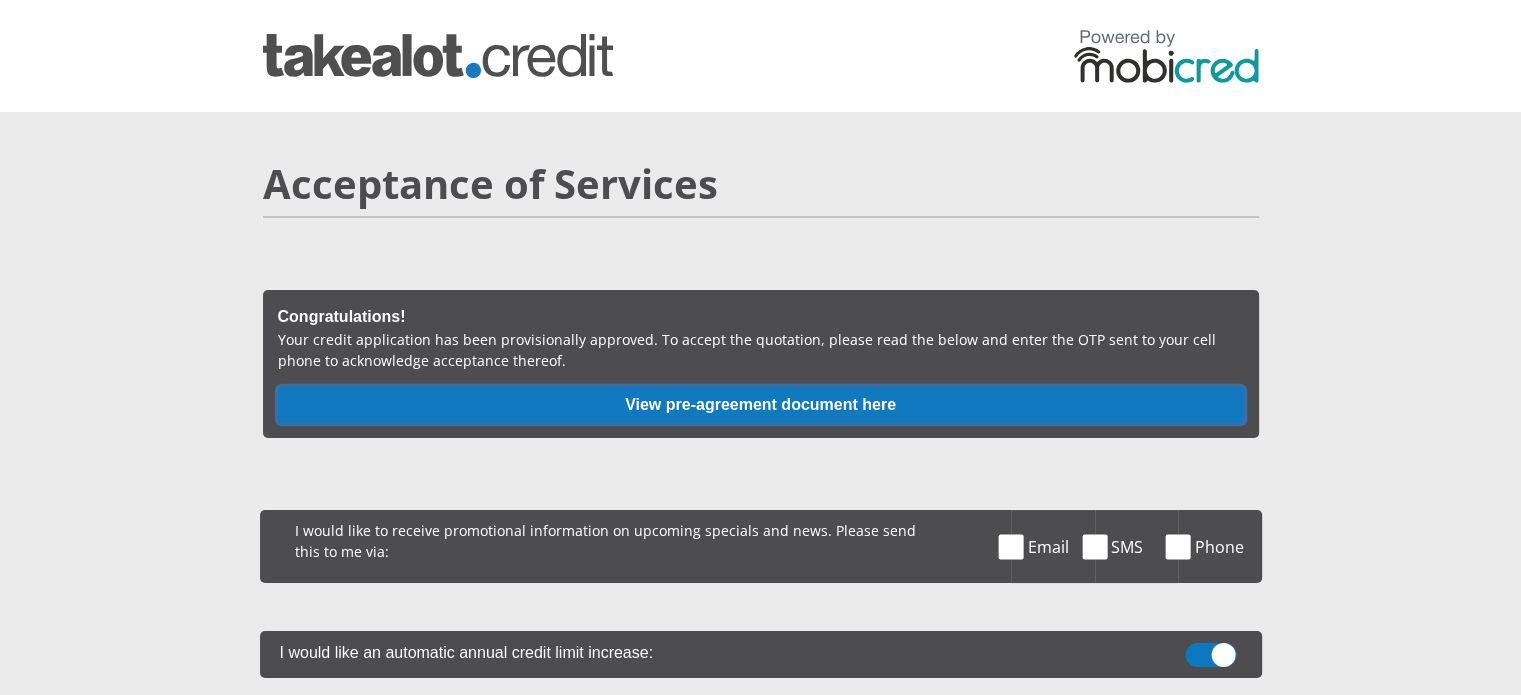 click on "View pre-agreement document here" at bounding box center [761, 405] 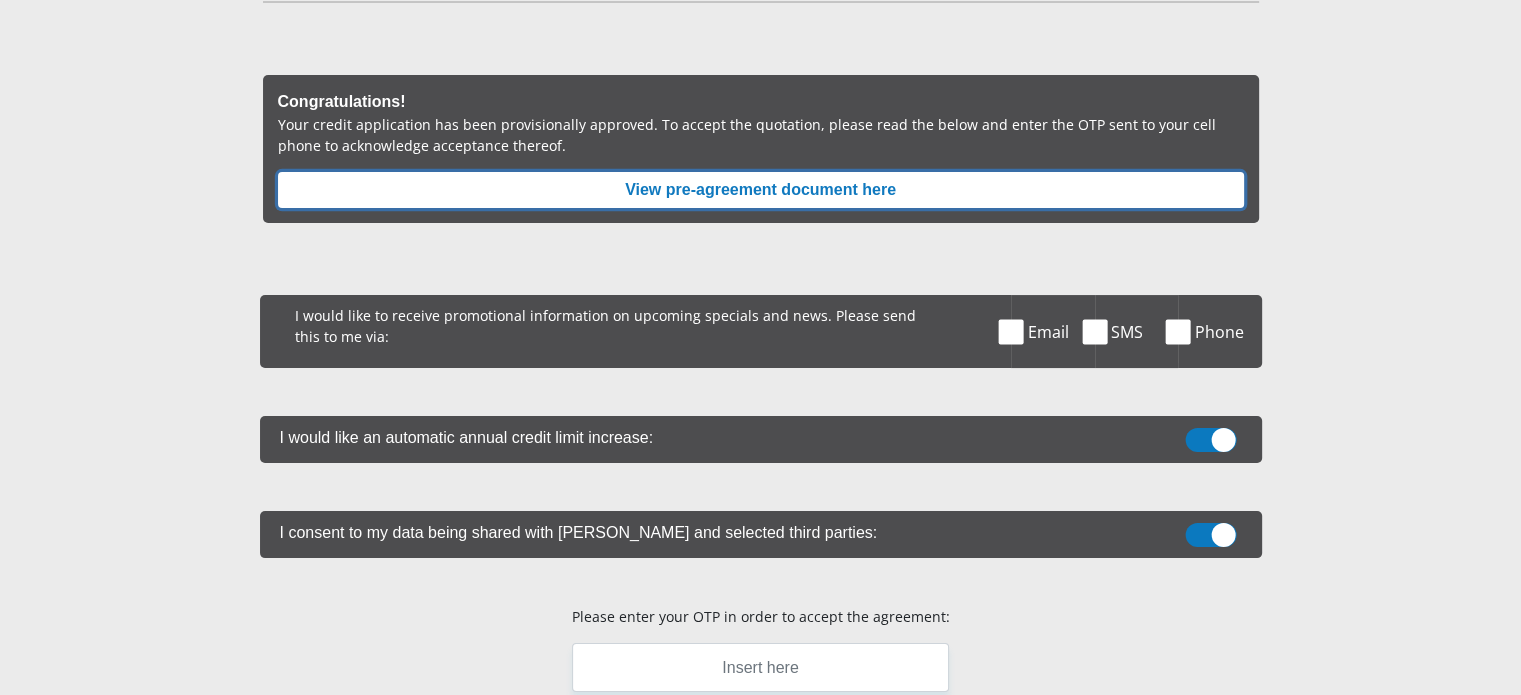 scroll, scrollTop: 0, scrollLeft: 0, axis: both 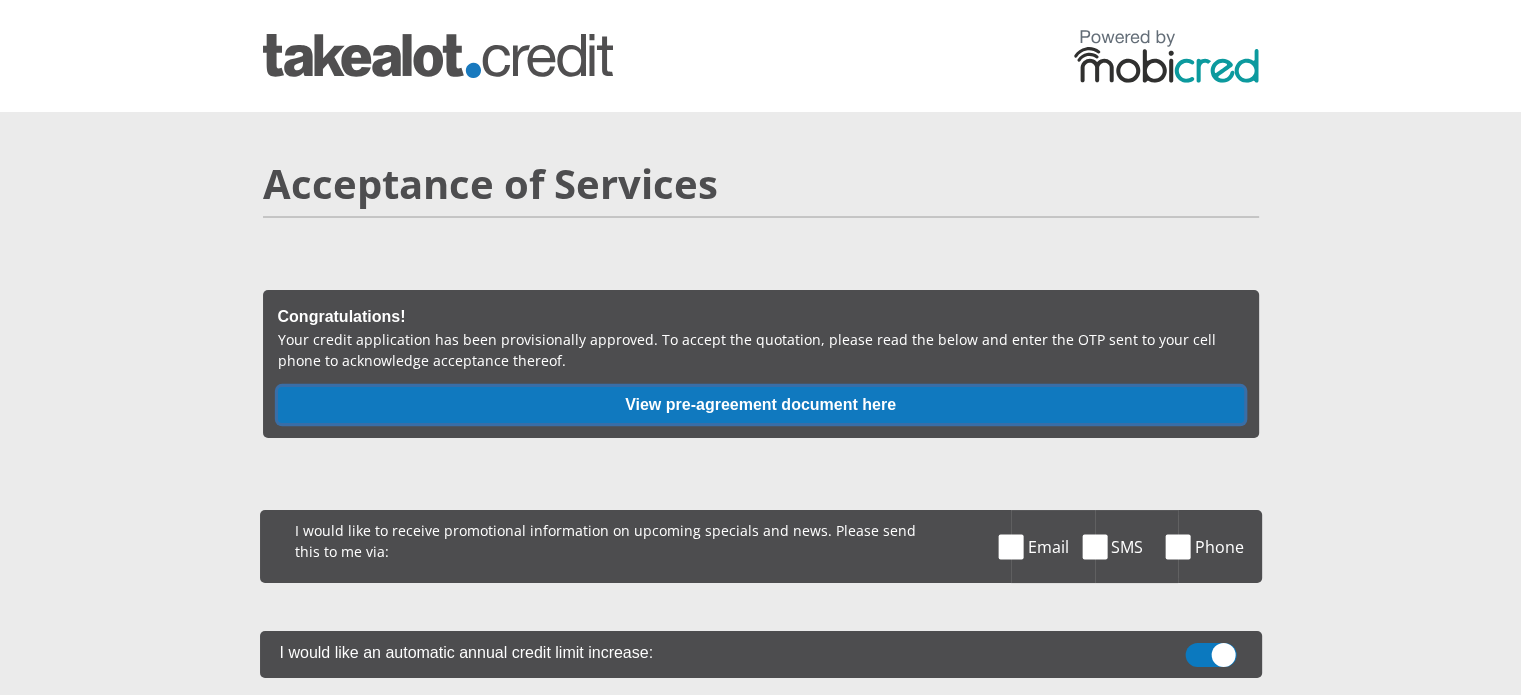 click on "View pre-agreement document here" at bounding box center (761, 405) 